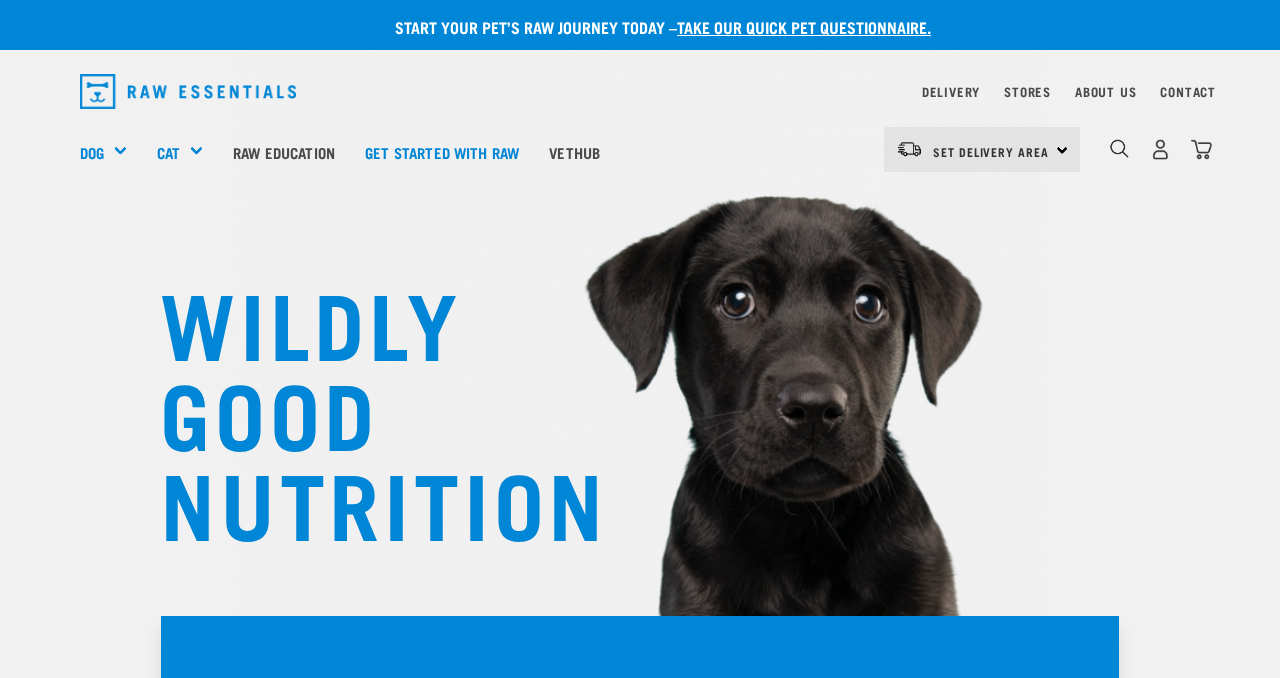 scroll, scrollTop: 0, scrollLeft: 0, axis: both 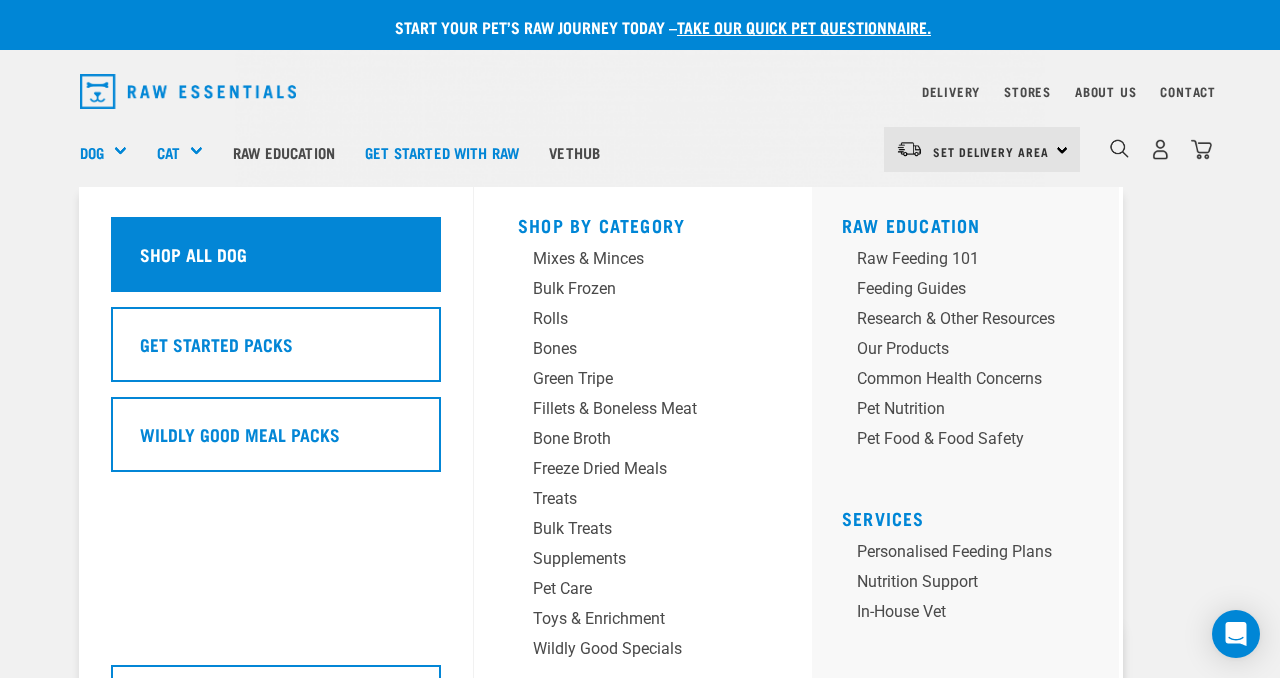 click on "Shop All Dog" at bounding box center (276, 254) 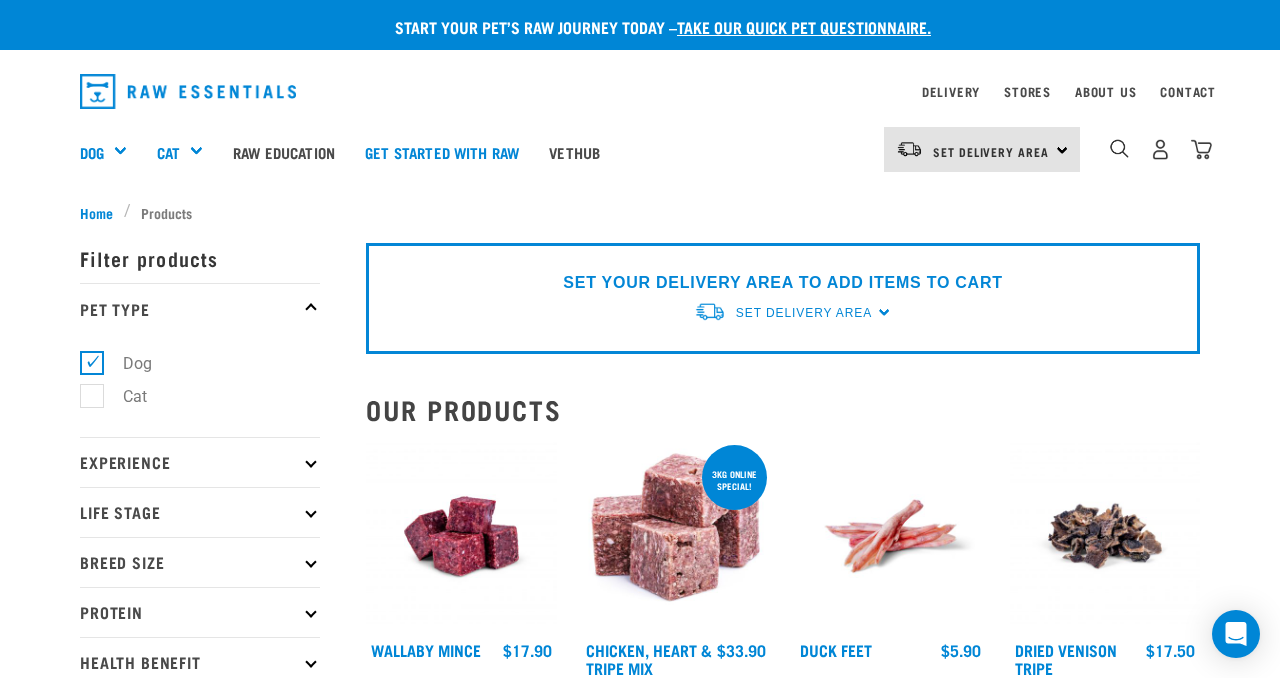 scroll, scrollTop: 0, scrollLeft: 0, axis: both 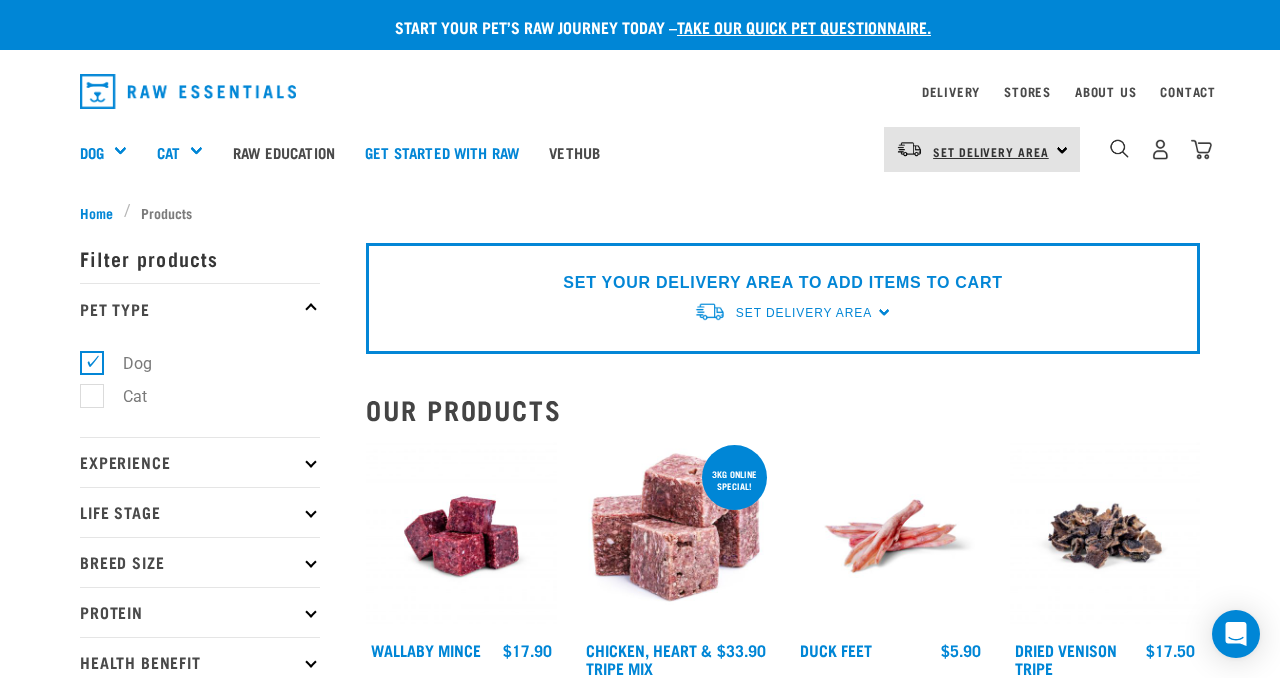click on "Set Delivery Area" at bounding box center (991, 152) 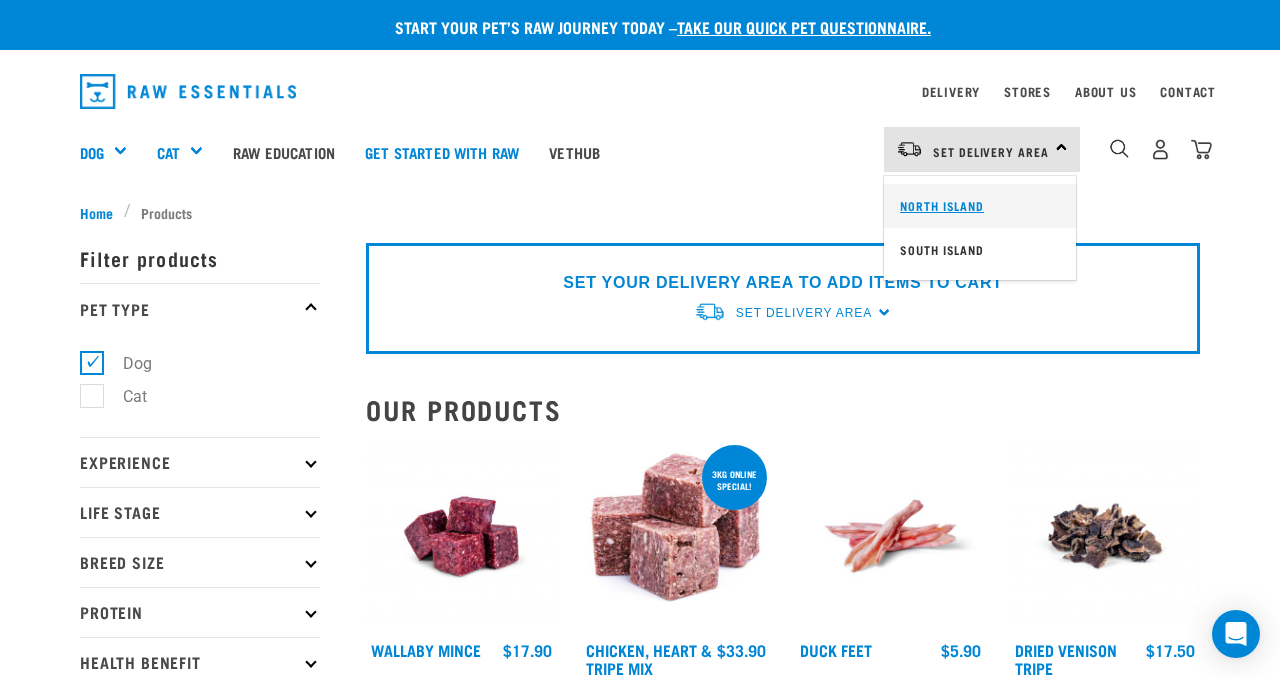 click on "North Island" at bounding box center (980, 206) 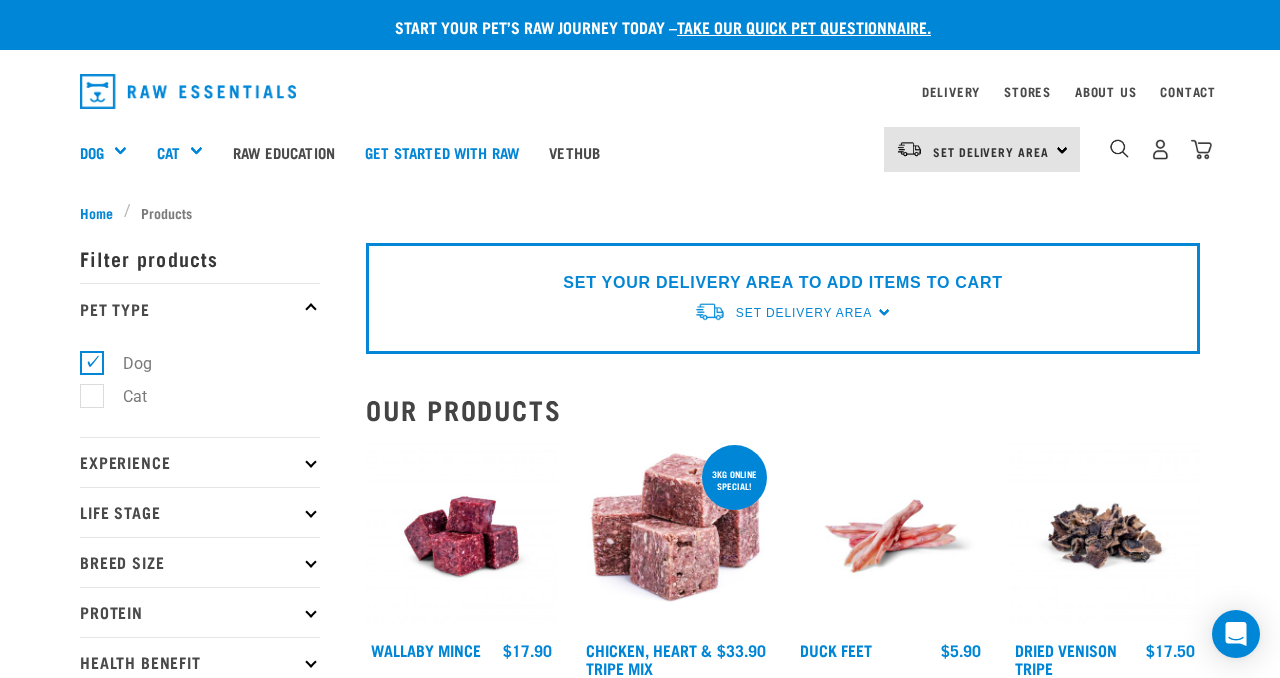 click on "Home
Products" at bounding box center [640, 212] 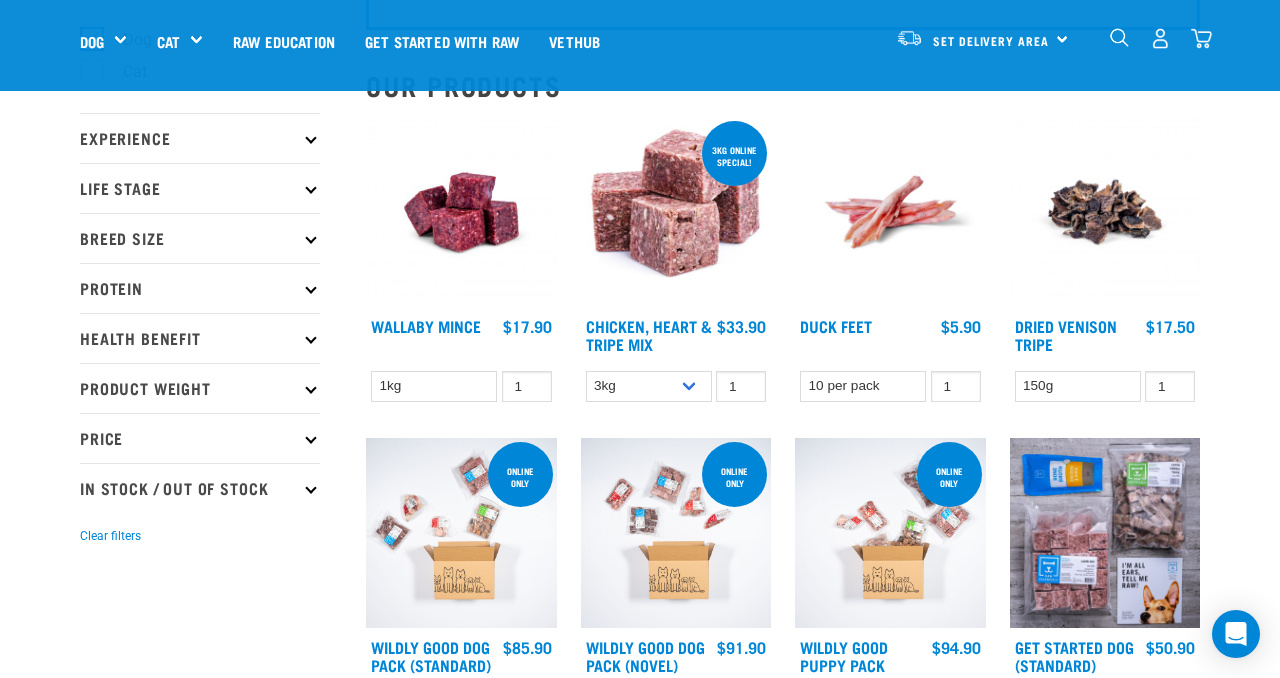 scroll, scrollTop: 240, scrollLeft: 0, axis: vertical 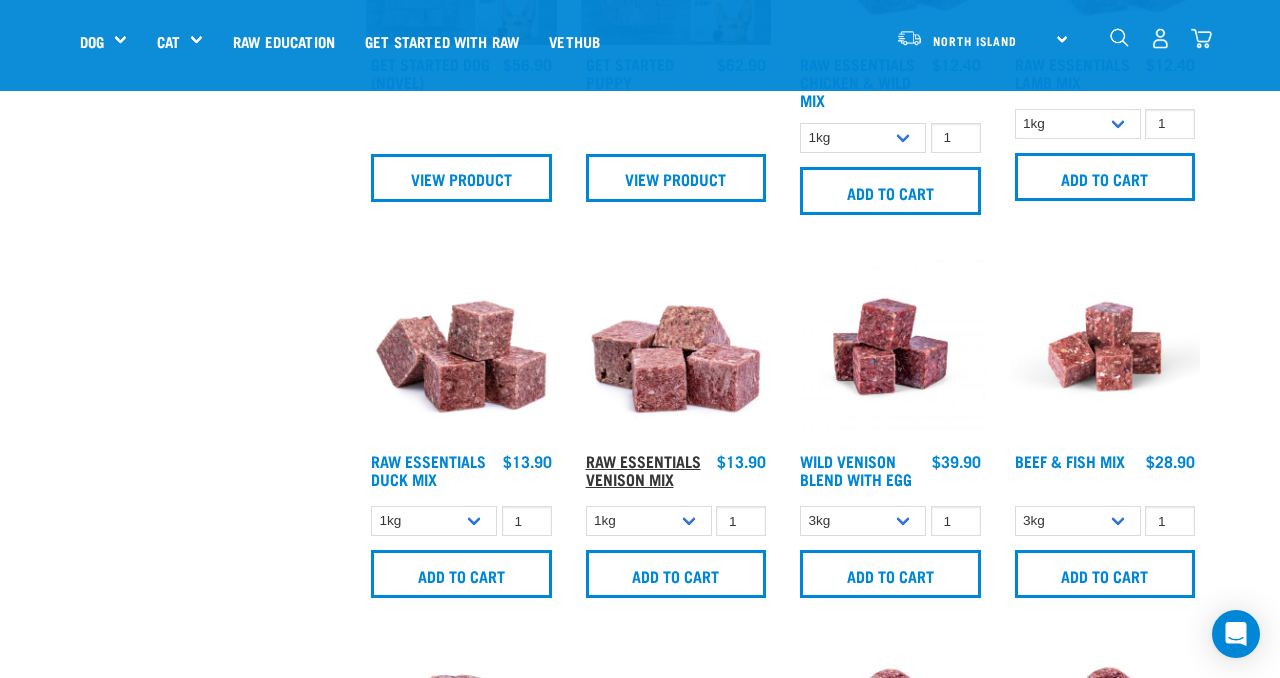 click on "Raw Essentials Venison Mix" at bounding box center (643, 469) 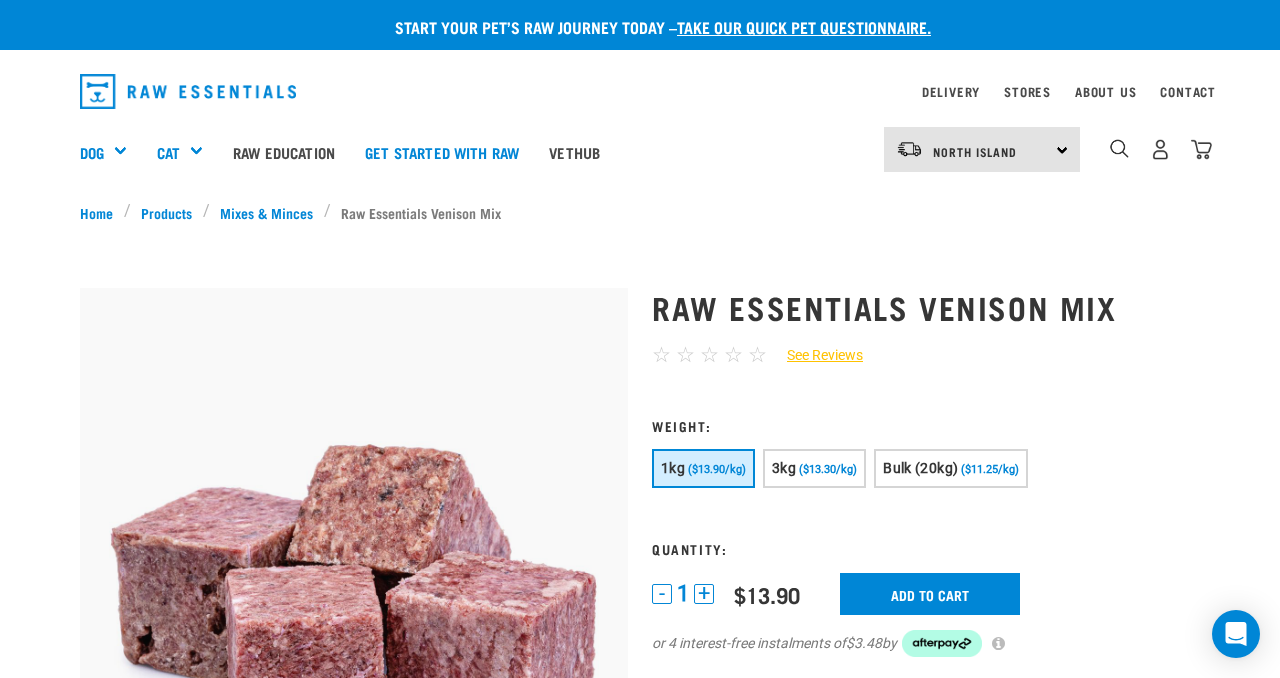scroll, scrollTop: 0, scrollLeft: 0, axis: both 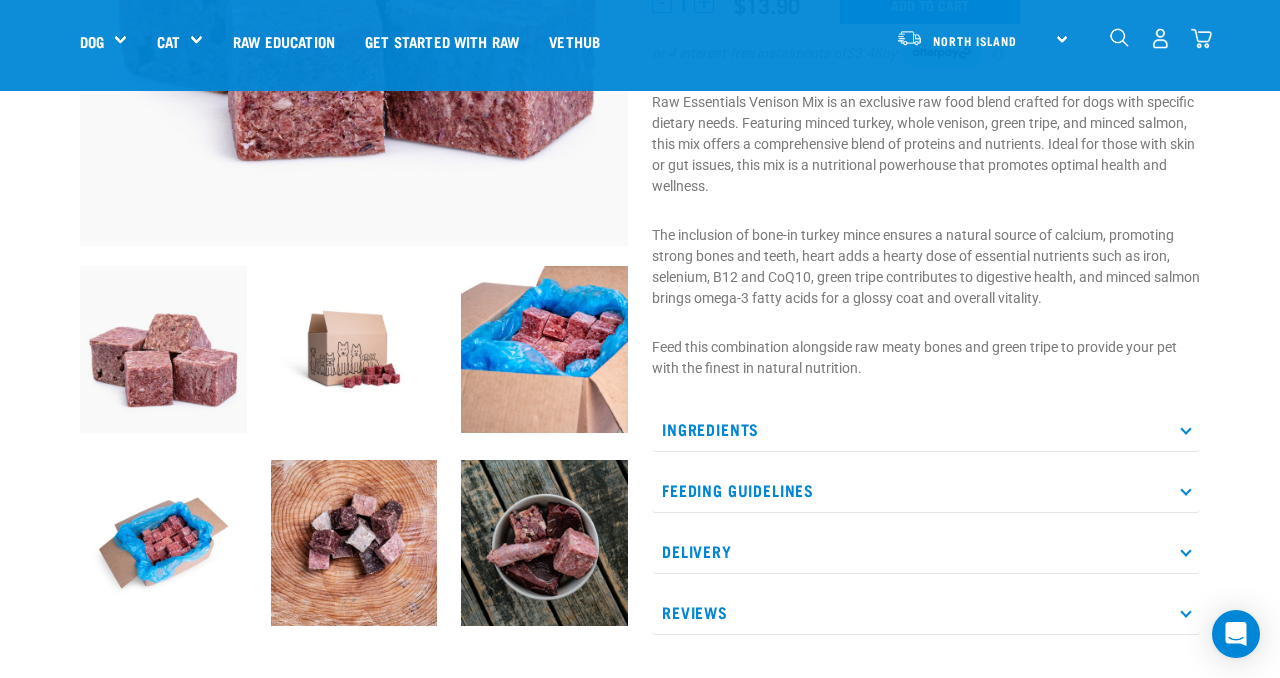 click on "Ingredients" at bounding box center (926, 429) 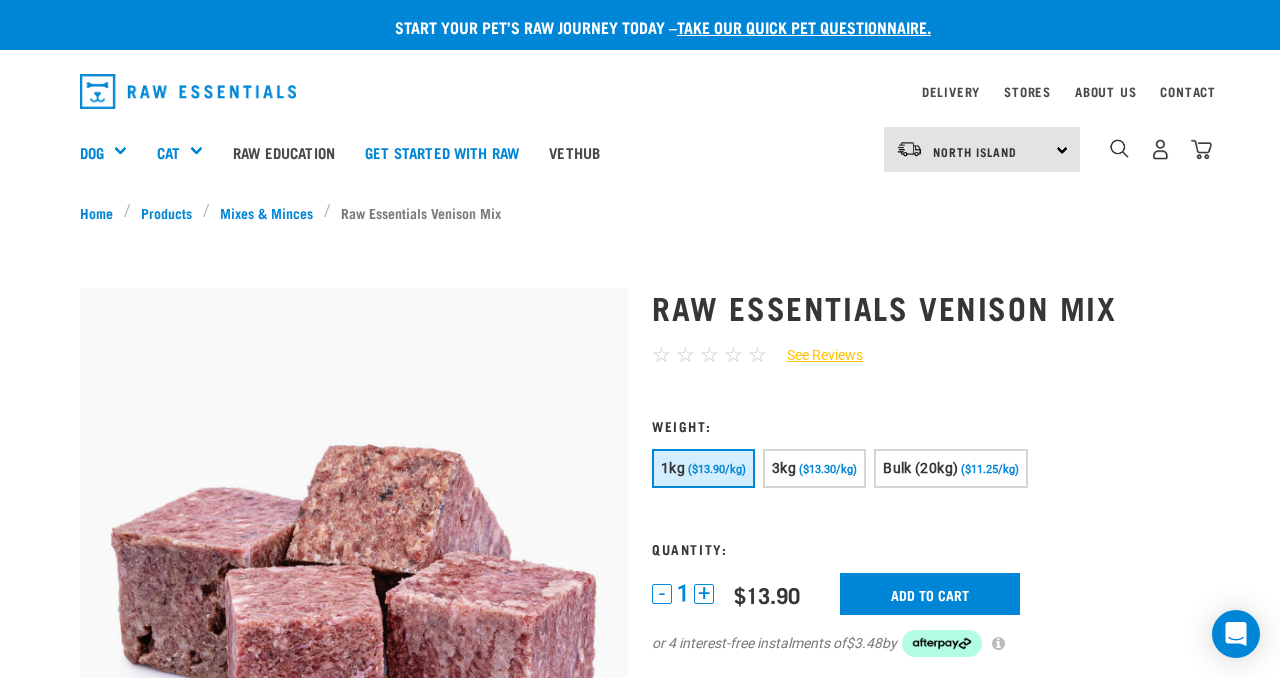 scroll, scrollTop: 64, scrollLeft: 0, axis: vertical 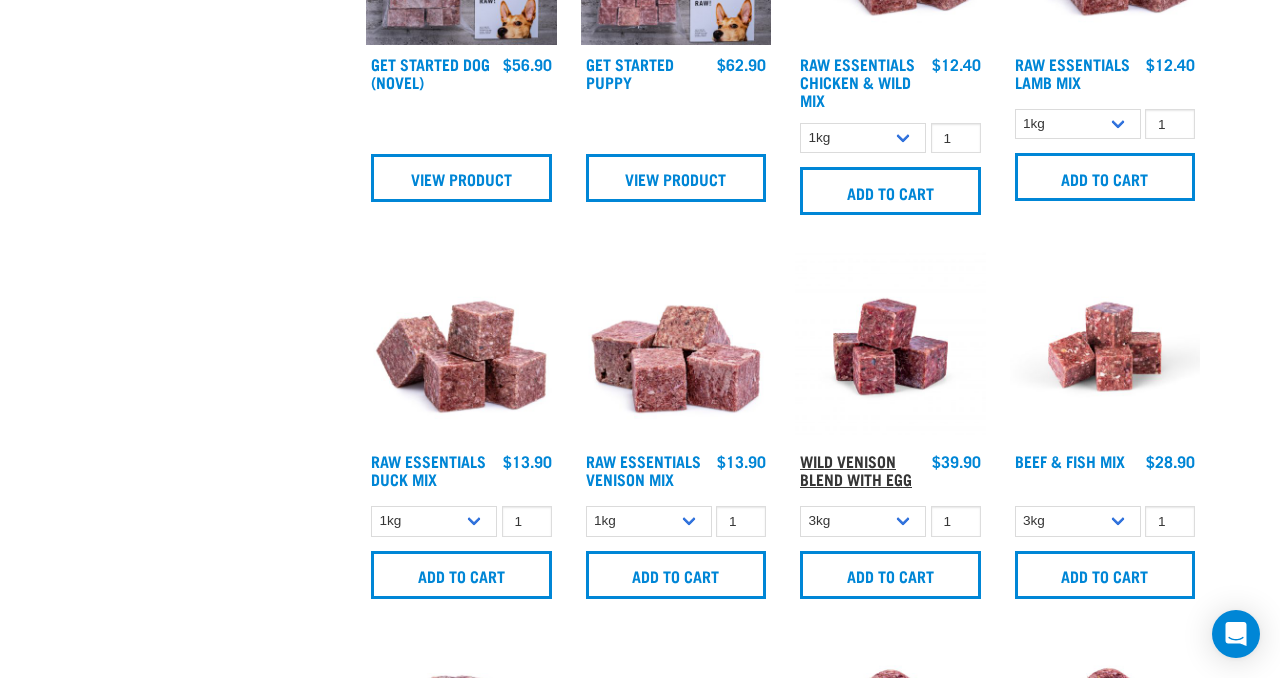 click on "Wild Venison Blend with Egg" at bounding box center (856, 469) 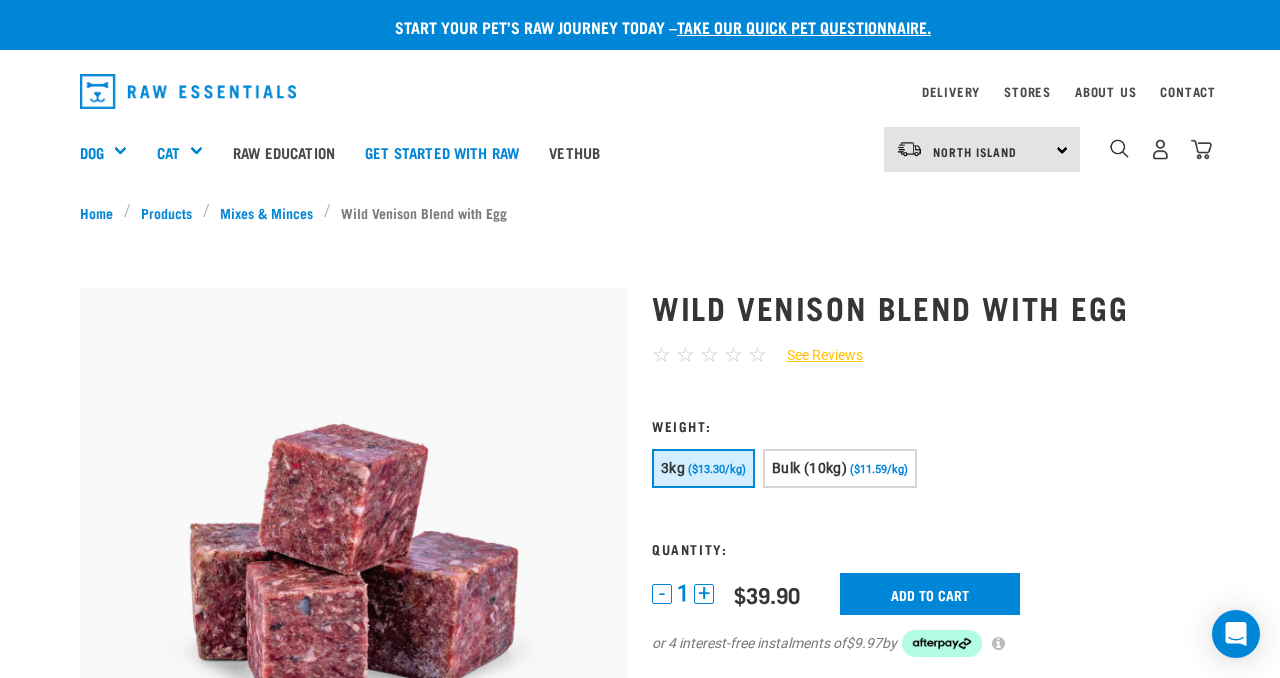 scroll, scrollTop: 0, scrollLeft: 0, axis: both 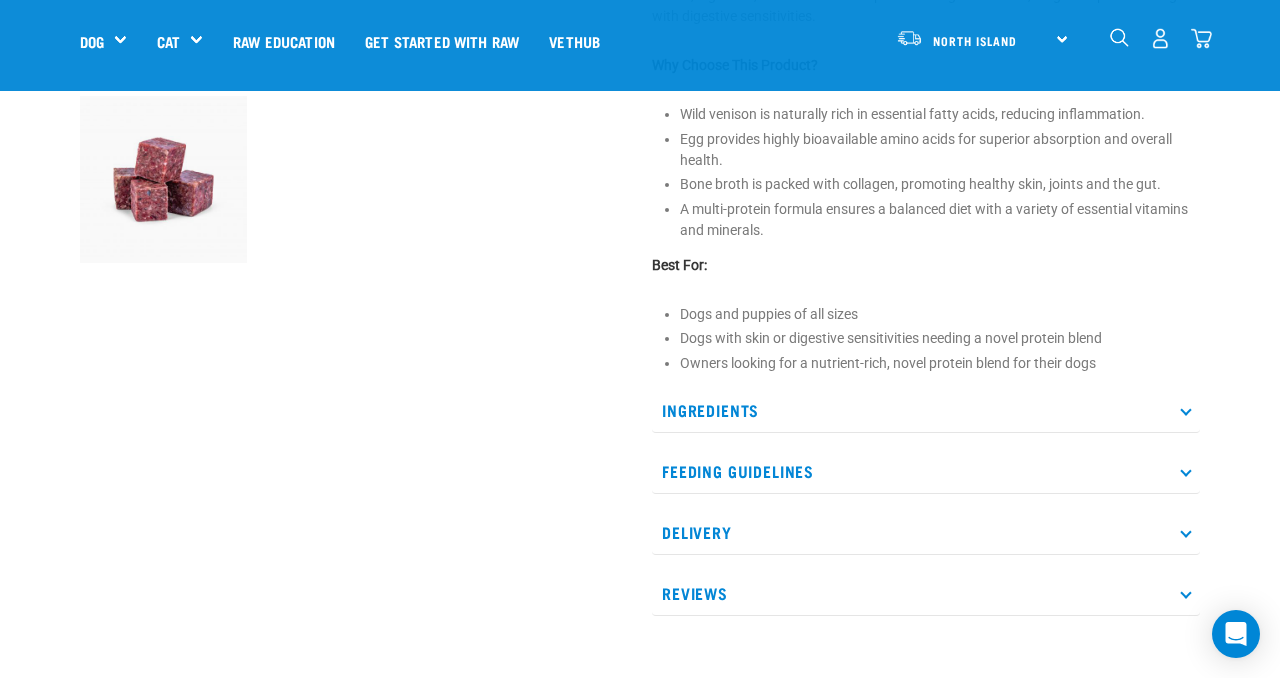 click on "Ingredients
NZ Wild Whole Venison (including heart, liver, lung, kidney and bone) NZ Green tripe (beef or lamb) NZ Salmon (muscle meat, bone in) Venison Broth  (ingredients?) NZ Heart (beef, lamb, veal or pork) NZ Tongue and NZ Kidney  Free Range Egg
Wild Venison is sourced from the [REGION] as part of pest control efforts to manage populations, providing high-quality meat for both human and pet food industries.  Tongue & Kidney to be confirmed.  We exclusively use free-range eggs.
Feeding Guidelines
Feed your dog 2-3% of their body weight (or ideal body weight). Feed alongside raw meaty bones and raw green tripe." at bounding box center (926, 502) 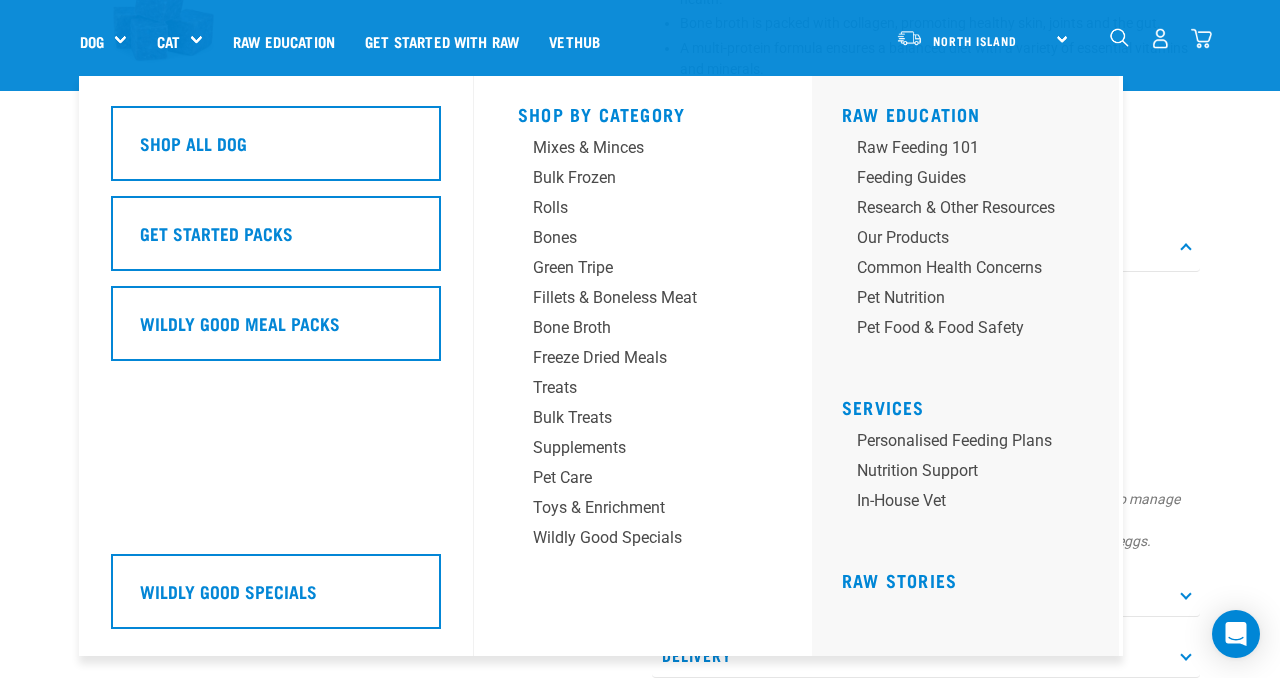 scroll, scrollTop: 789, scrollLeft: 0, axis: vertical 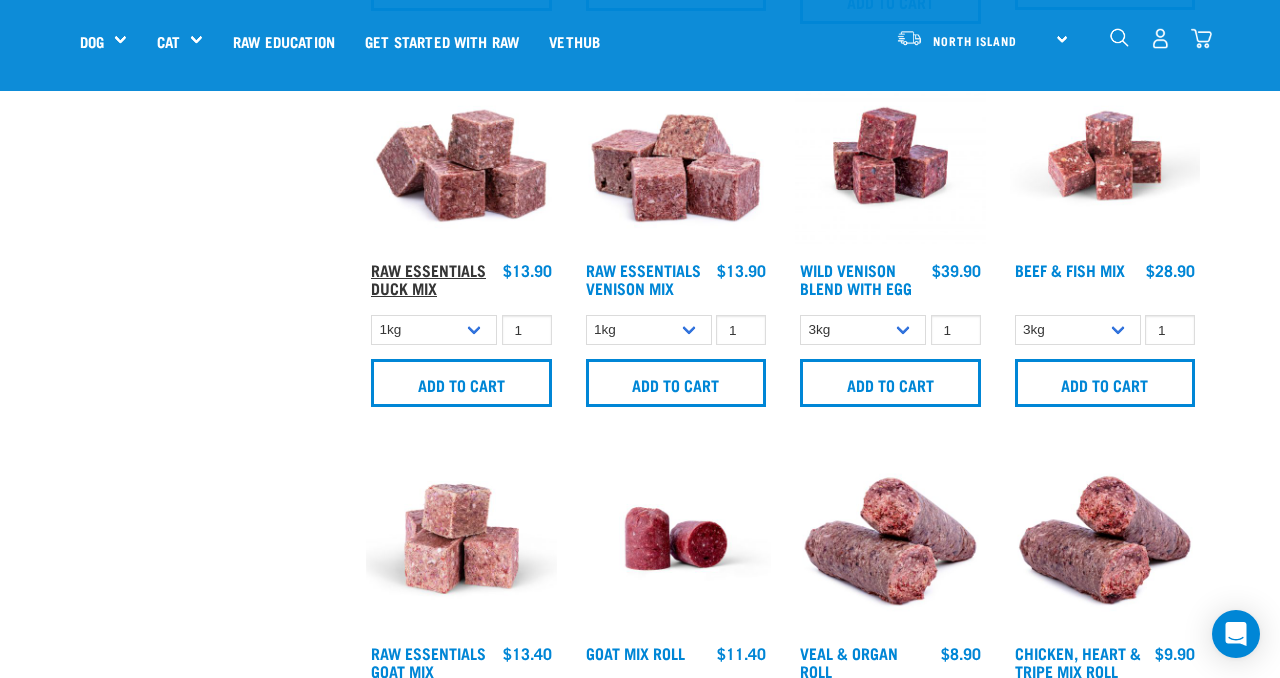 click on "Raw Essentials Duck Mix" at bounding box center (428, 278) 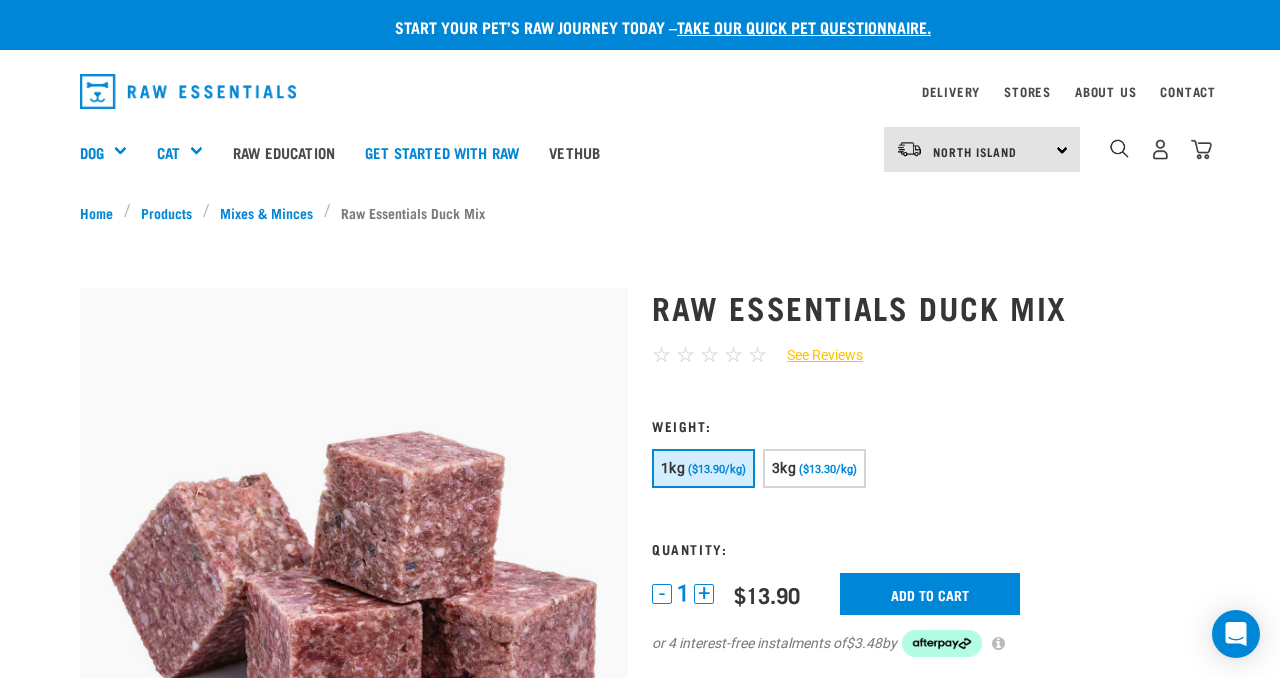 scroll, scrollTop: 0, scrollLeft: 0, axis: both 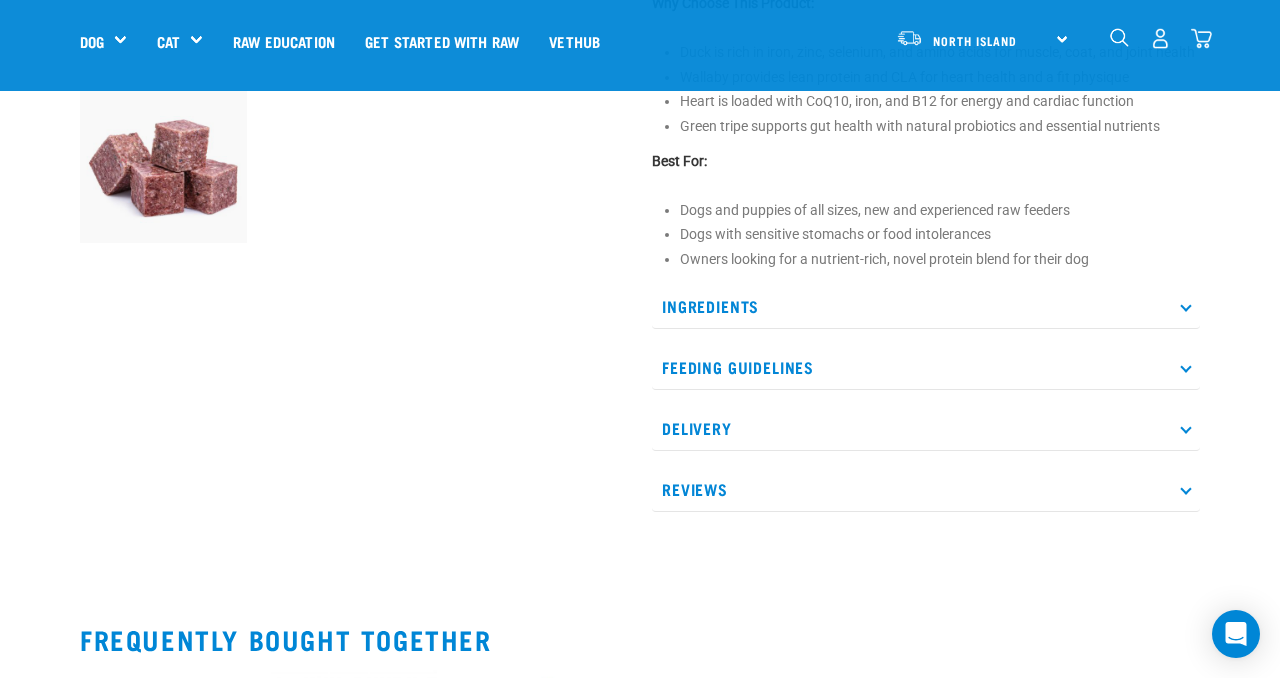 click on "Ingredients" at bounding box center (926, 306) 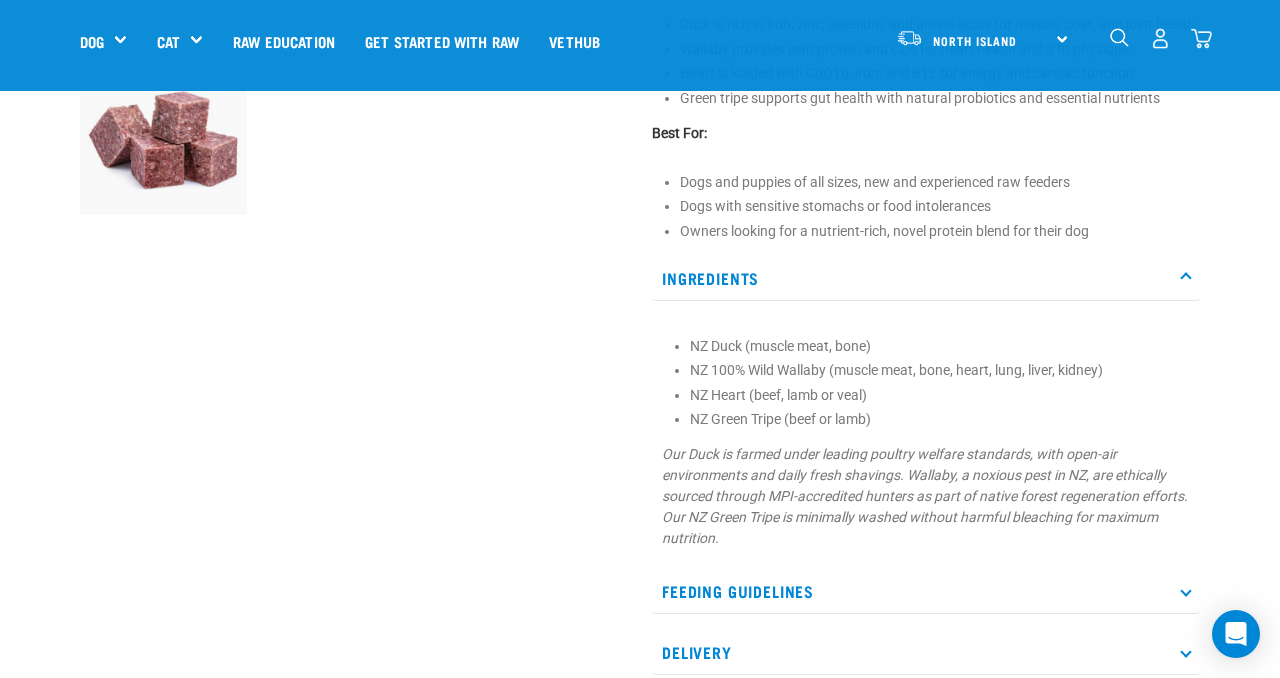 scroll, scrollTop: 695, scrollLeft: 0, axis: vertical 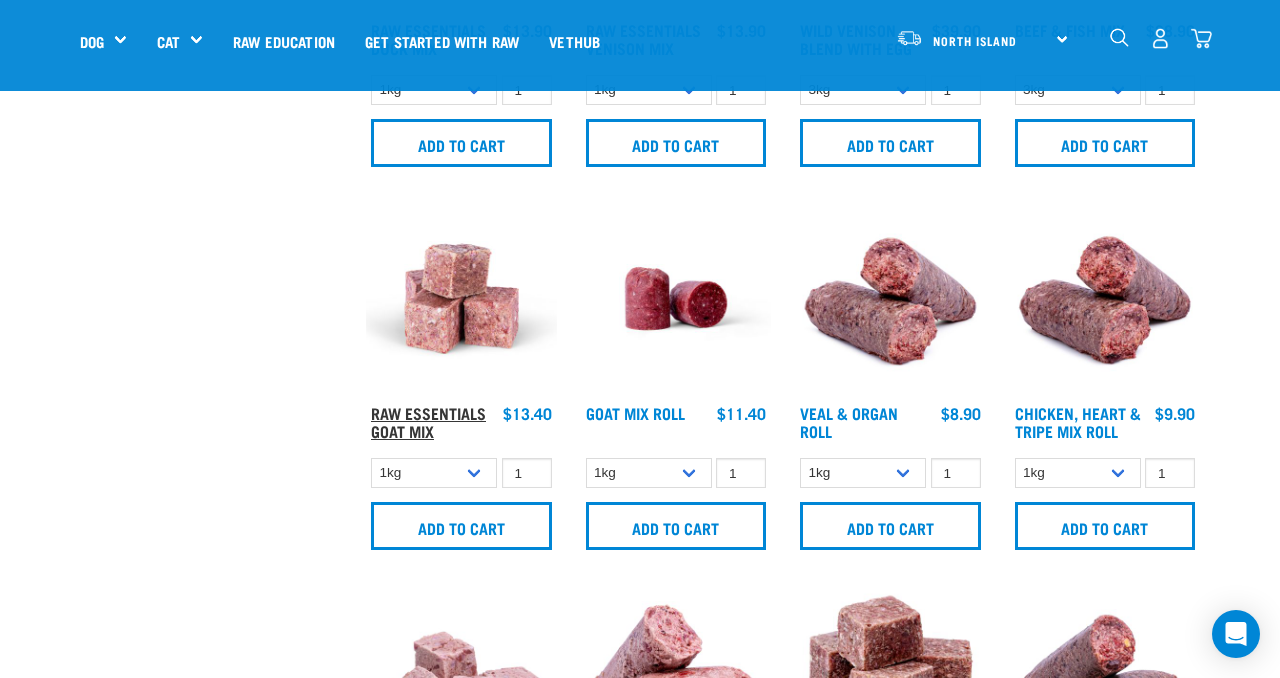 click on "Raw Essentials Goat Mix" at bounding box center [428, 421] 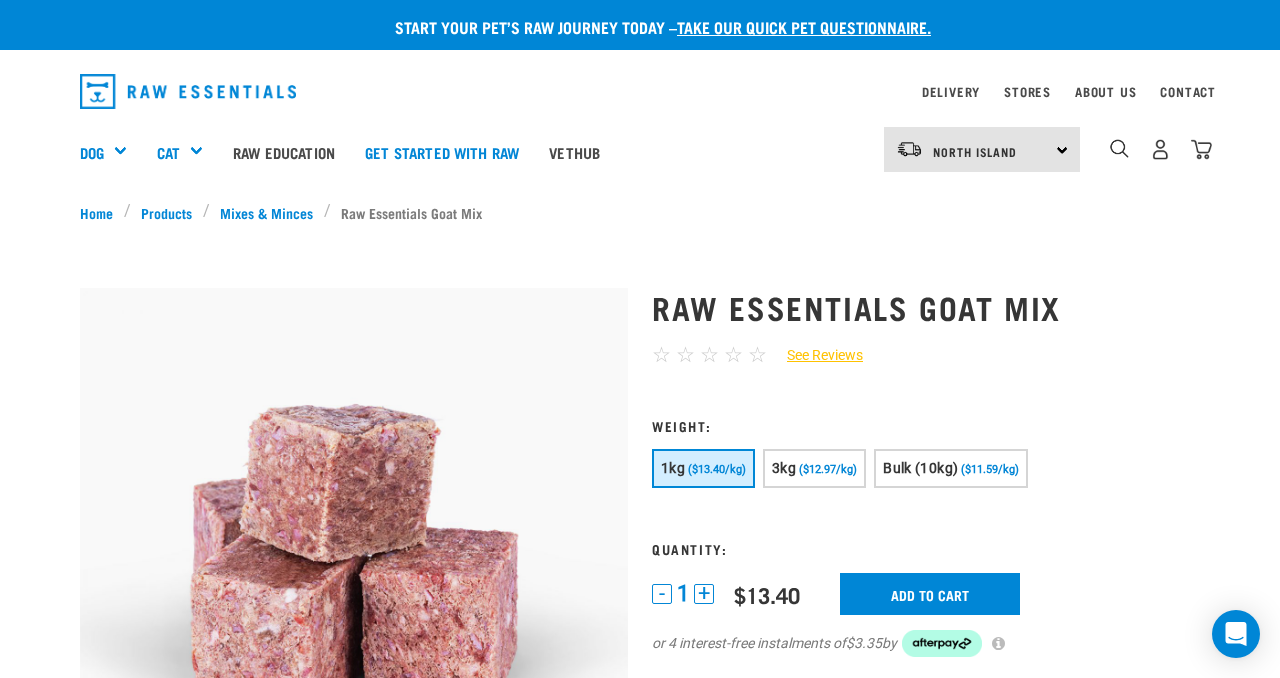 scroll, scrollTop: 119, scrollLeft: 0, axis: vertical 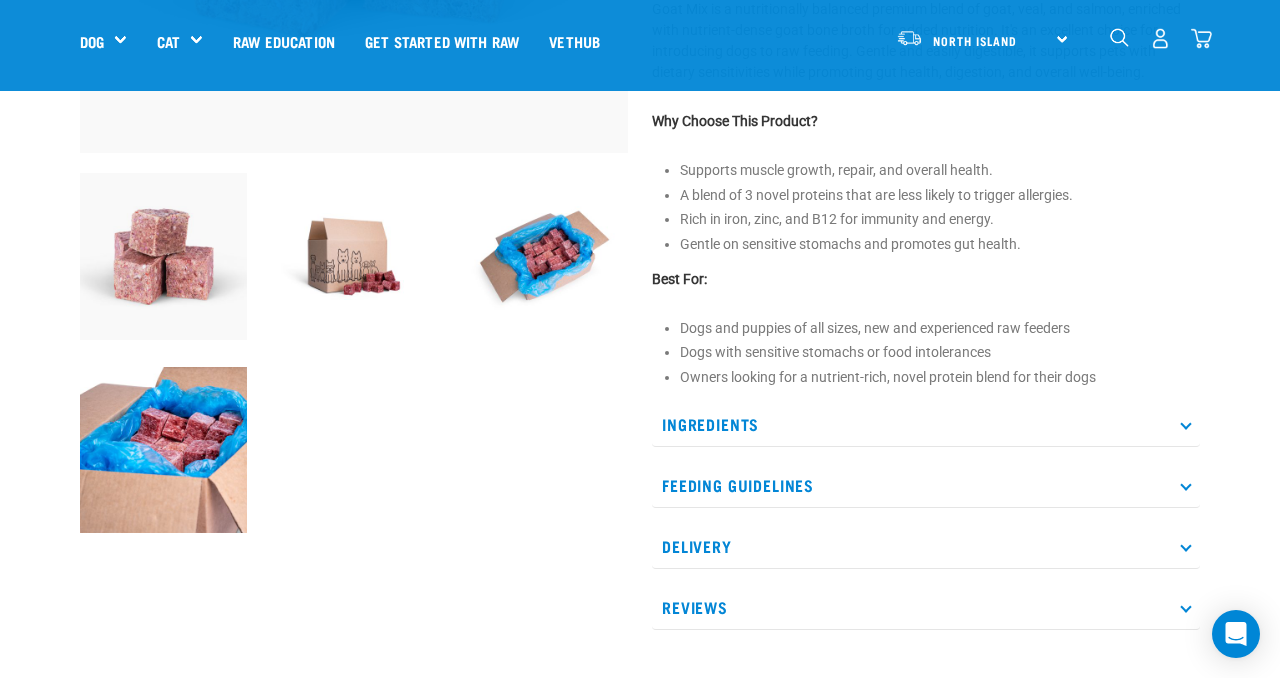 click on "Ingredients" at bounding box center [926, 424] 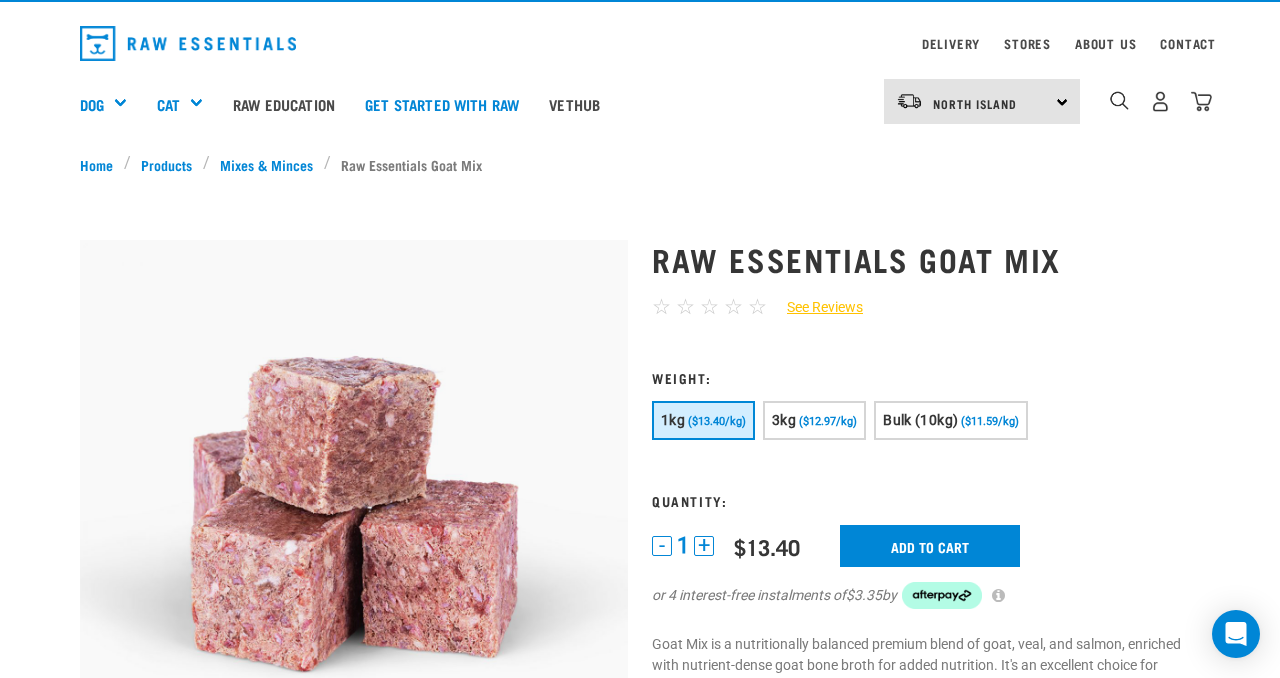 scroll, scrollTop: 0, scrollLeft: 0, axis: both 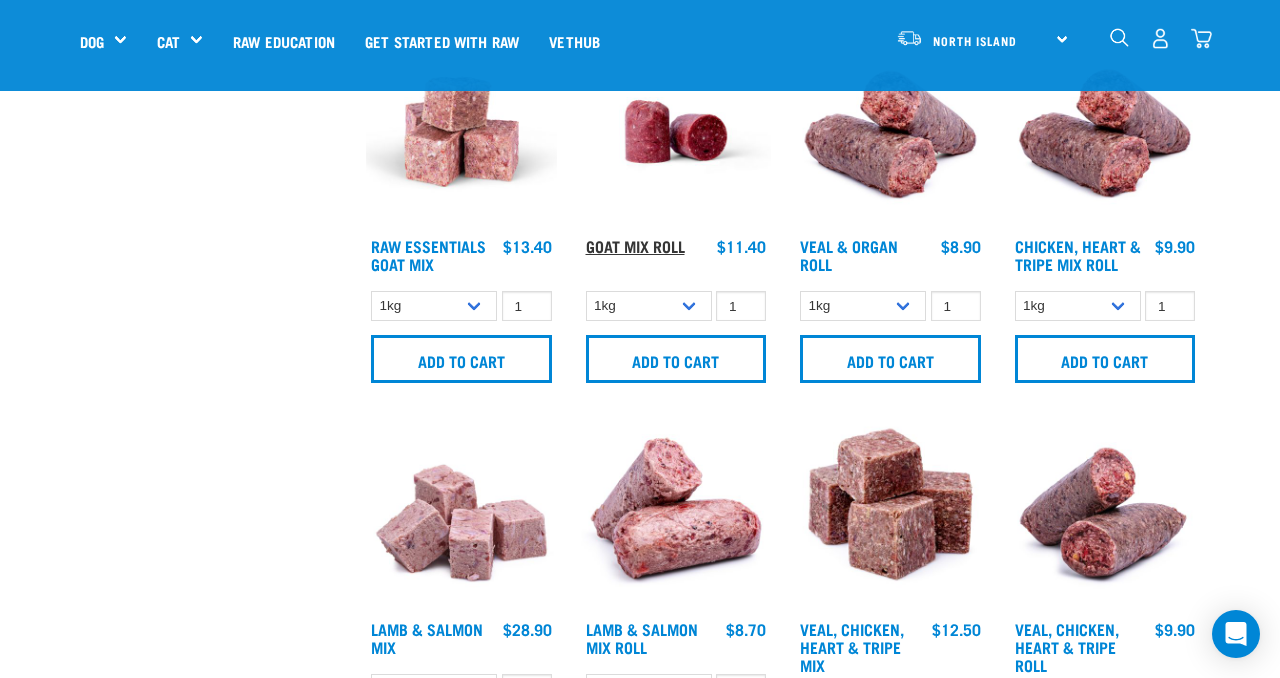 click on "Goat Mix Roll" at bounding box center (635, 245) 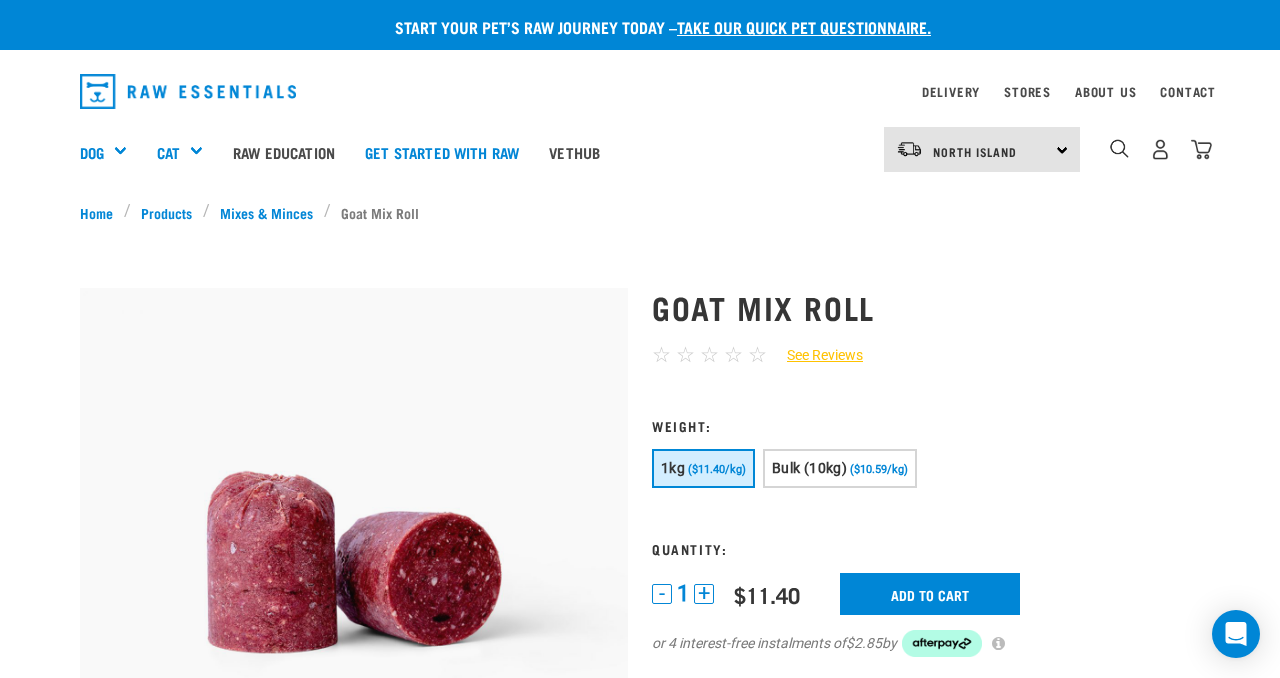 scroll, scrollTop: 0, scrollLeft: 0, axis: both 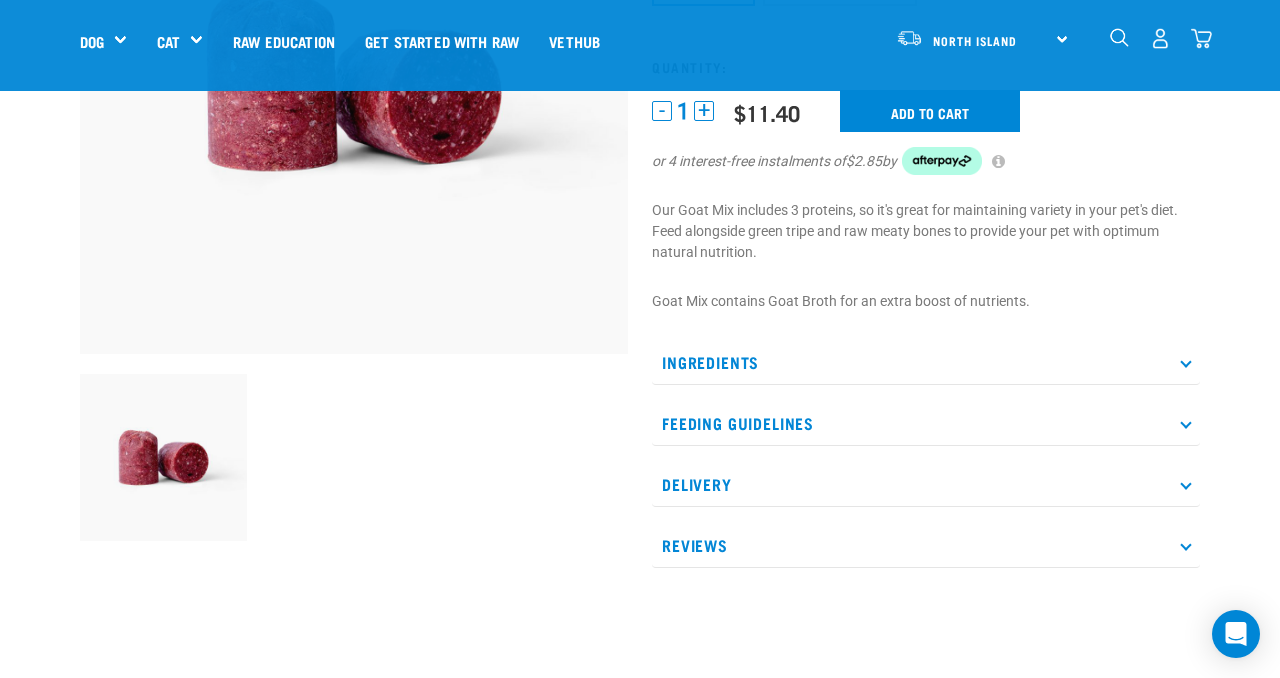 click on "Ingredients" at bounding box center [926, 362] 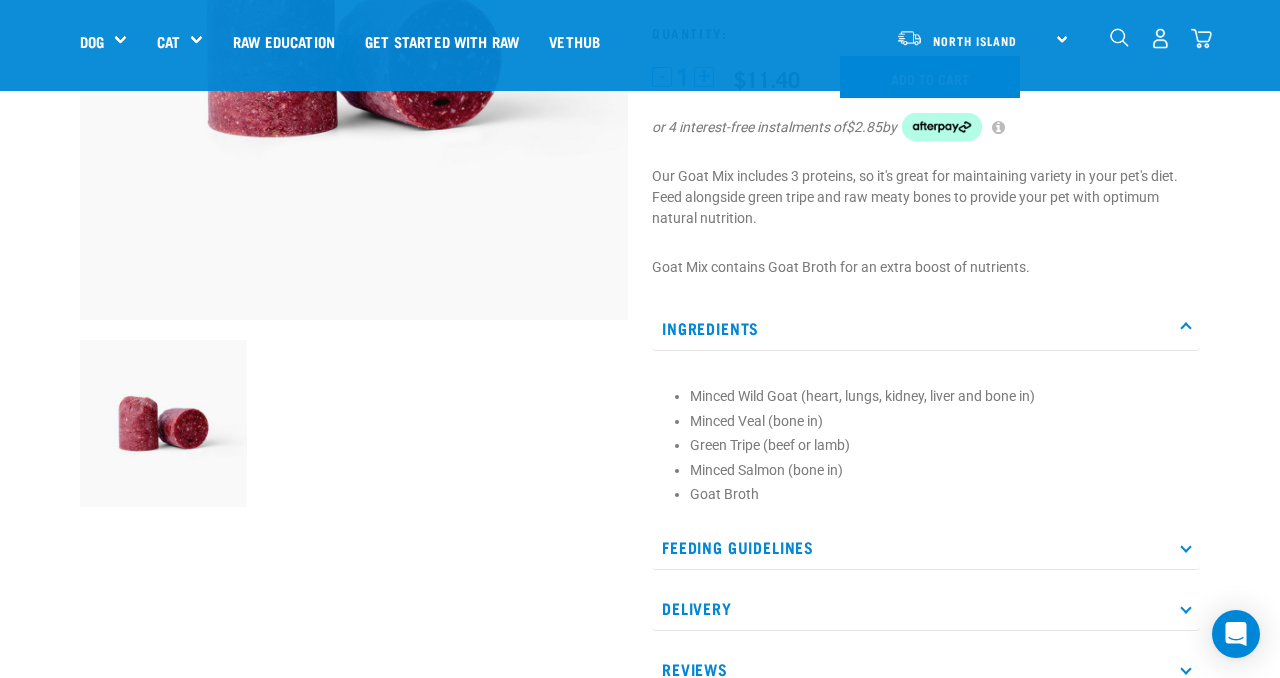 scroll, scrollTop: 381, scrollLeft: 0, axis: vertical 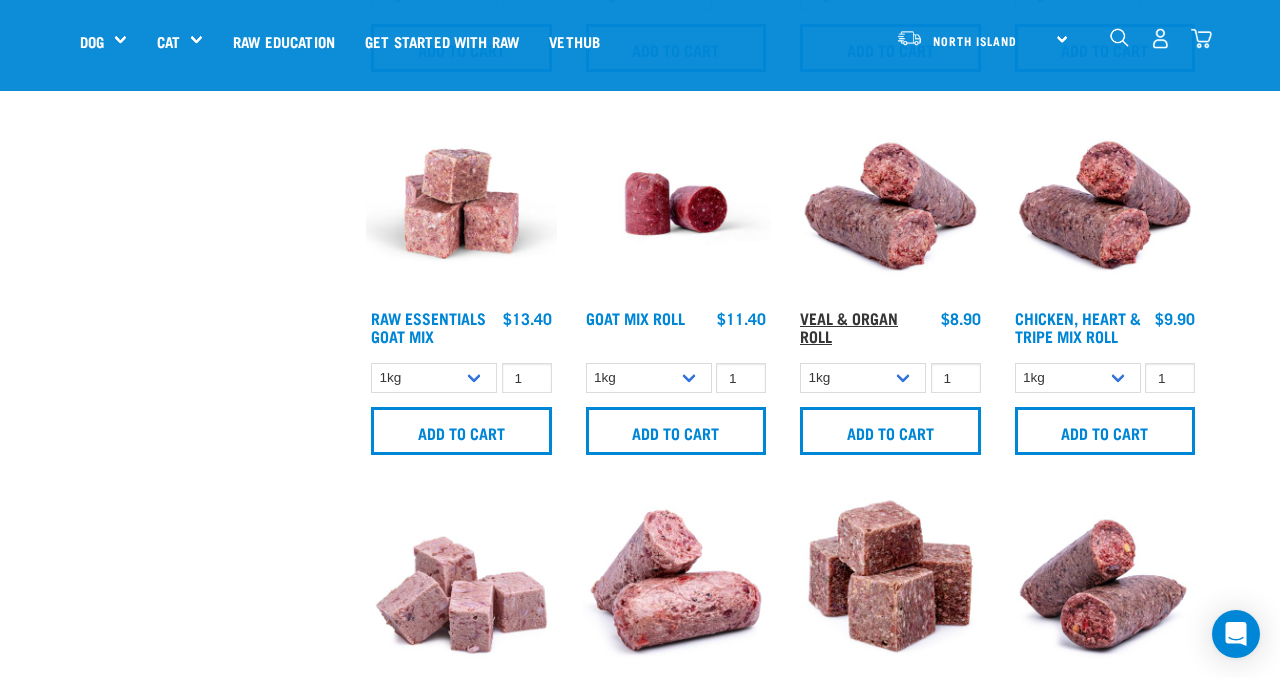 click on "Veal & Organ Roll" at bounding box center (849, 326) 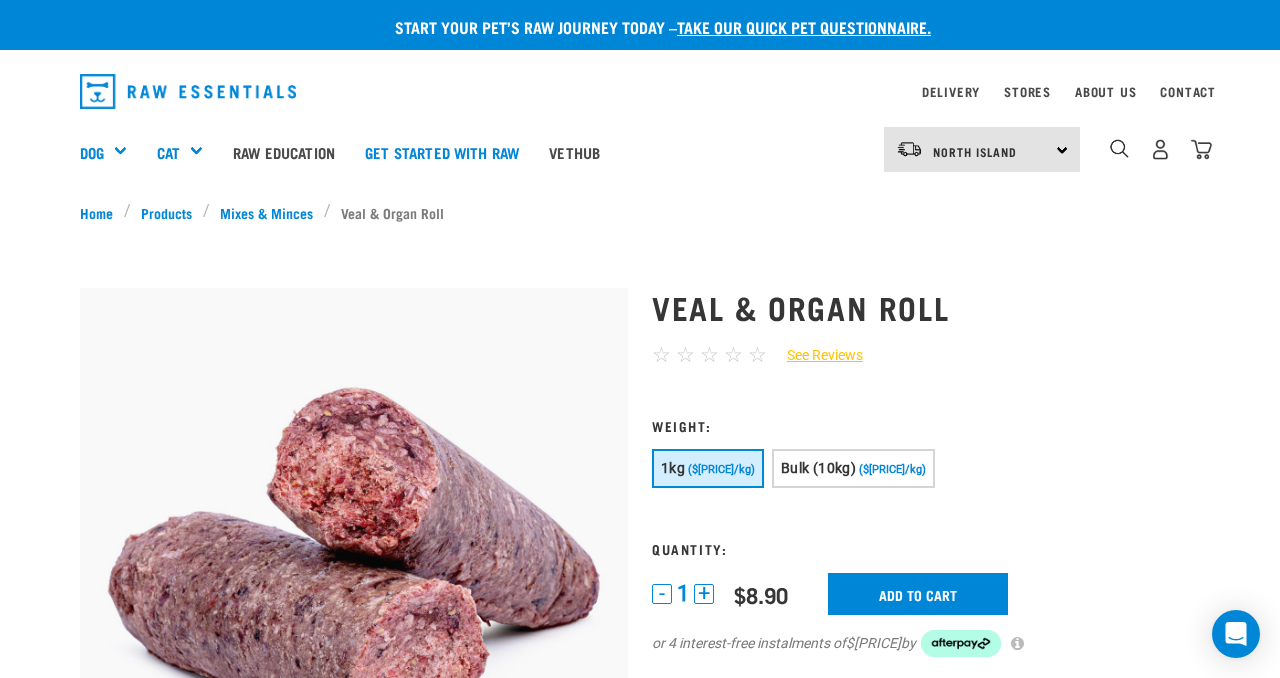scroll, scrollTop: 0, scrollLeft: 0, axis: both 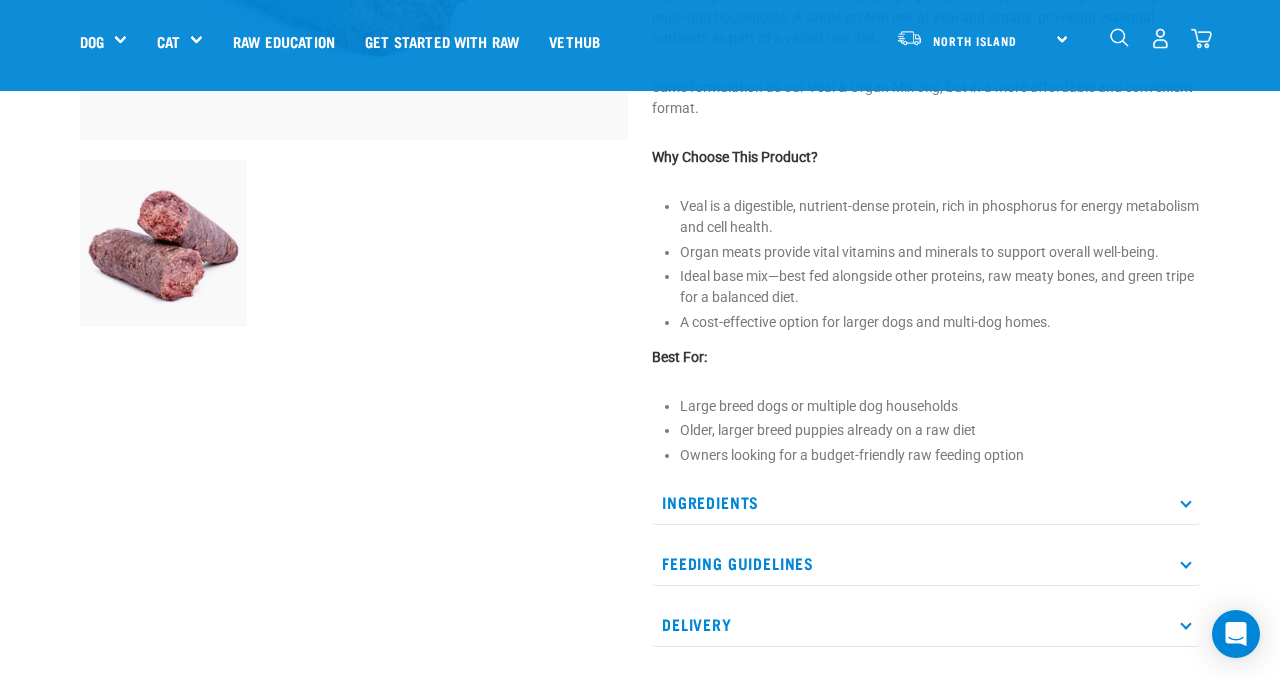 click on "Ingredients" at bounding box center [926, 502] 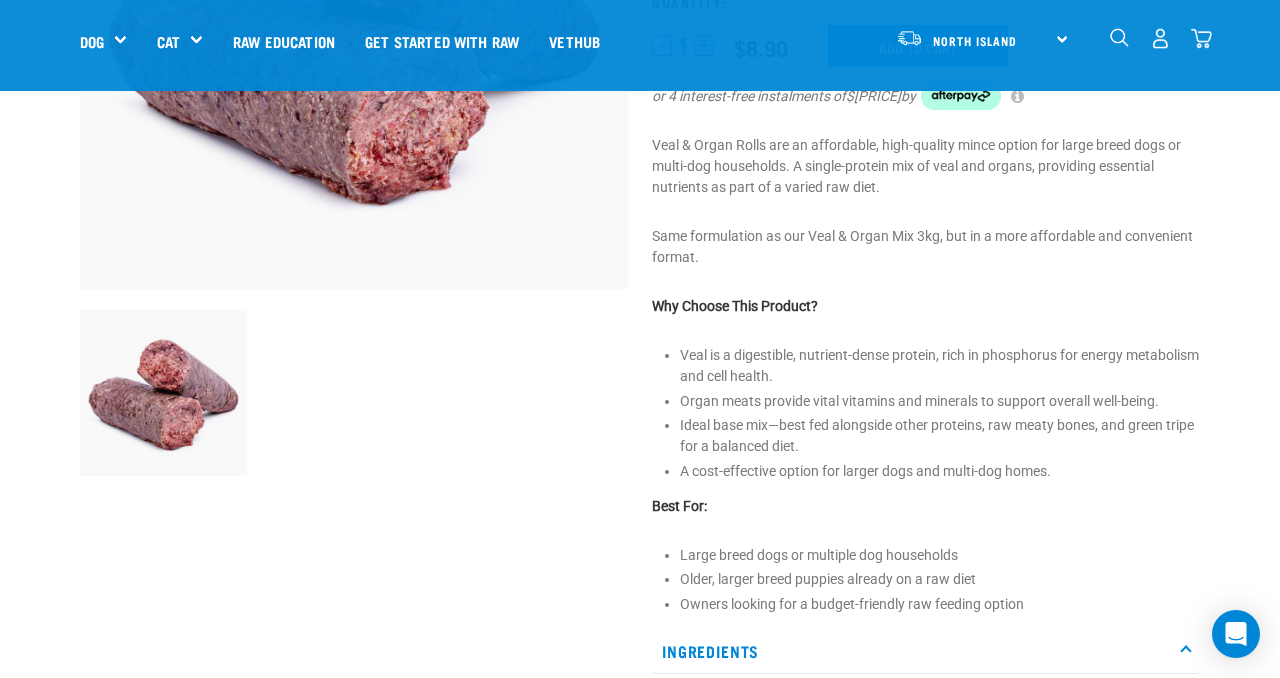 scroll, scrollTop: 759, scrollLeft: 0, axis: vertical 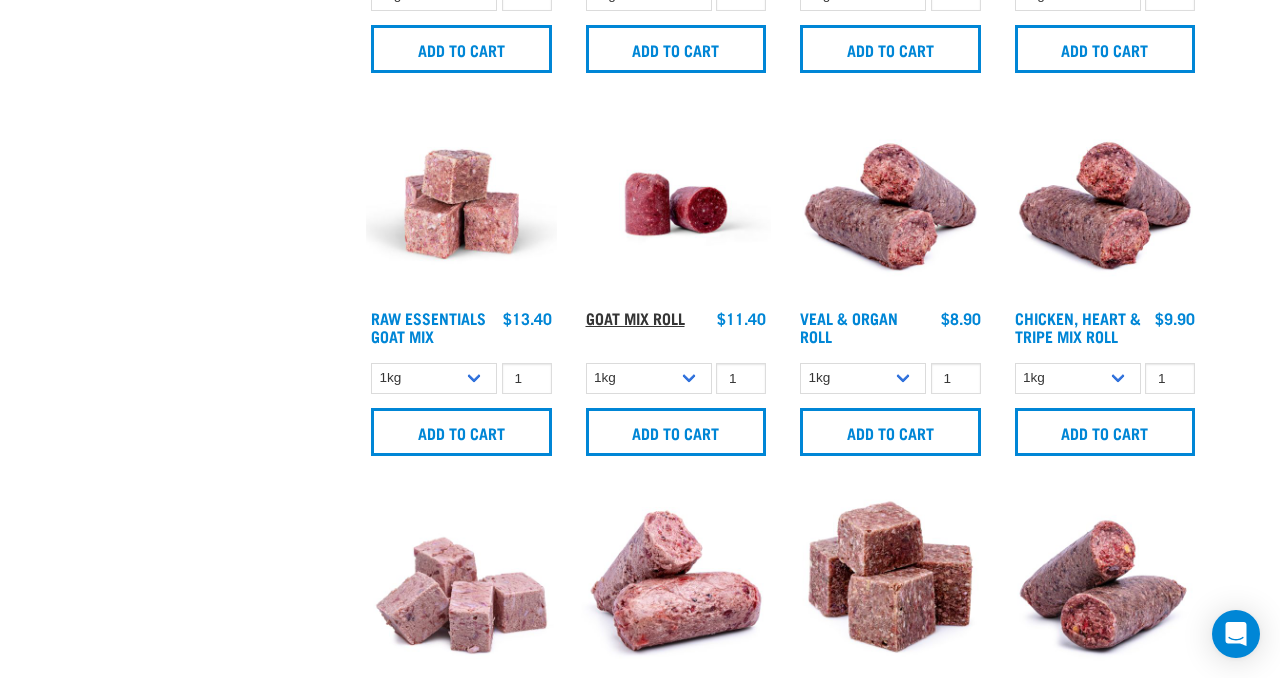 click on "Goat Mix Roll" at bounding box center [635, 317] 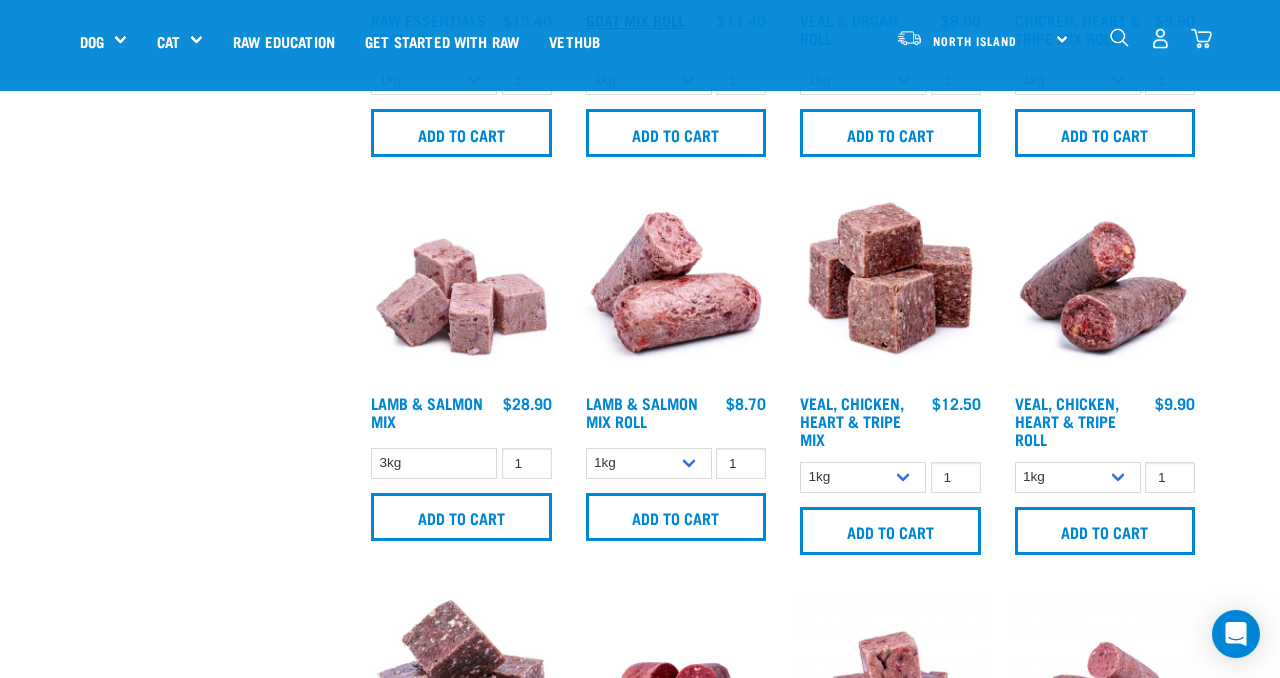 scroll, scrollTop: 1992, scrollLeft: 0, axis: vertical 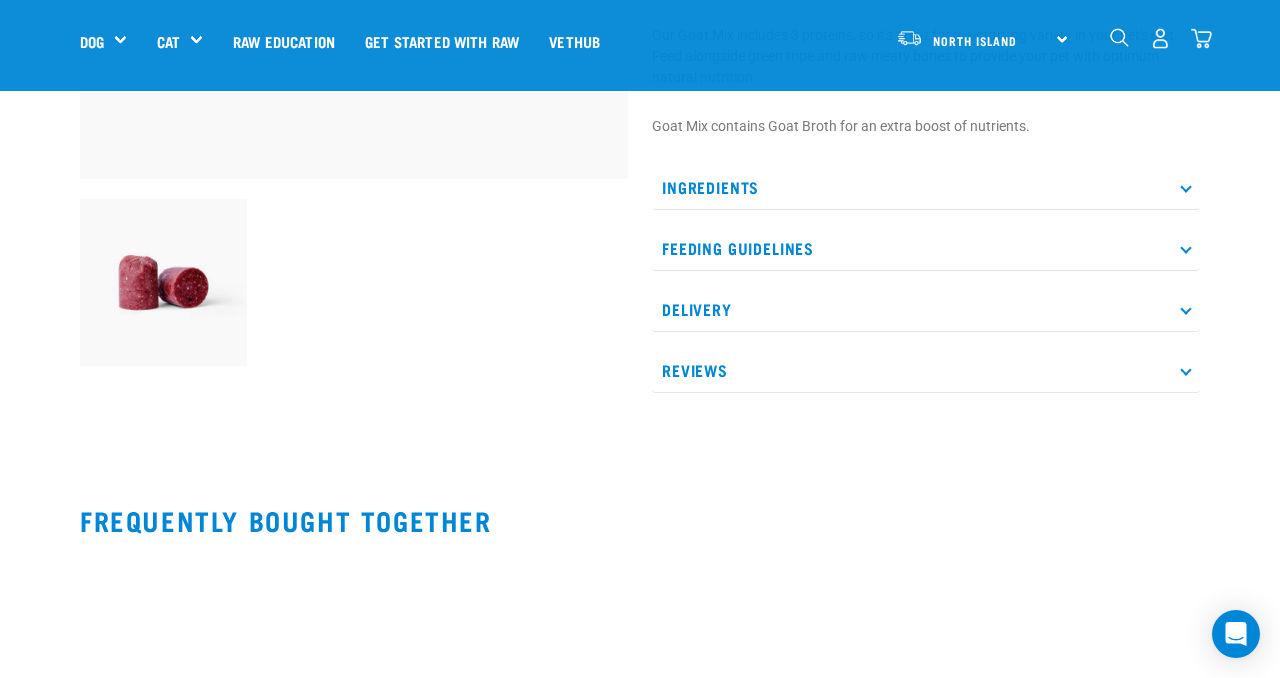 click on "Ingredients" at bounding box center [926, 187] 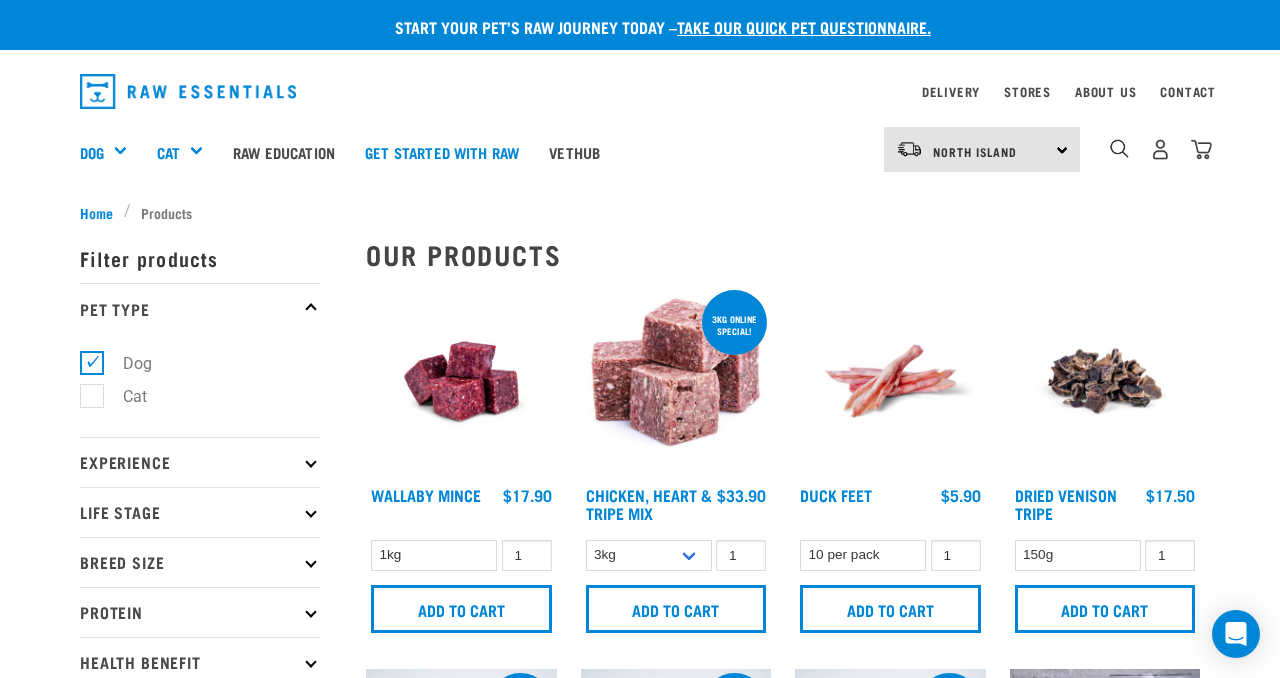 scroll, scrollTop: 2134, scrollLeft: 0, axis: vertical 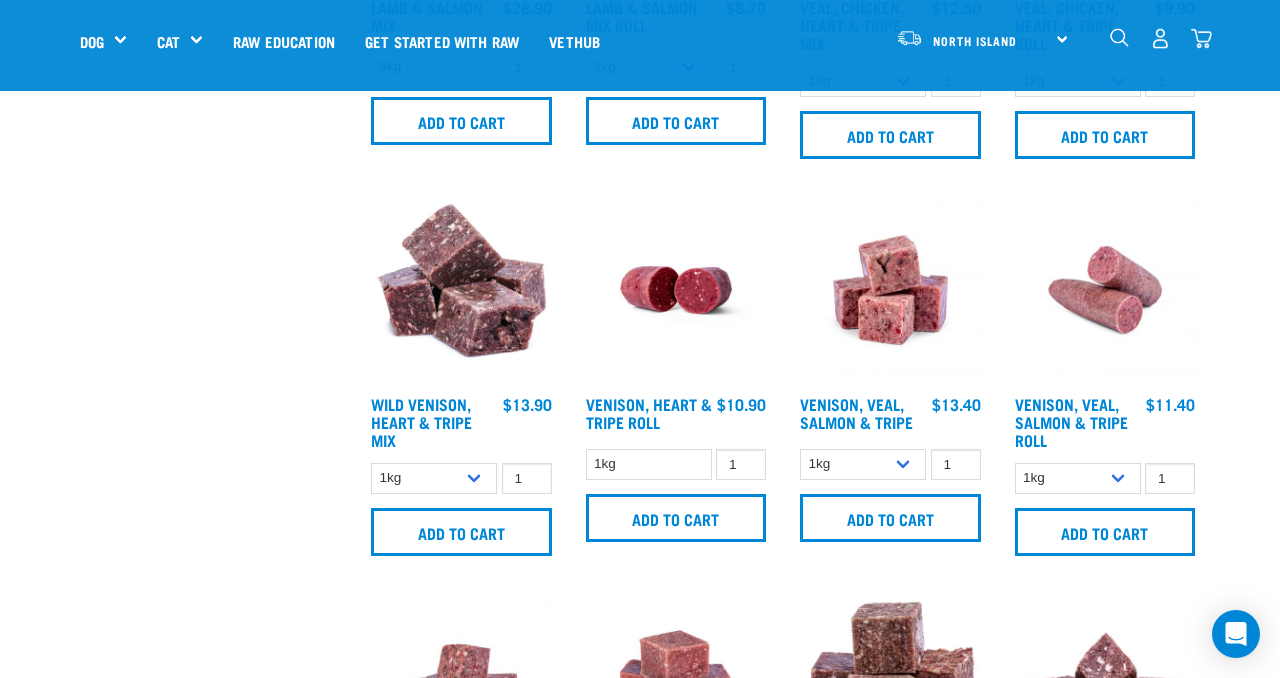 click on "Venison, Heart & Tripe Roll" at bounding box center (649, 415) 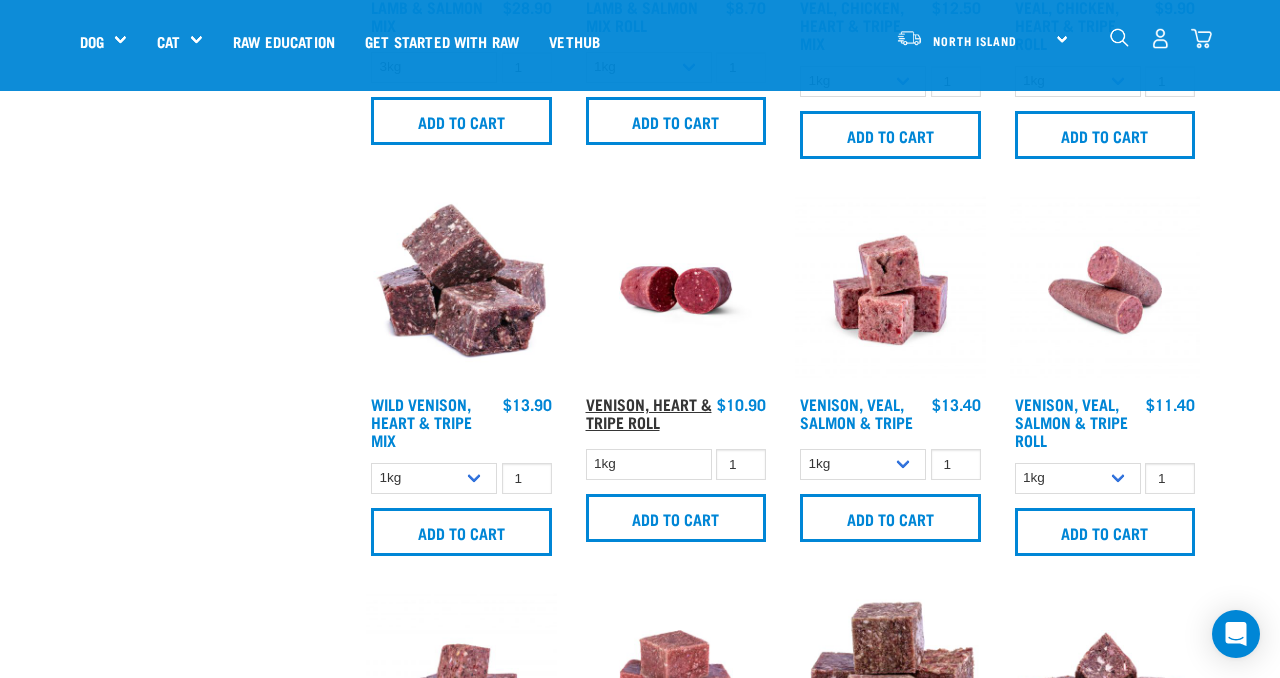 click on "Venison, Heart & Tripe Roll" at bounding box center [649, 412] 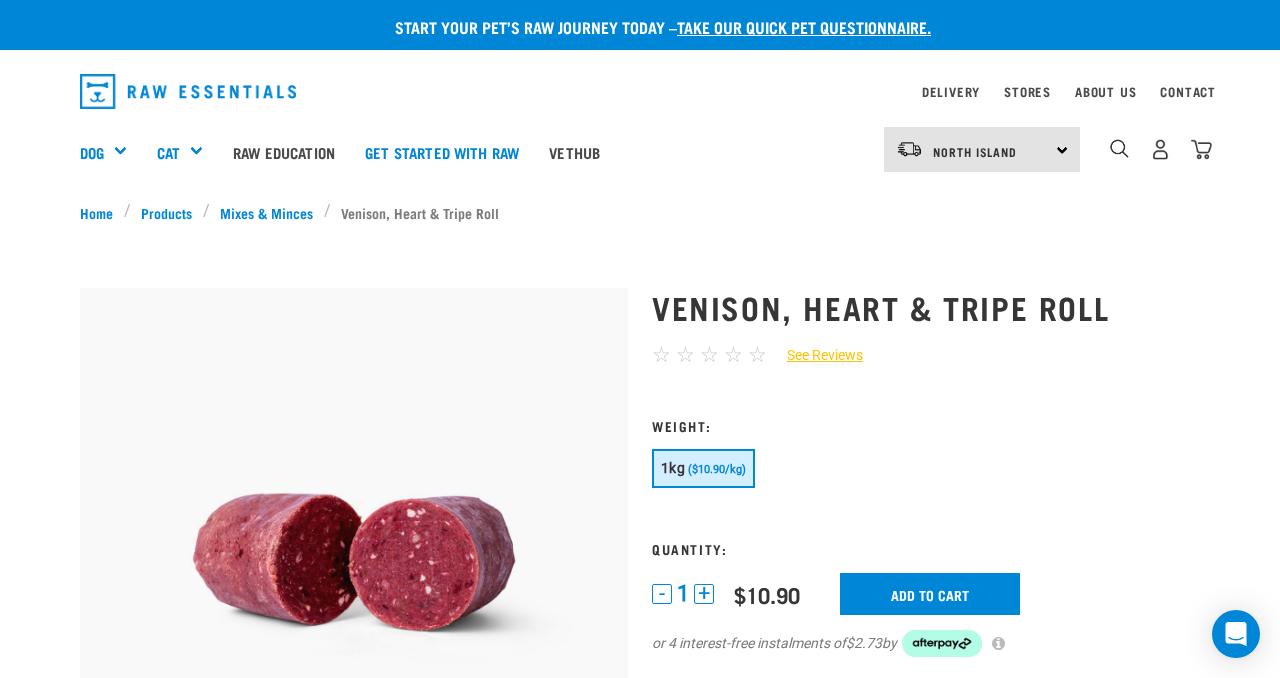 scroll, scrollTop: 0, scrollLeft: 0, axis: both 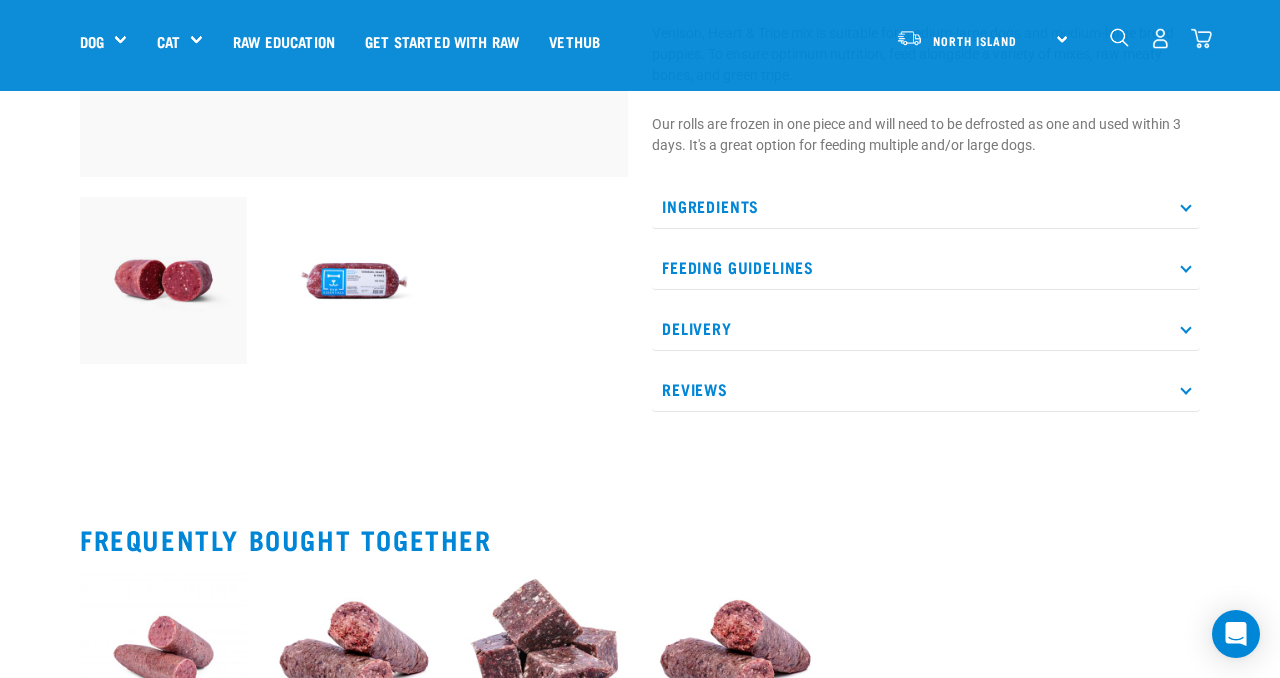 click on "Ingredients" at bounding box center (926, 206) 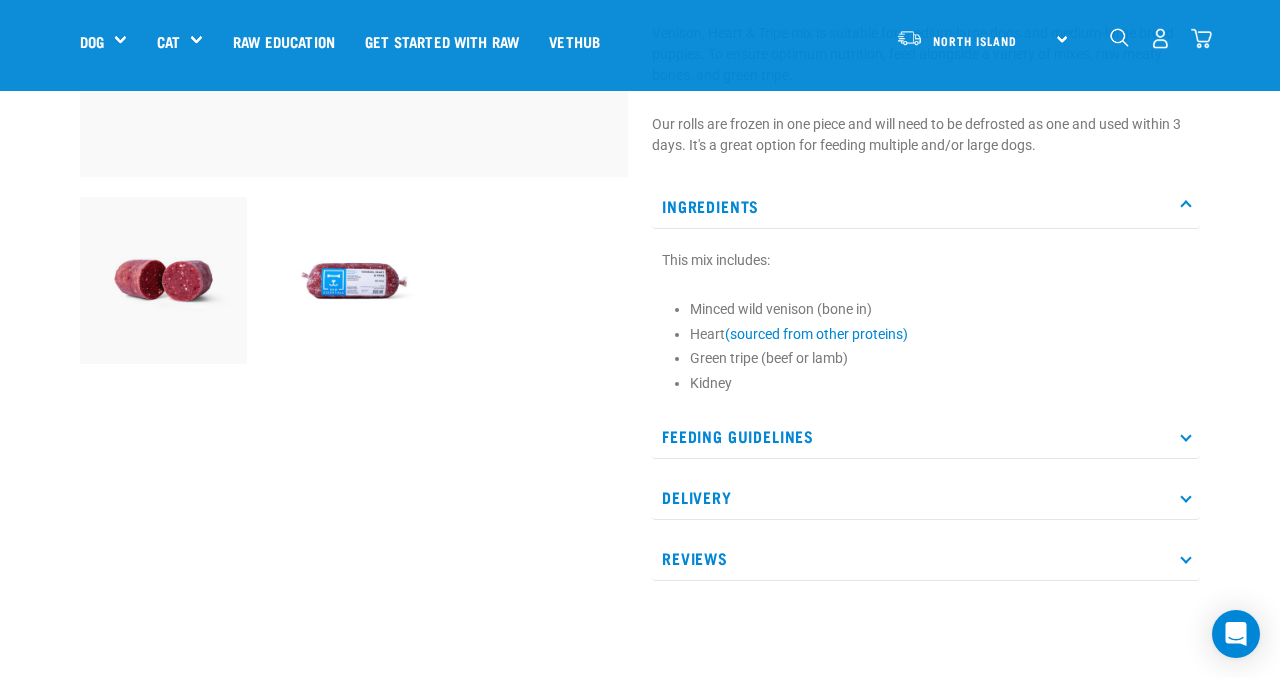 click on "Ingredients" at bounding box center [926, 206] 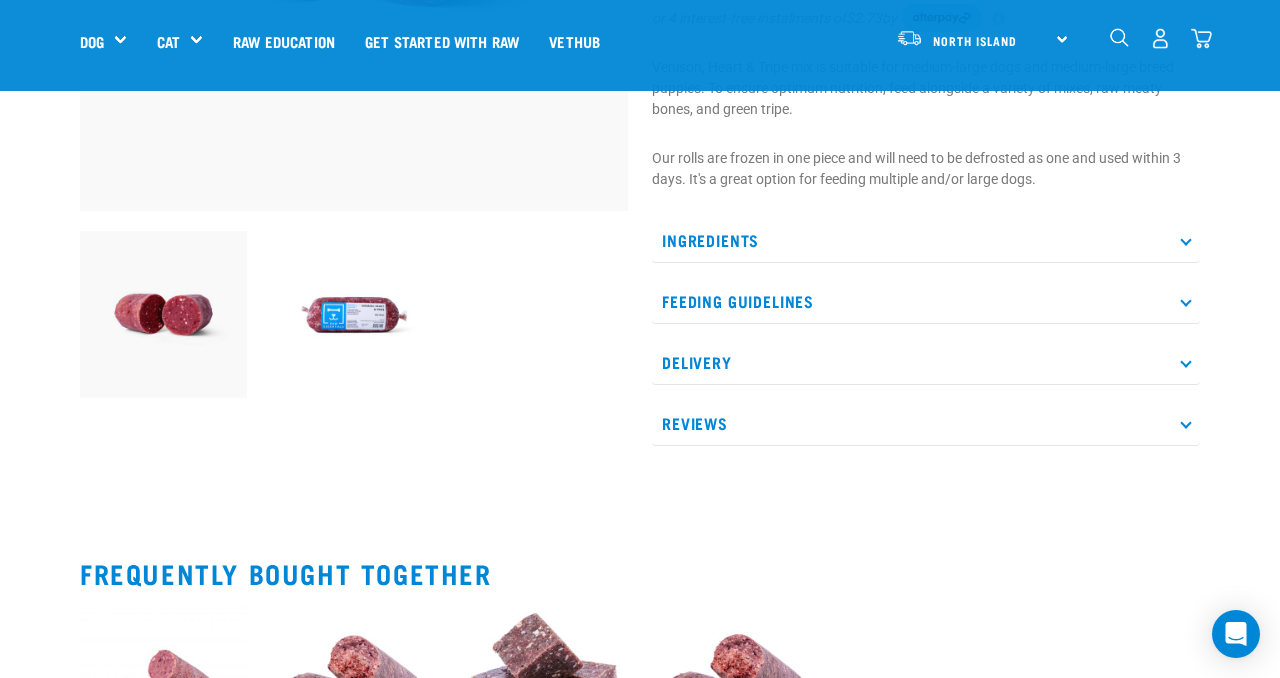scroll, scrollTop: 0, scrollLeft: 0, axis: both 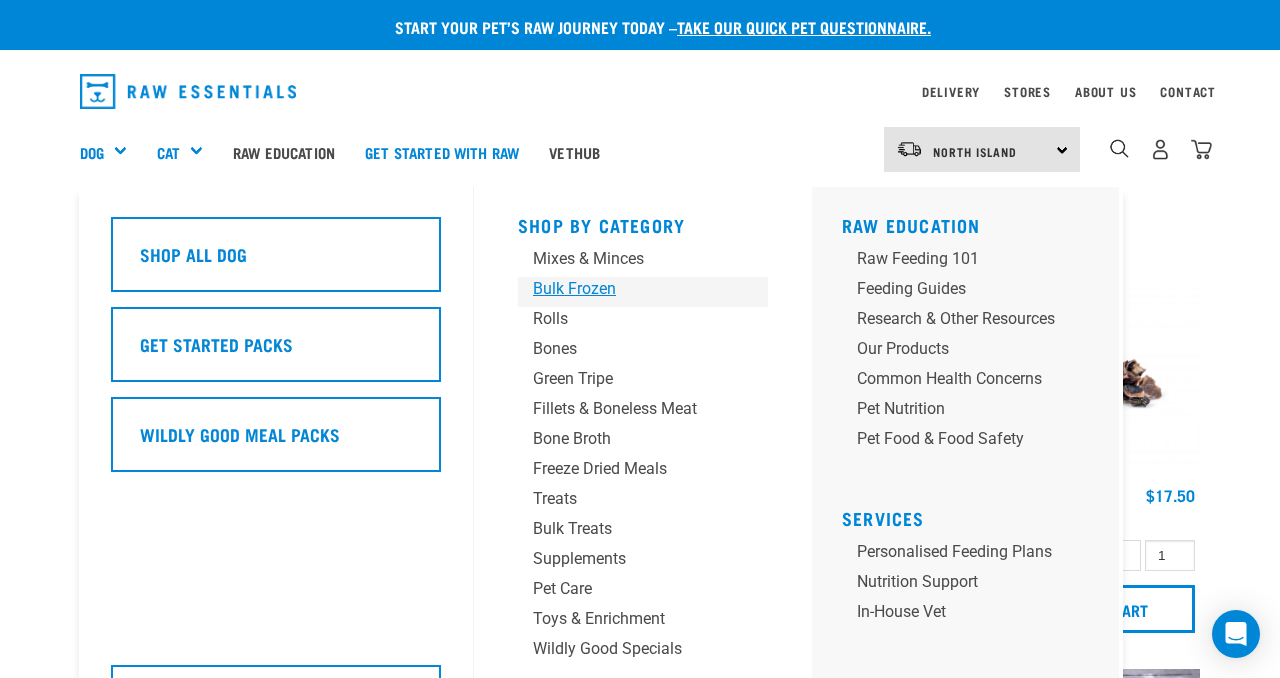 click on "Bulk Frozen" at bounding box center (626, 289) 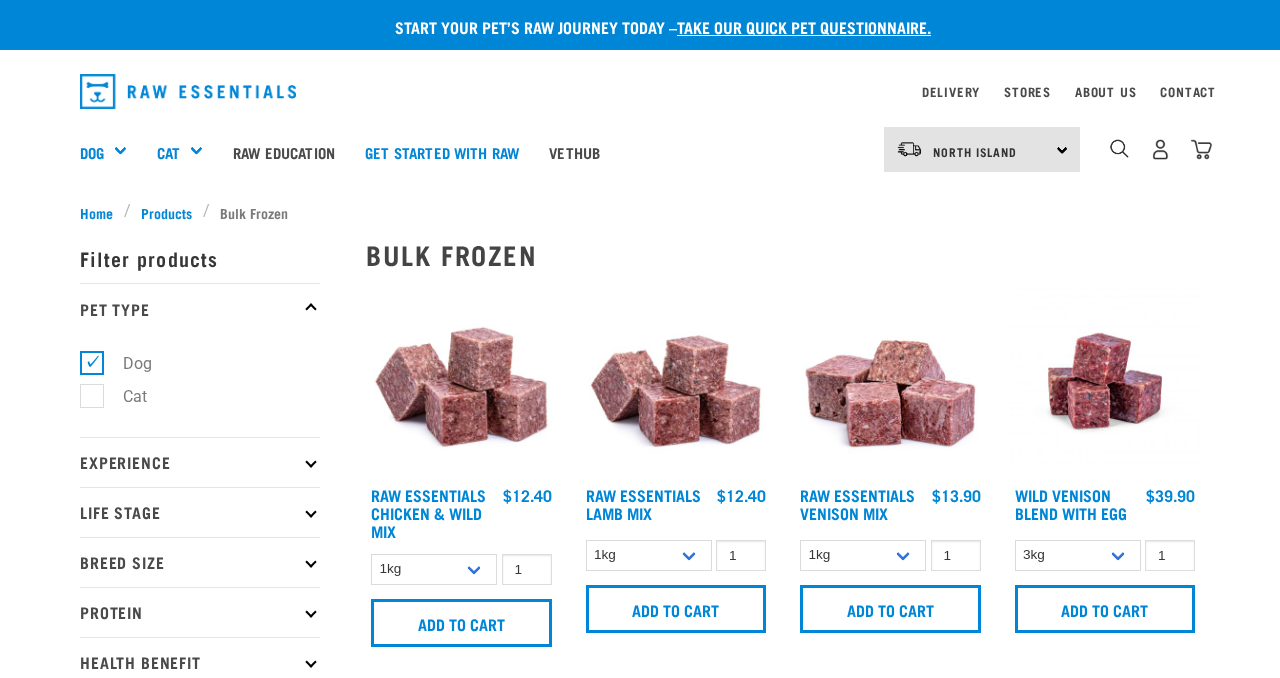scroll, scrollTop: 0, scrollLeft: 0, axis: both 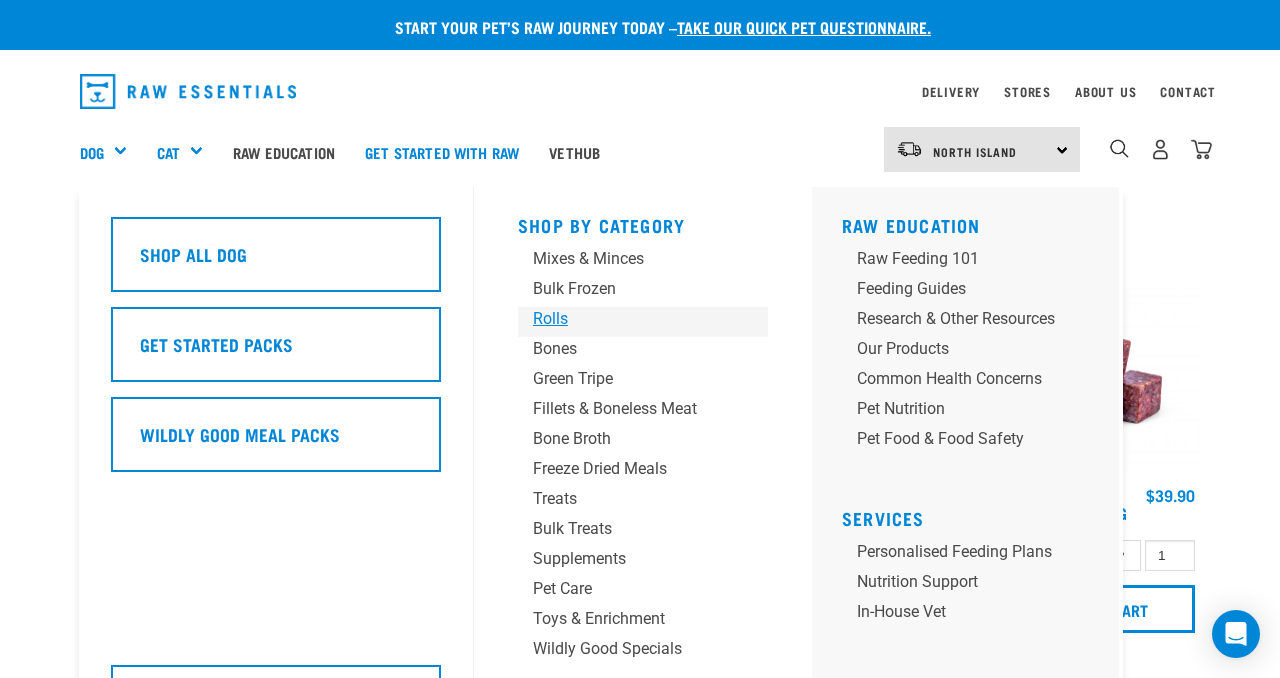 click on "Rolls" at bounding box center [626, 319] 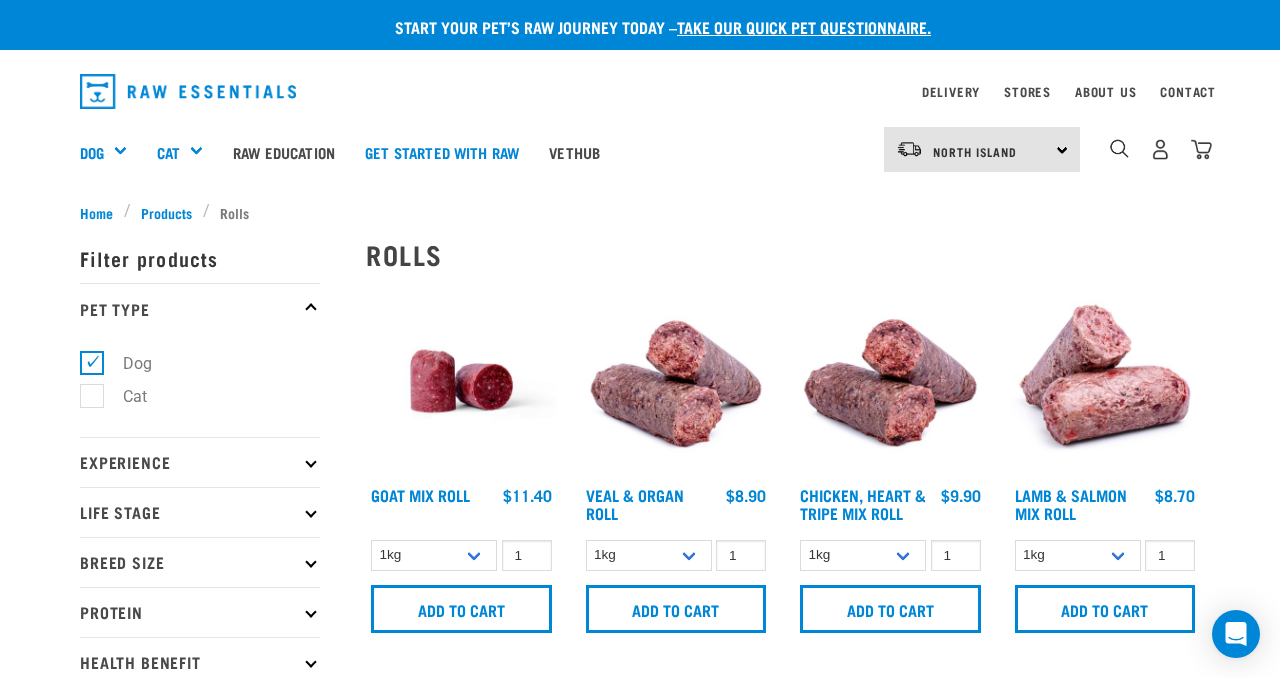 scroll, scrollTop: 0, scrollLeft: 0, axis: both 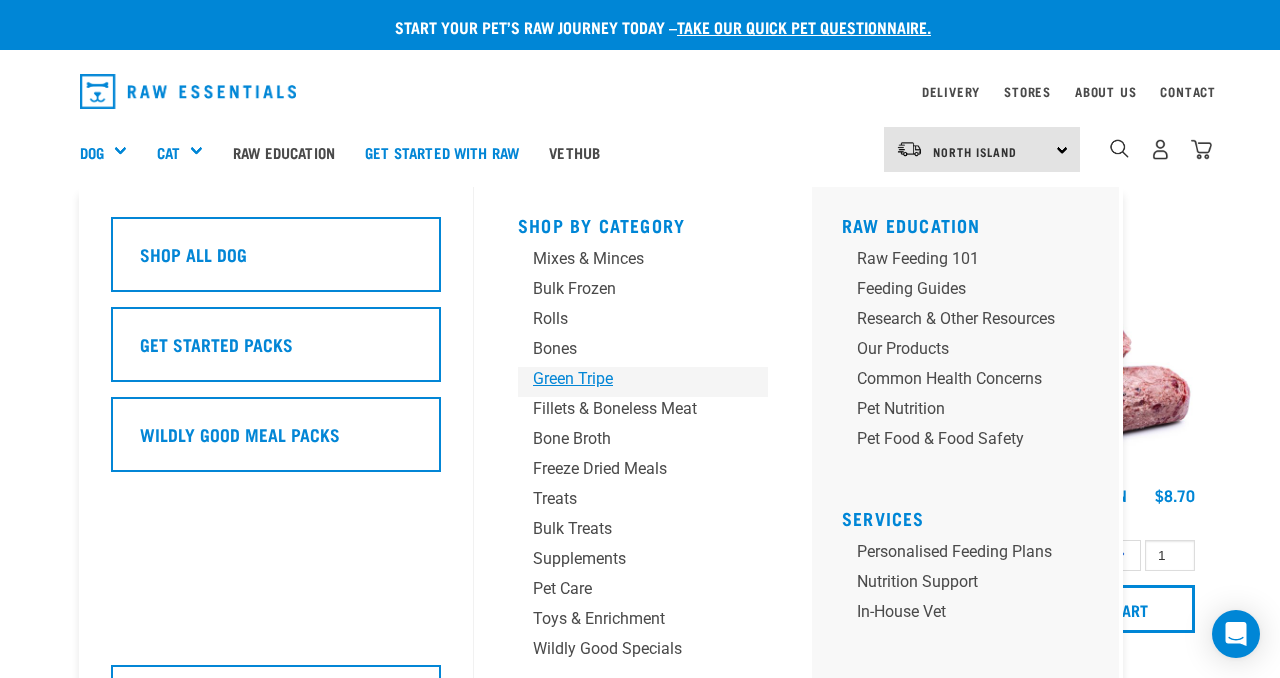 click on "Green Tripe" at bounding box center [626, 379] 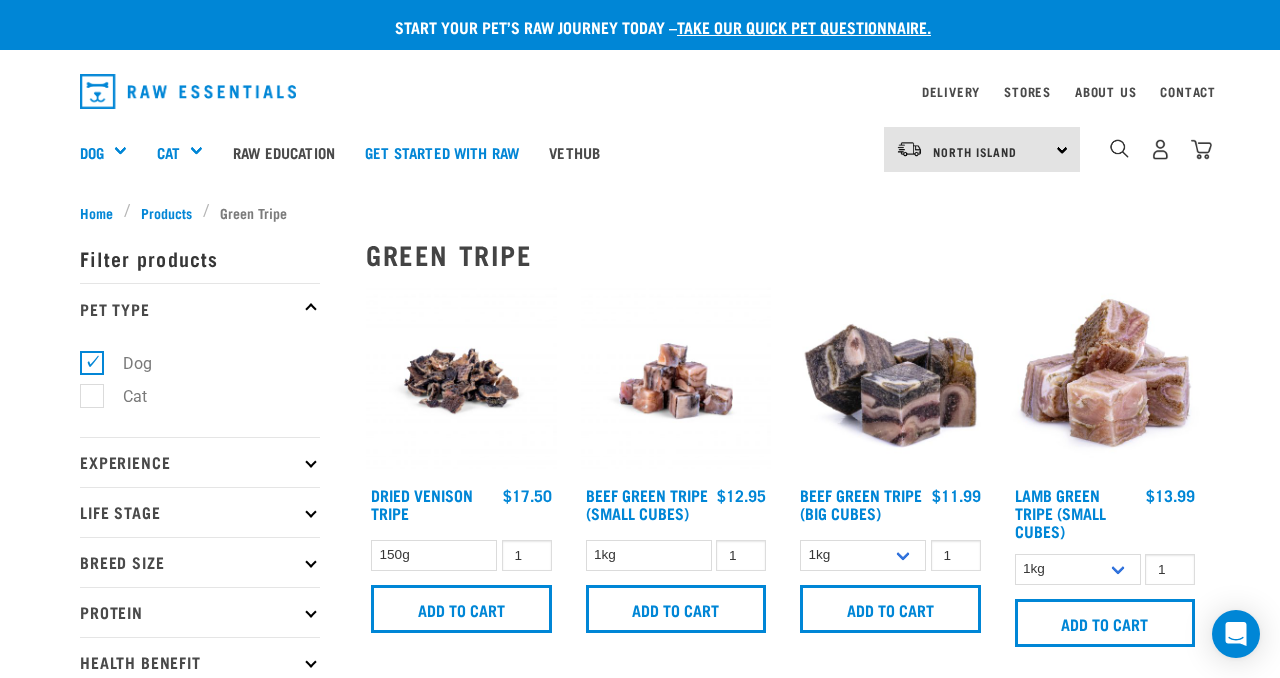 scroll, scrollTop: 0, scrollLeft: 0, axis: both 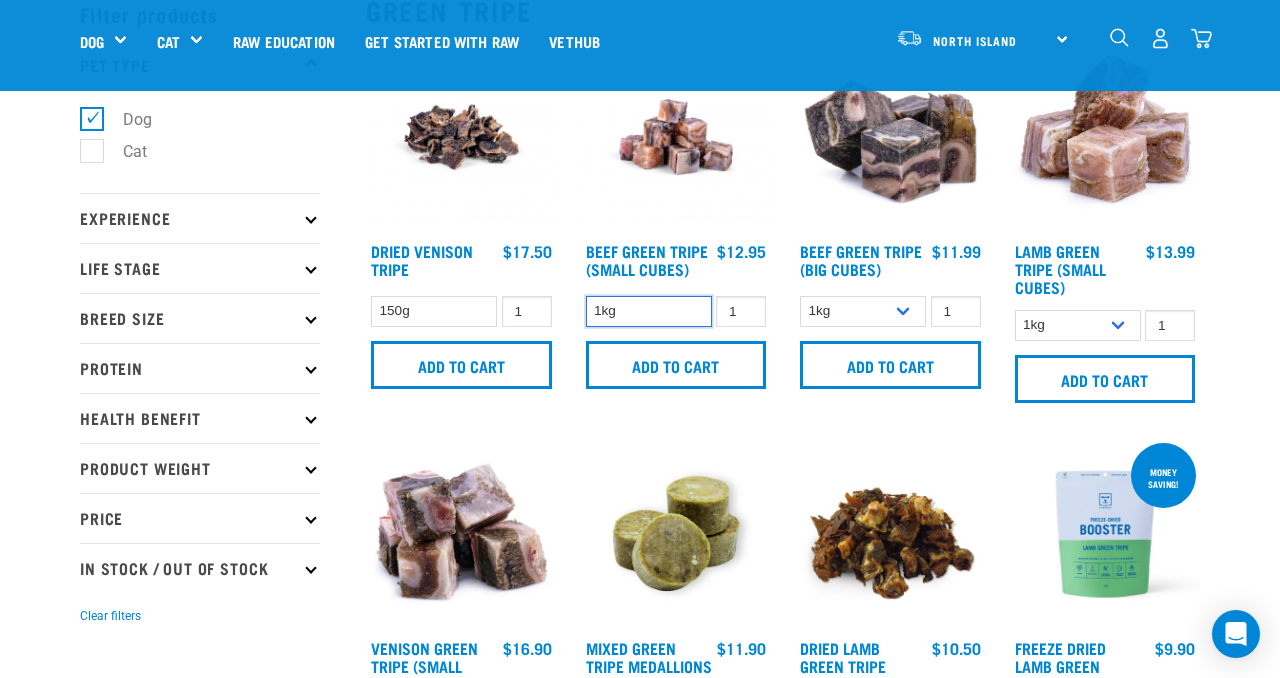 click on "1kg" at bounding box center [649, 311] 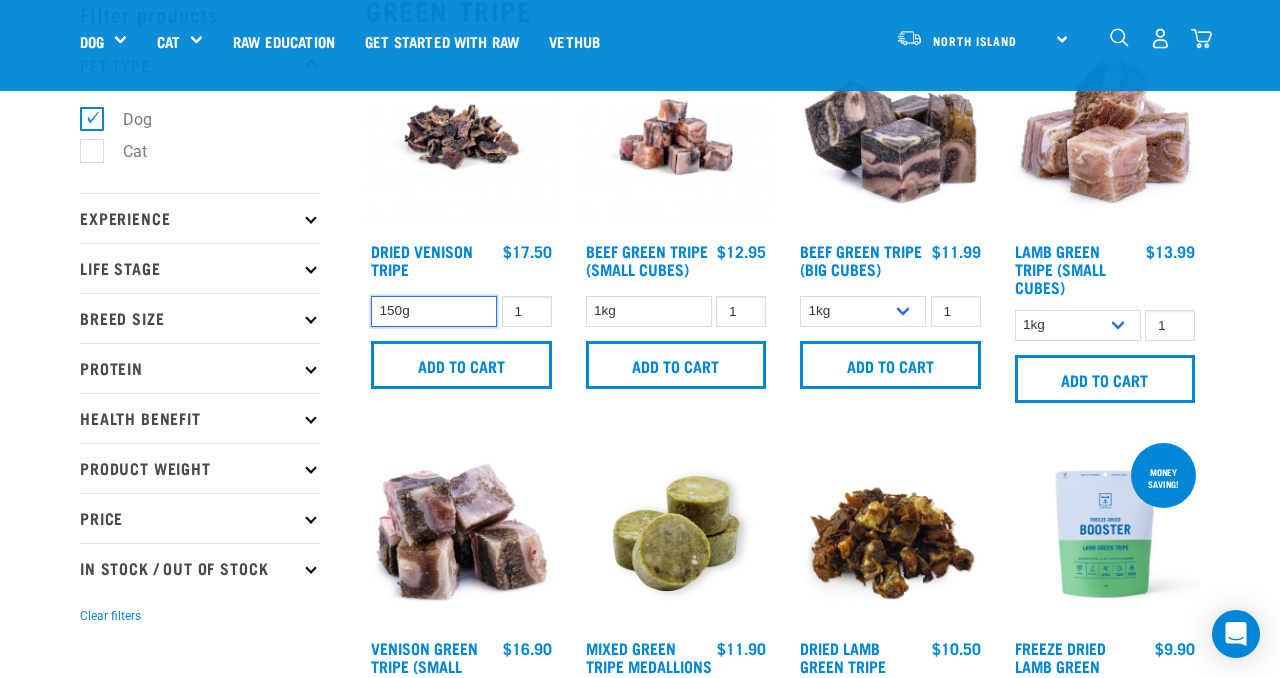 click on "150g" at bounding box center (434, 311) 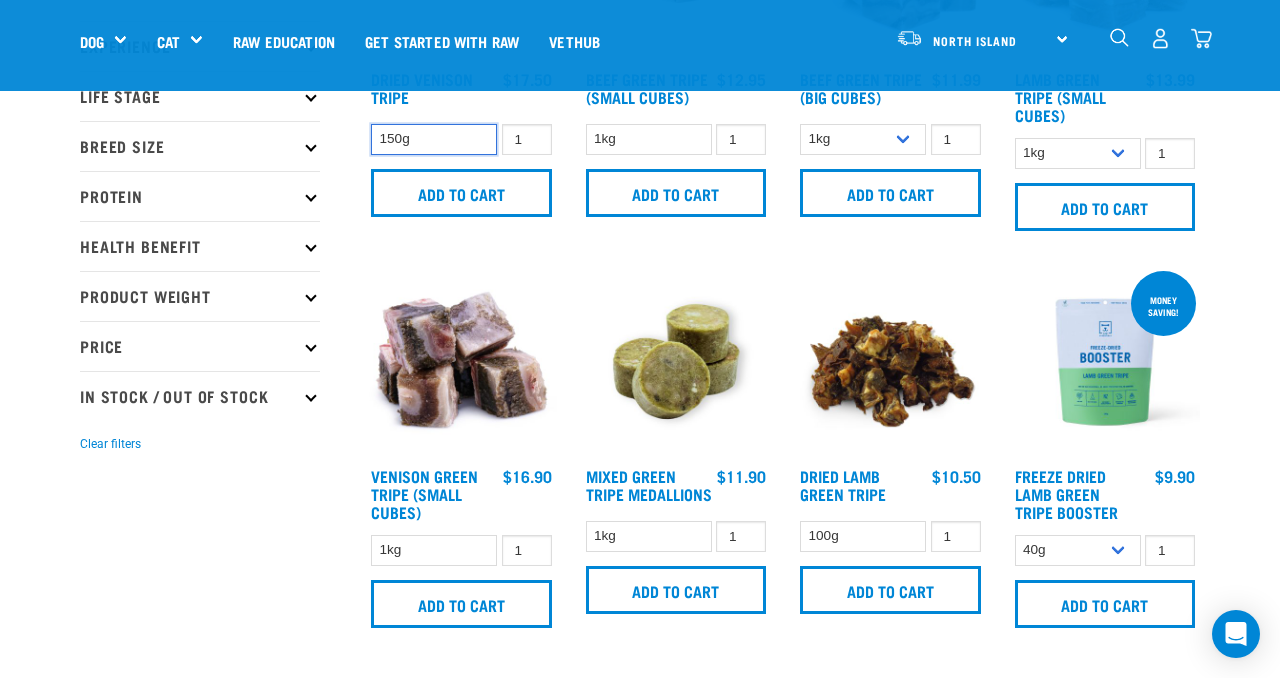 scroll, scrollTop: 308, scrollLeft: 0, axis: vertical 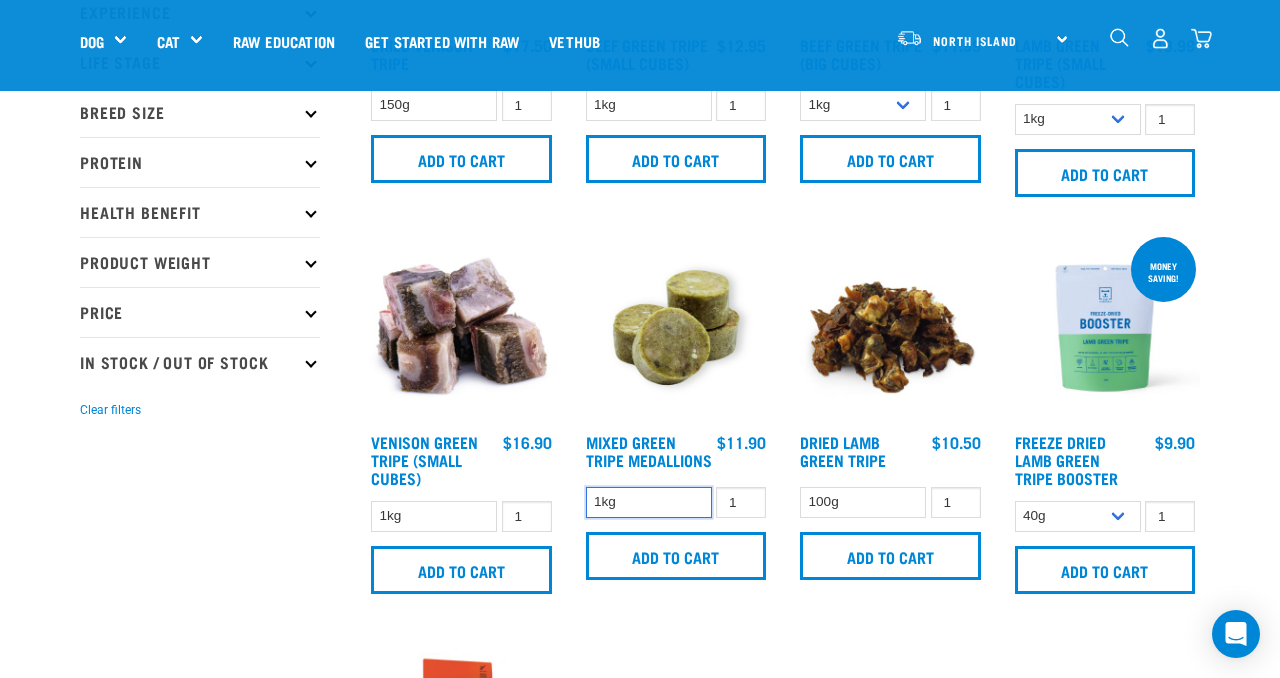 click on "1kg" at bounding box center [649, 502] 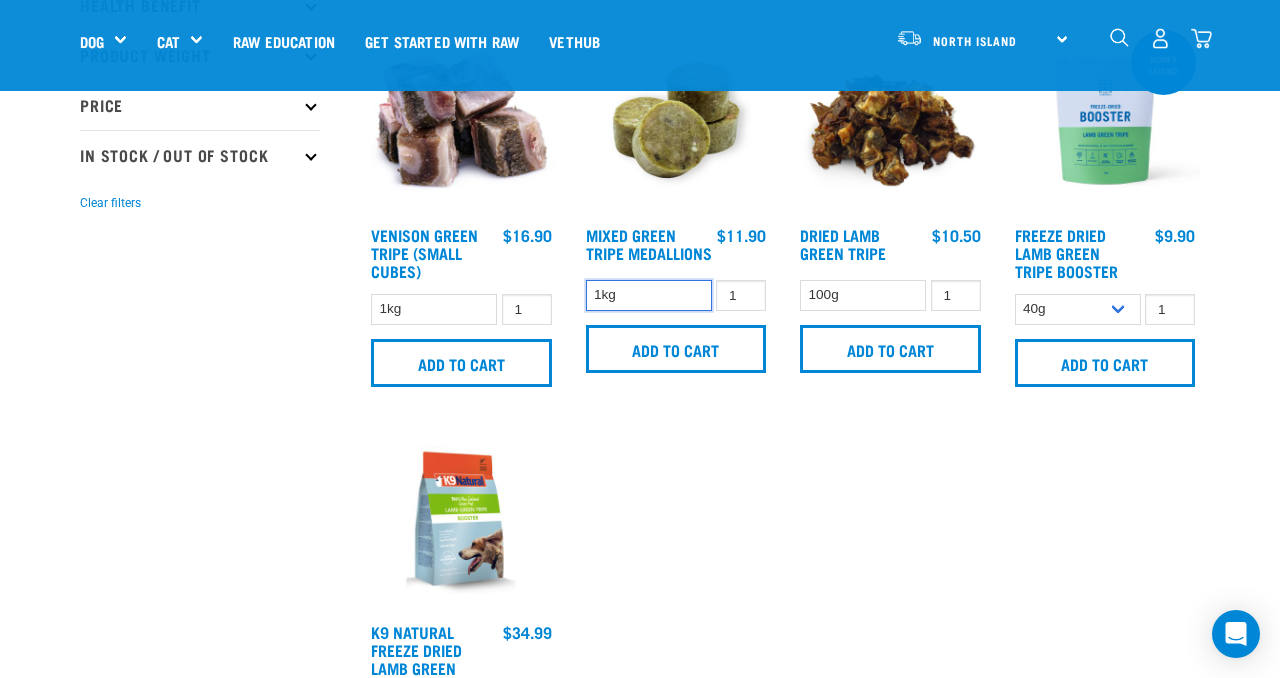 scroll, scrollTop: 511, scrollLeft: 0, axis: vertical 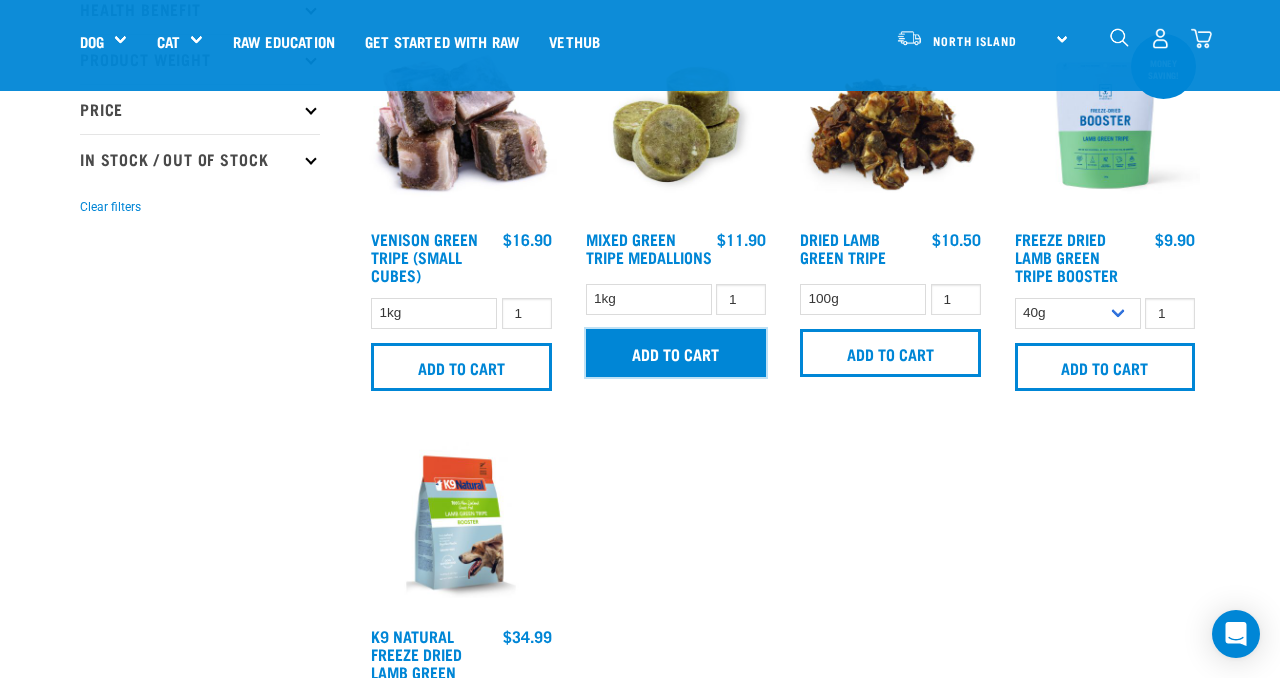 click on "Add to cart" at bounding box center (676, 353) 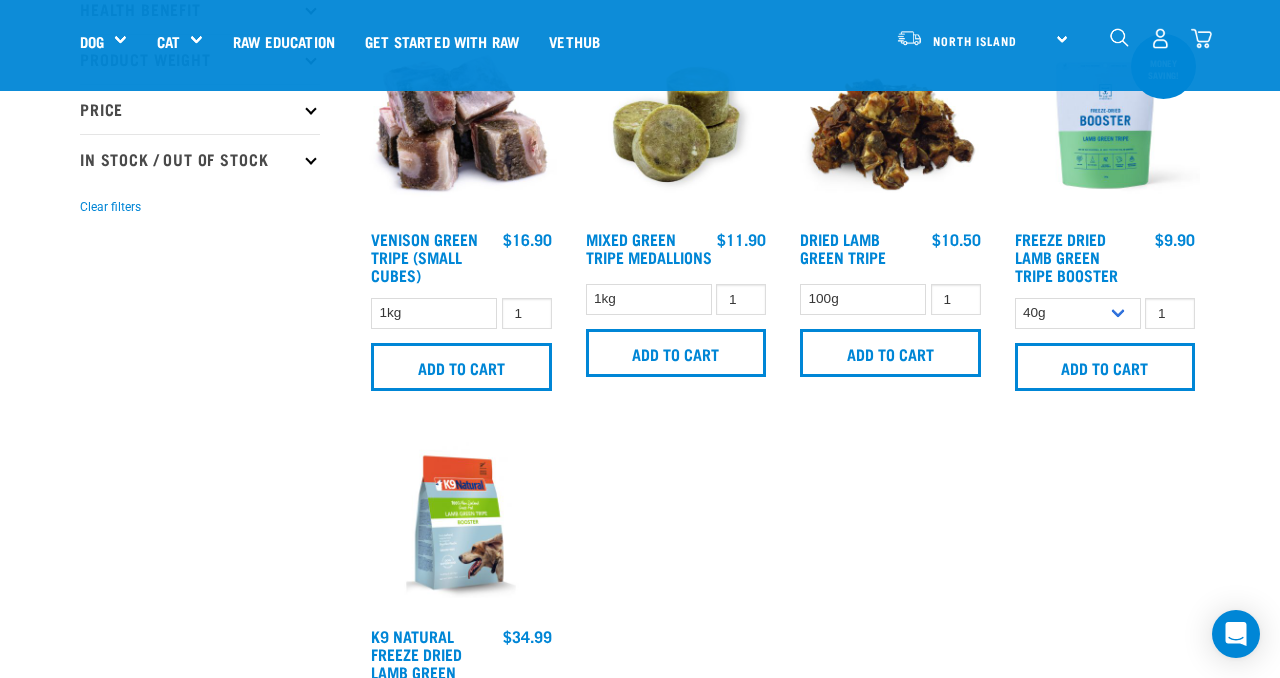 click at bounding box center [70, 339] 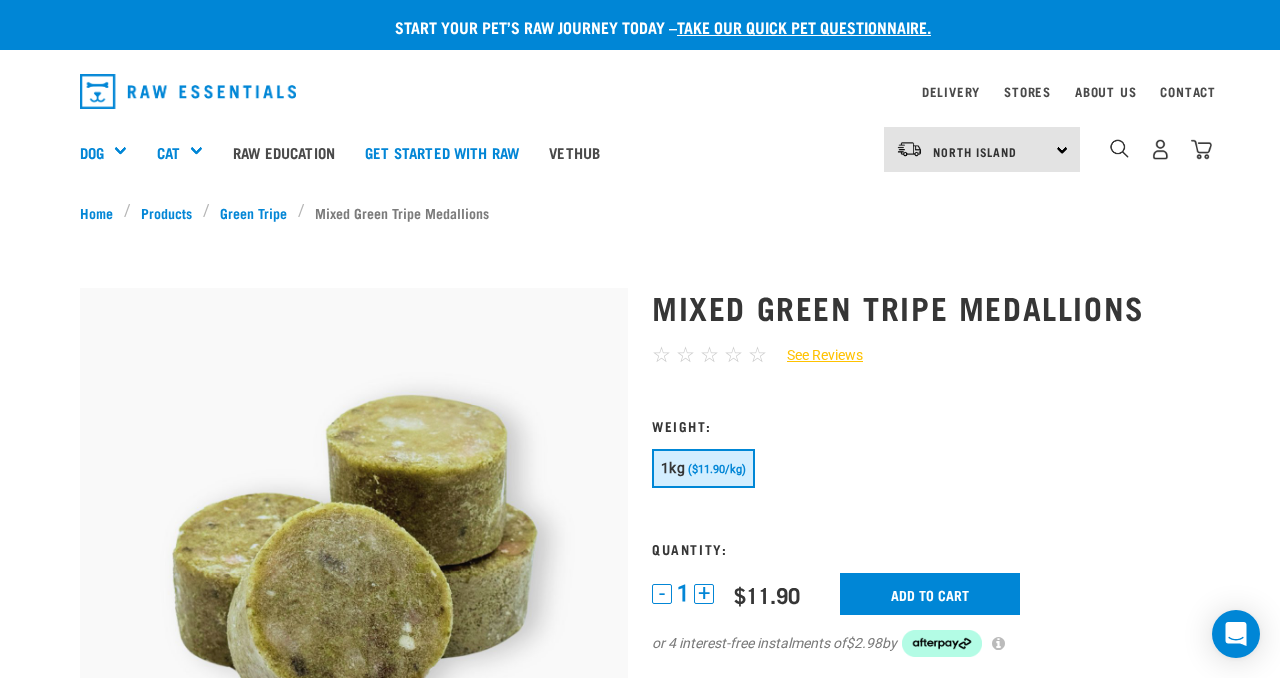 scroll, scrollTop: 0, scrollLeft: 0, axis: both 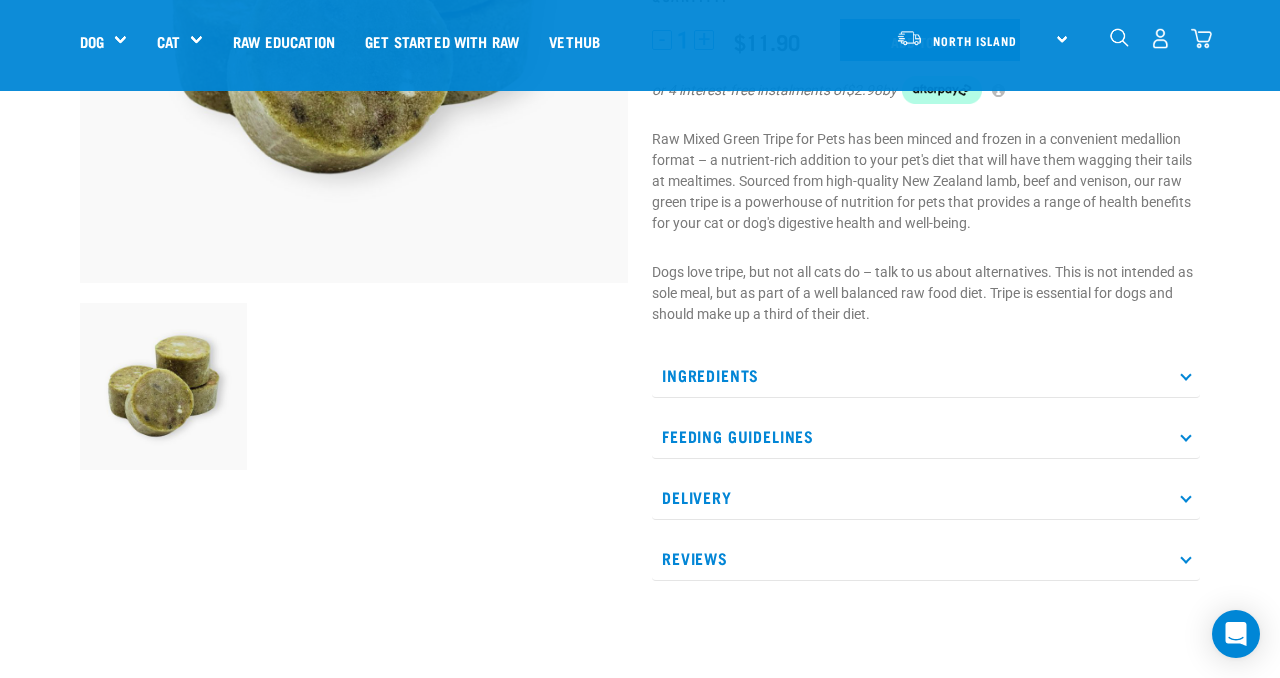 click on "Ingredients" at bounding box center (926, 375) 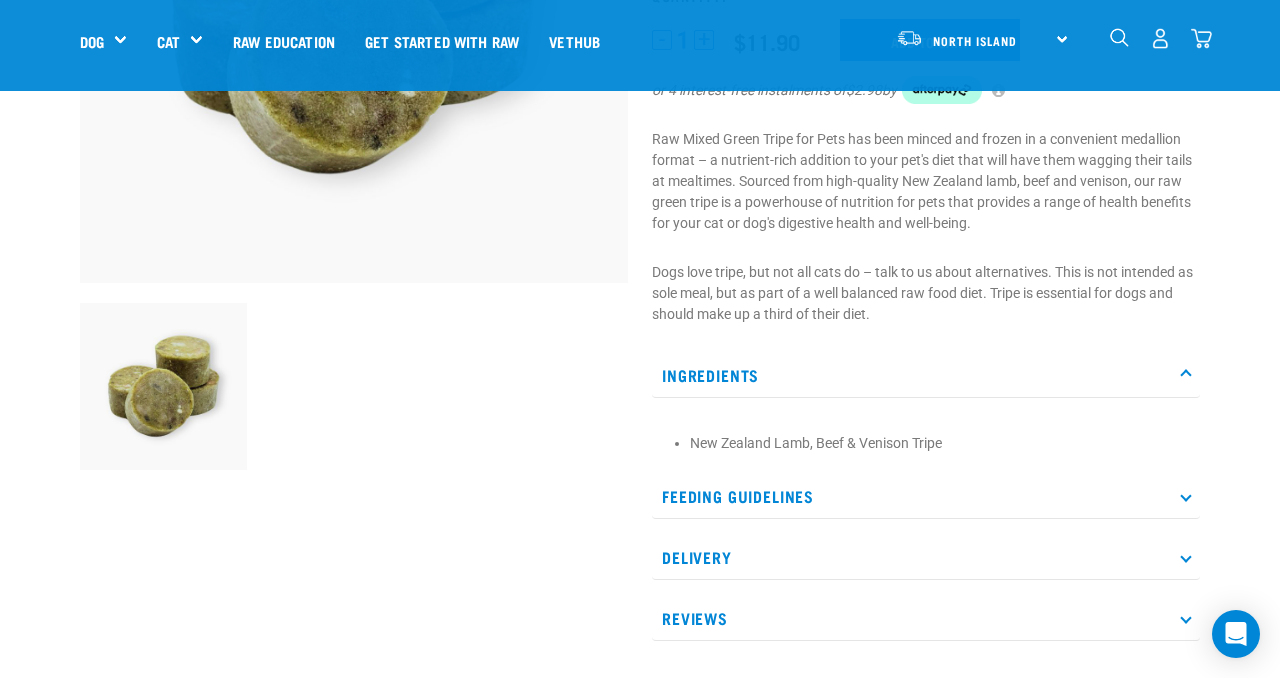 click on "Ingredients" at bounding box center [926, 375] 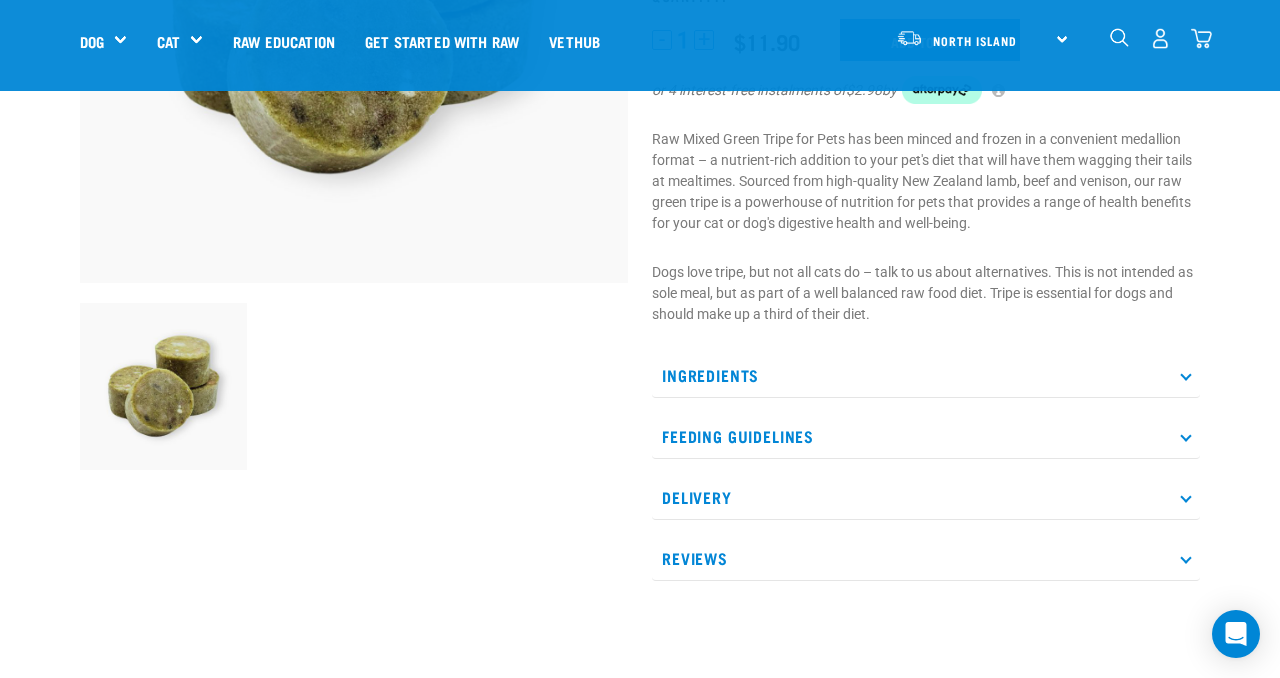 click on "Ingredients" at bounding box center [926, 375] 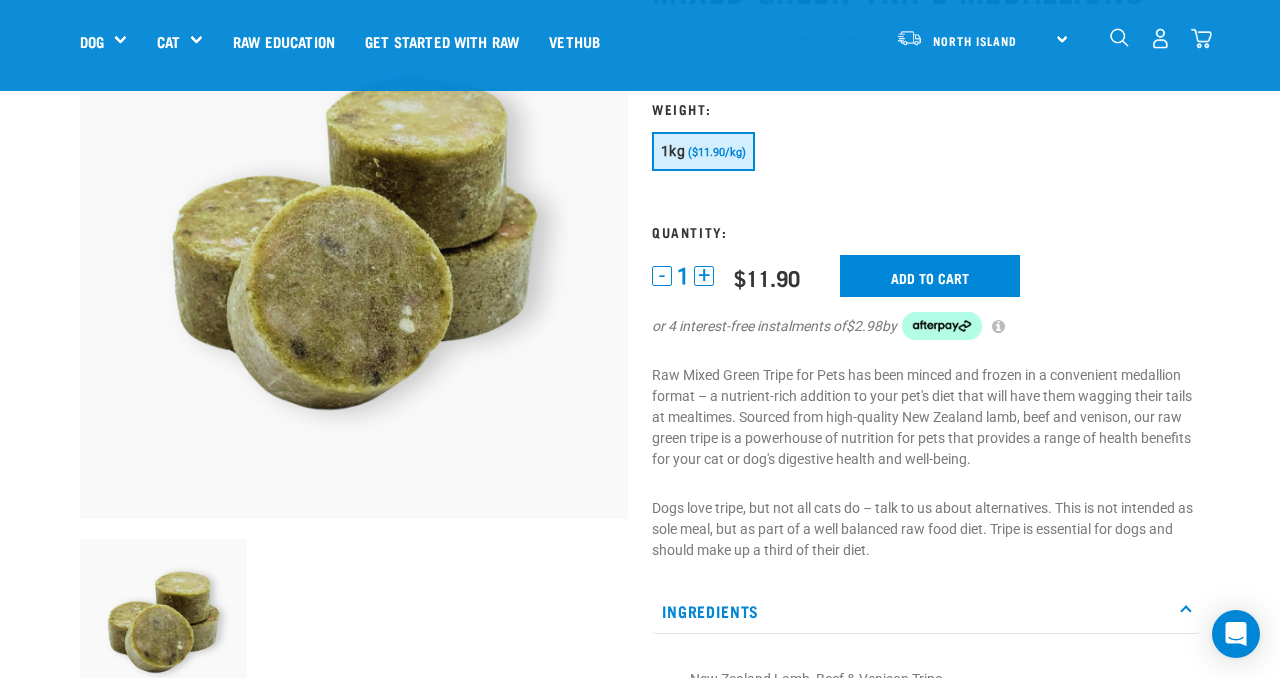 scroll, scrollTop: 160, scrollLeft: 0, axis: vertical 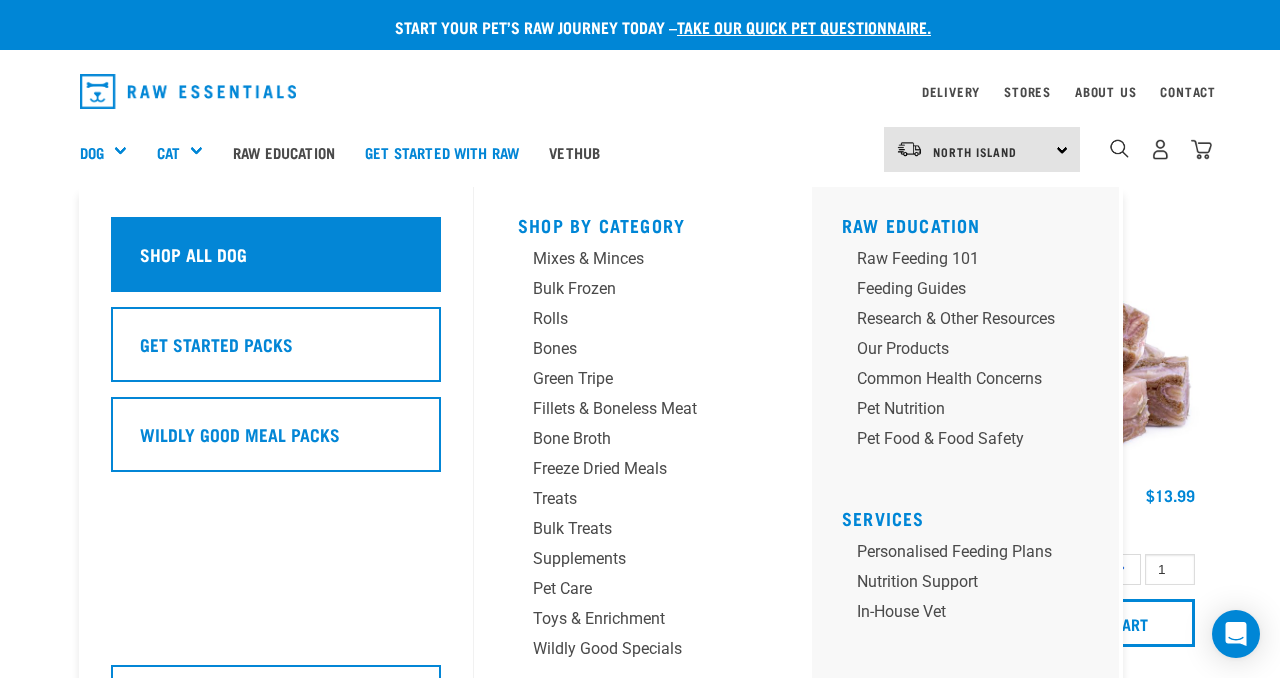 click on "Shop All Dog" at bounding box center [193, 254] 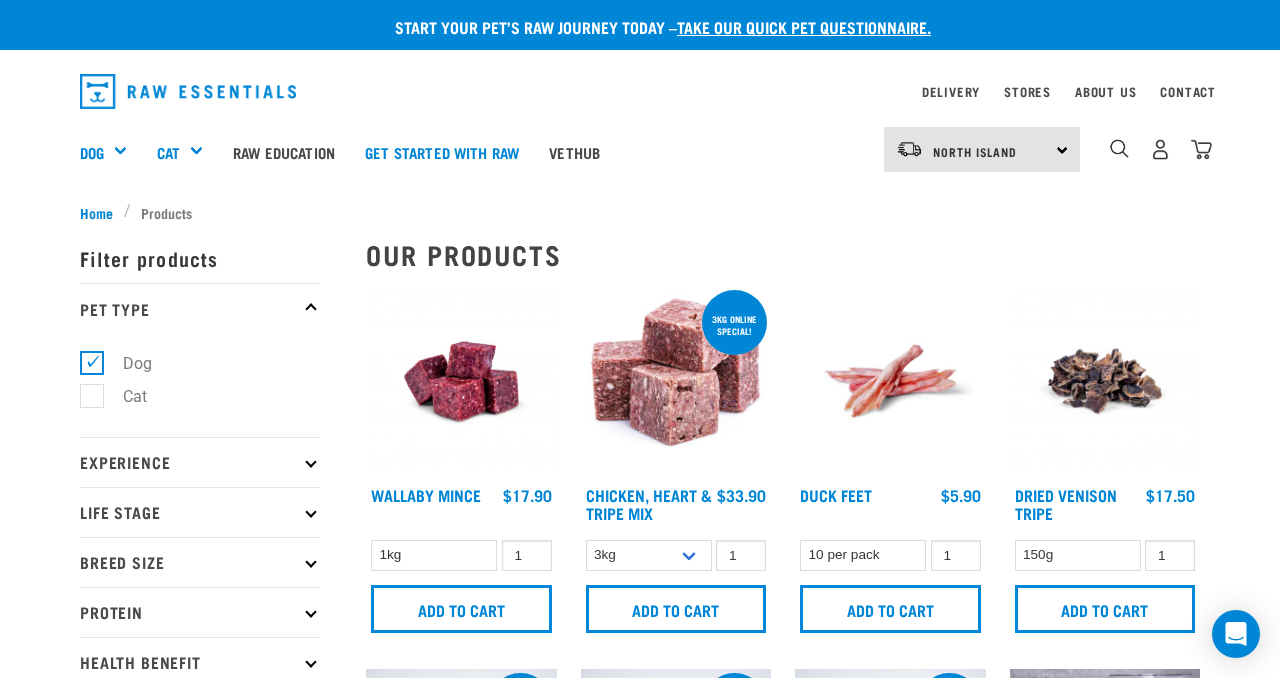scroll, scrollTop: 0, scrollLeft: 0, axis: both 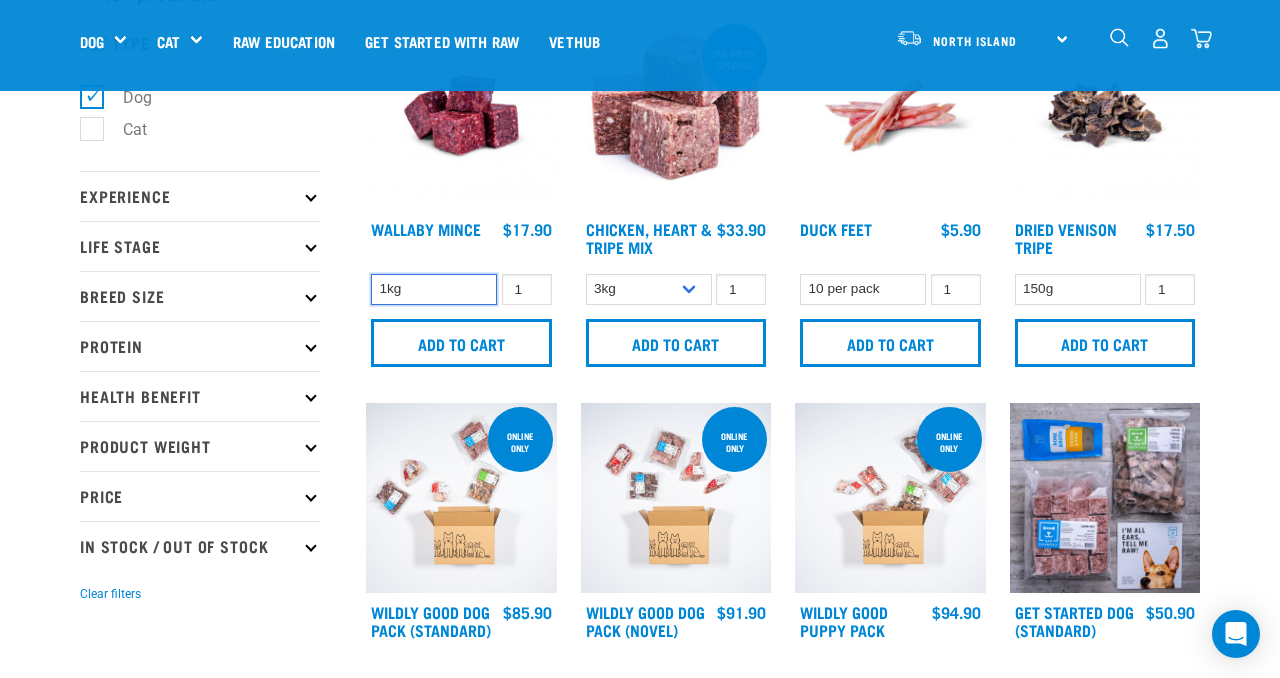 click on "1kg" at bounding box center (434, 289) 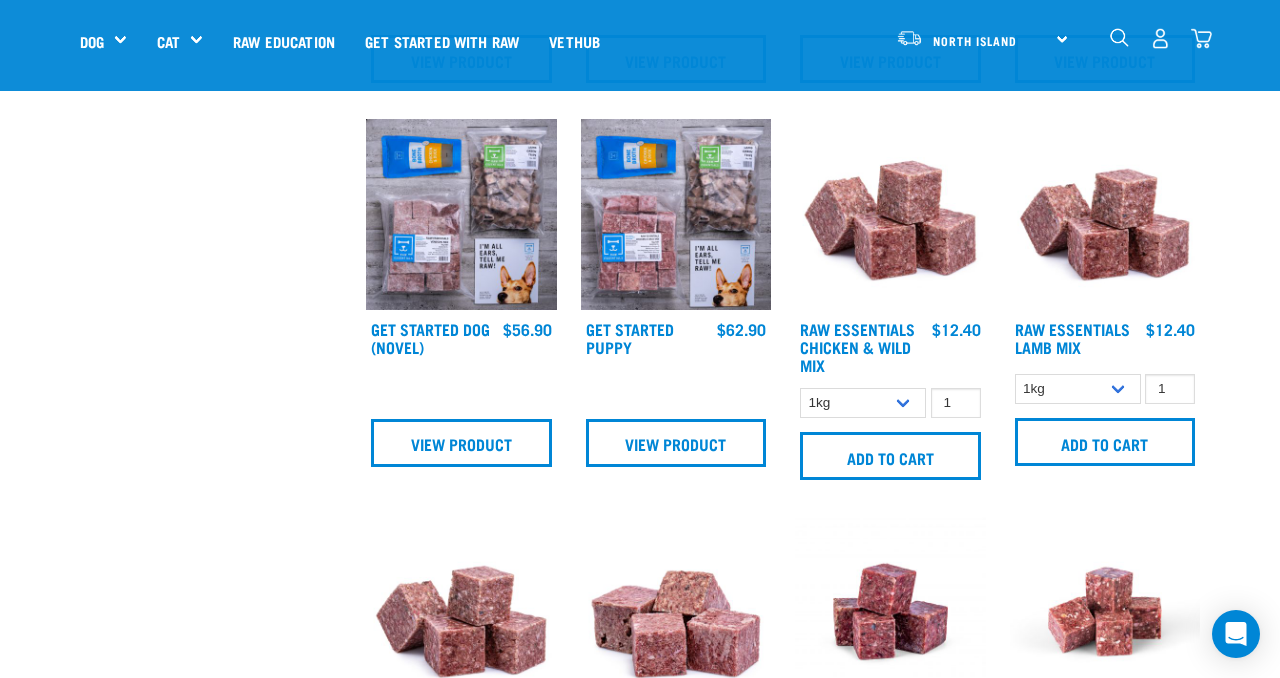 scroll, scrollTop: 793, scrollLeft: 0, axis: vertical 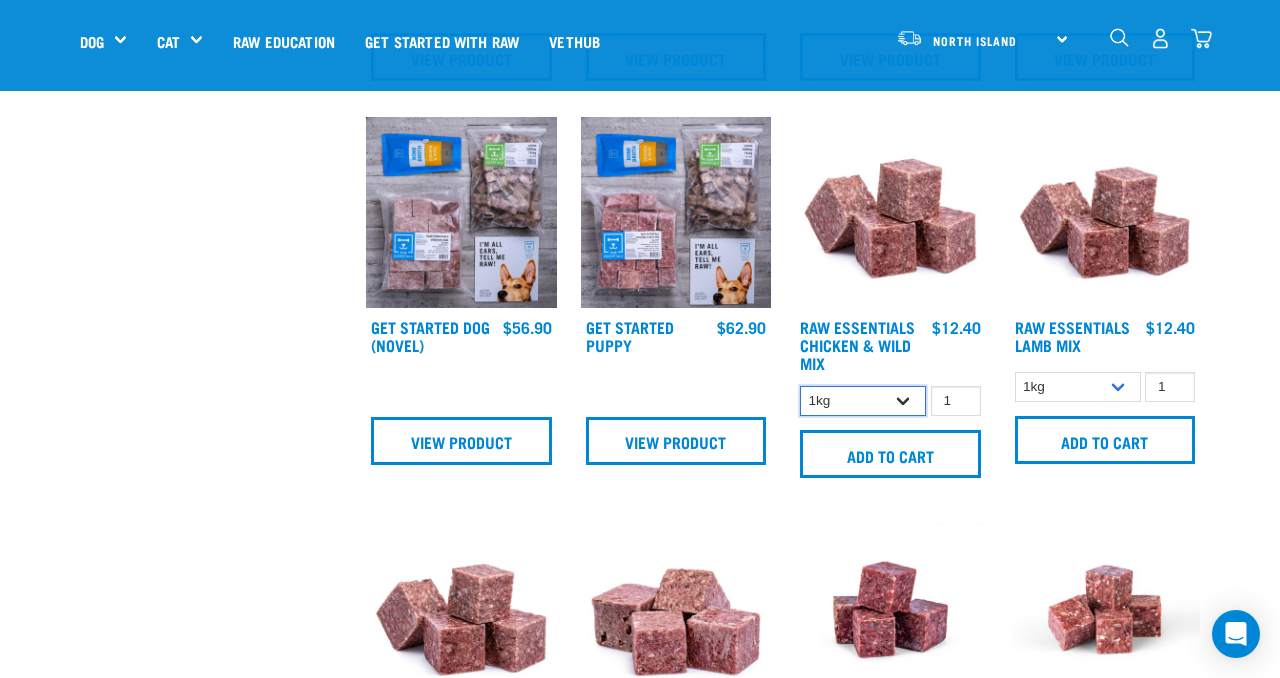 click on "1kg
3kg
Bulk (10kg)" at bounding box center [863, 401] 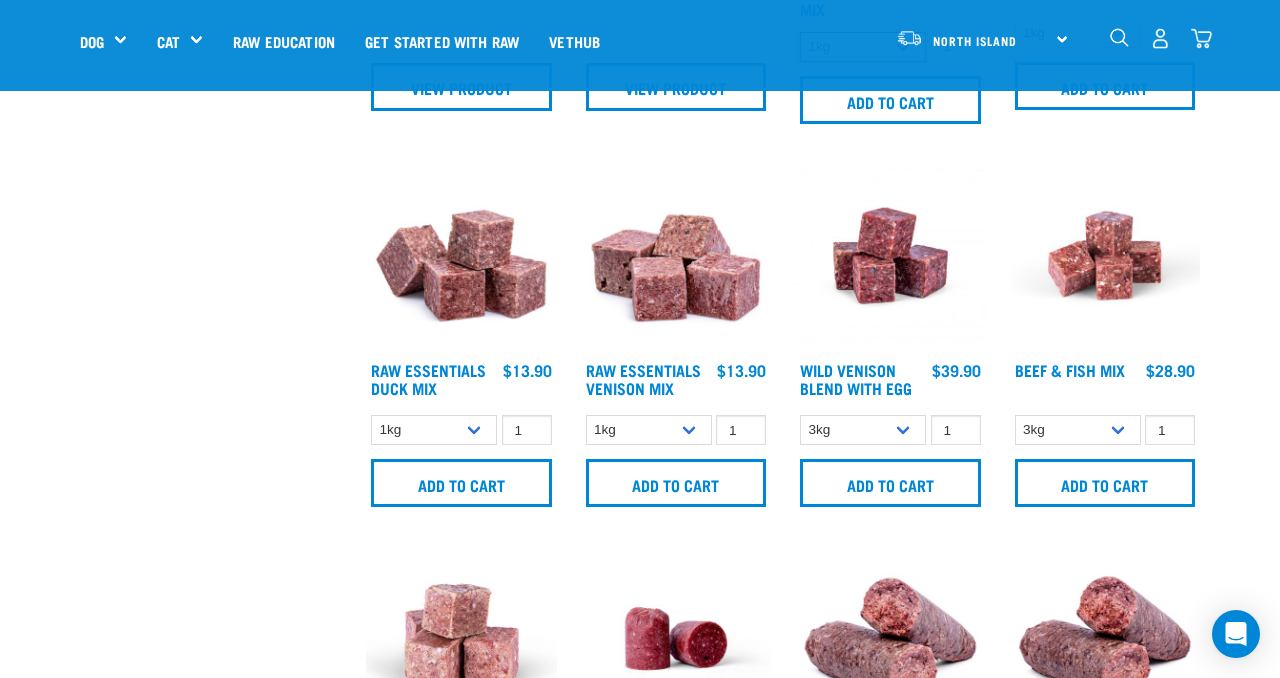 scroll, scrollTop: 1156, scrollLeft: 0, axis: vertical 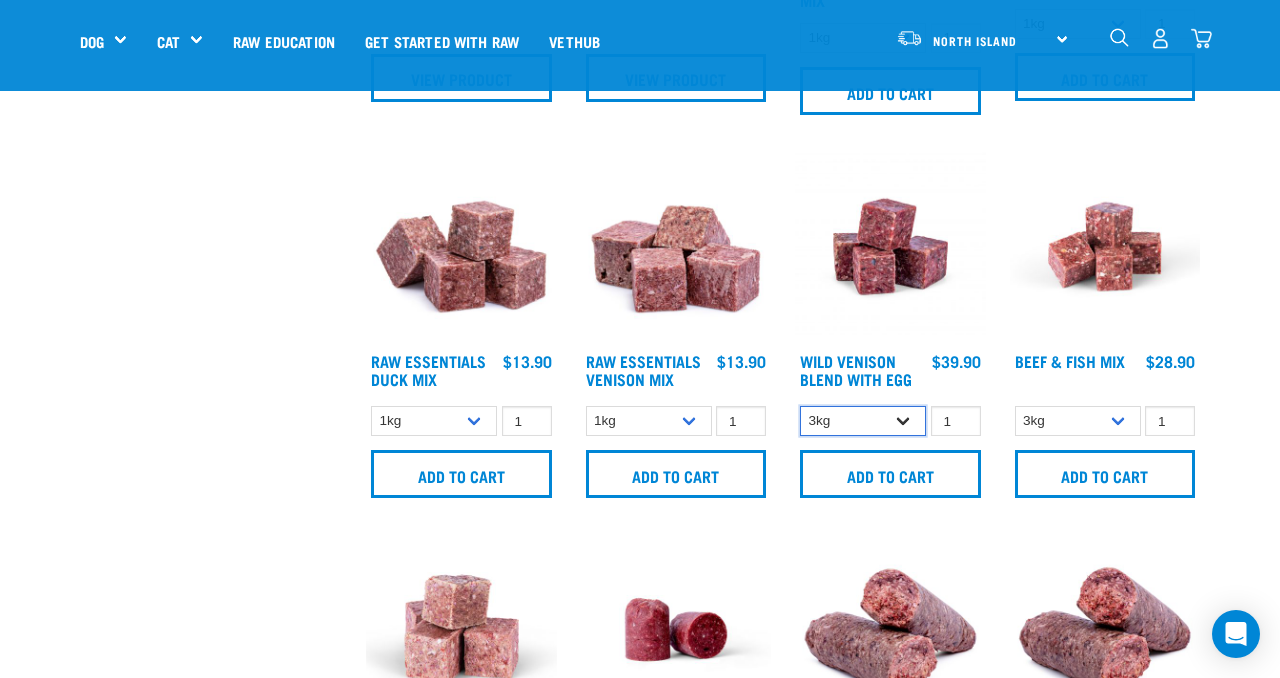 click on "3kg
Bulk (10kg)" at bounding box center [863, 421] 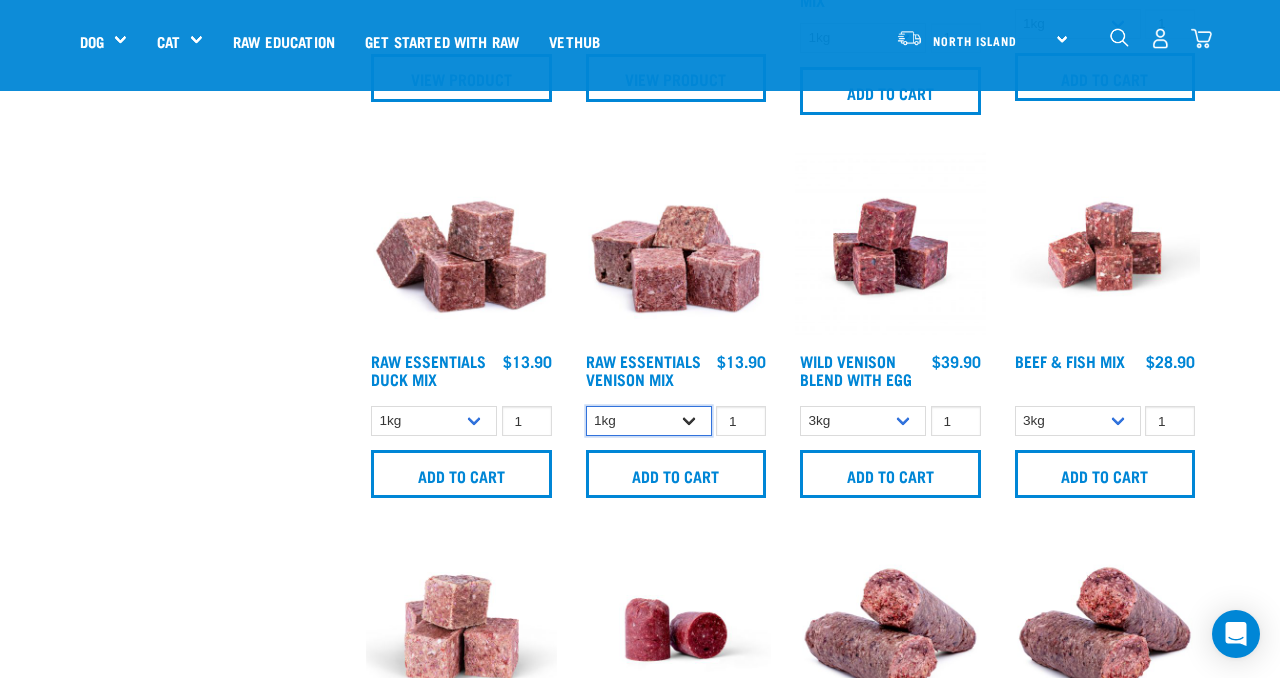 click on "1kg
3kg
Bulk (20kg)" at bounding box center (649, 421) 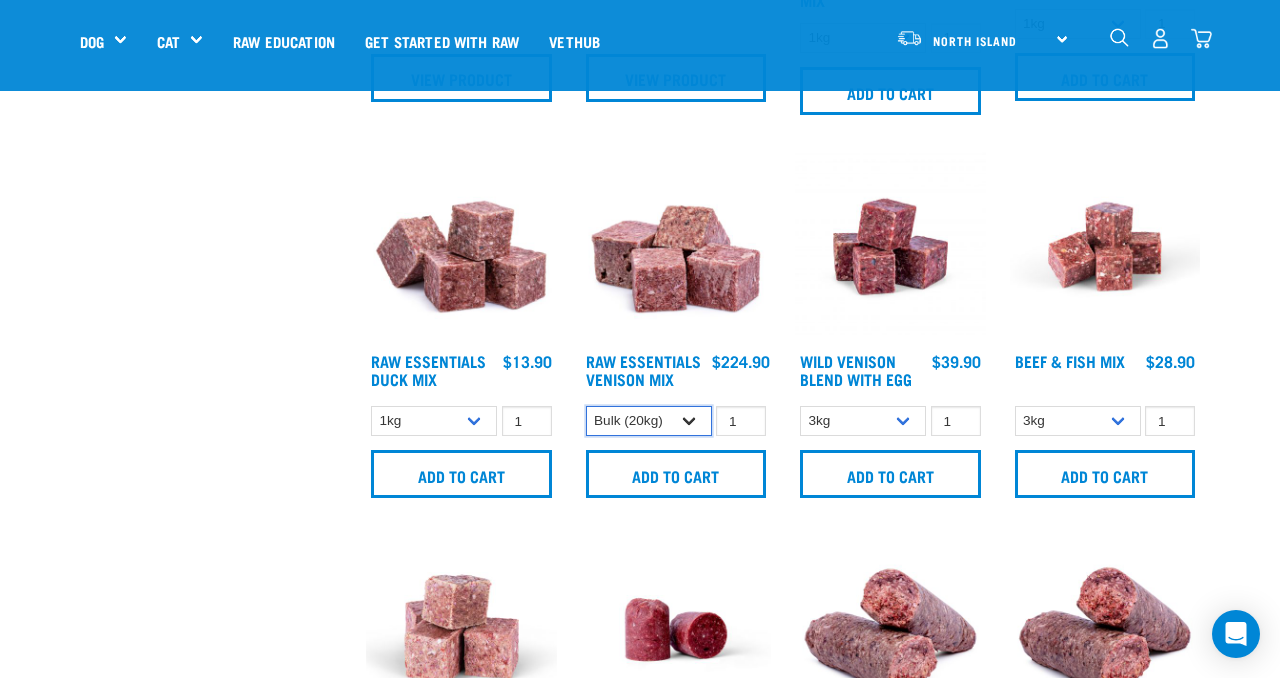 click on "1kg
3kg
Bulk (20kg)" at bounding box center (649, 421) 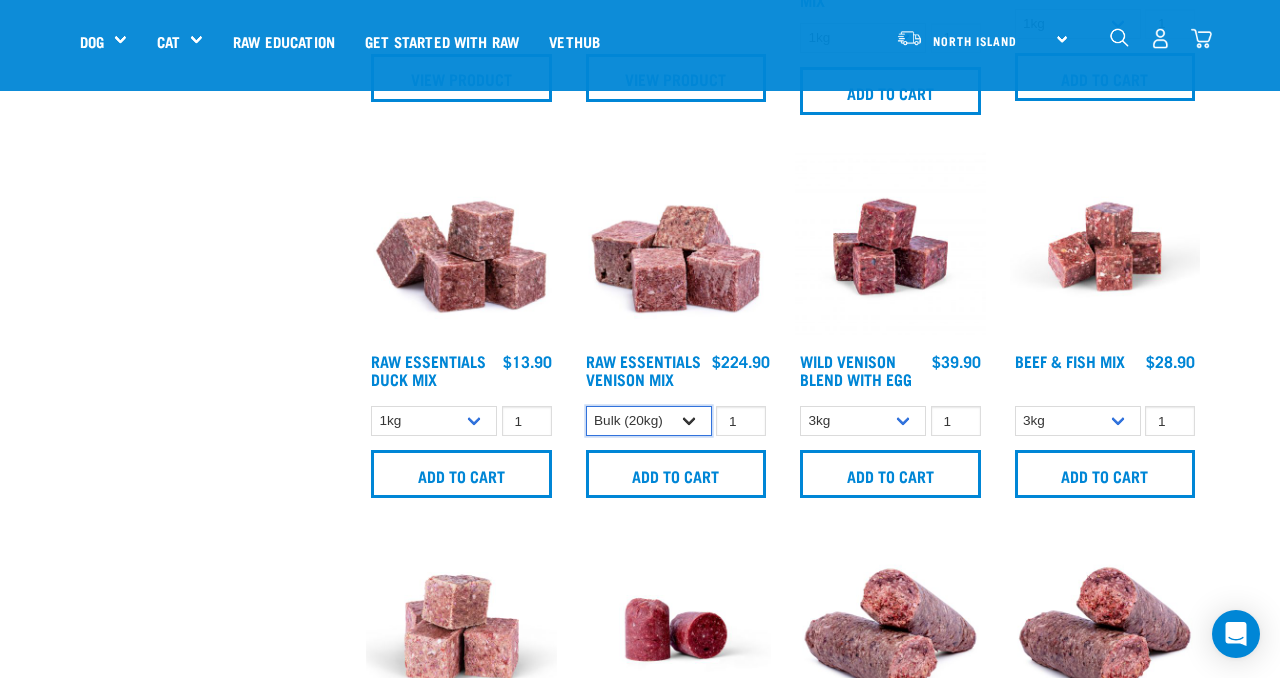 select on "712" 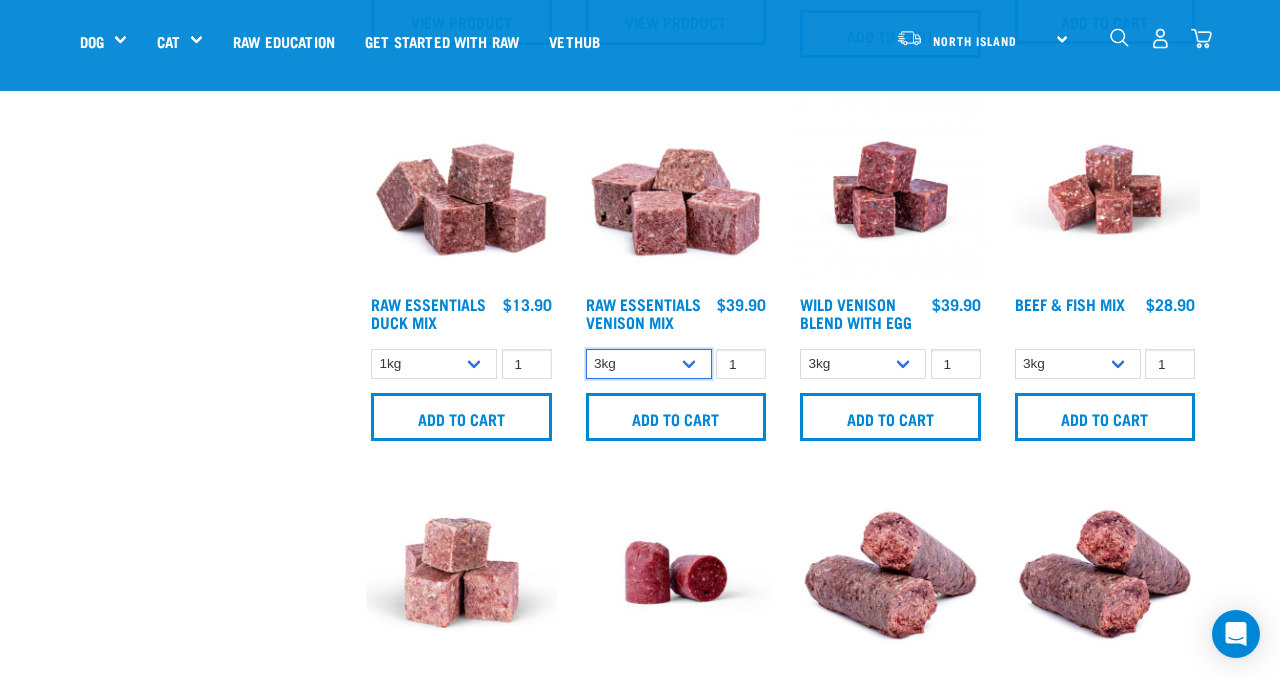 scroll, scrollTop: 1234, scrollLeft: 0, axis: vertical 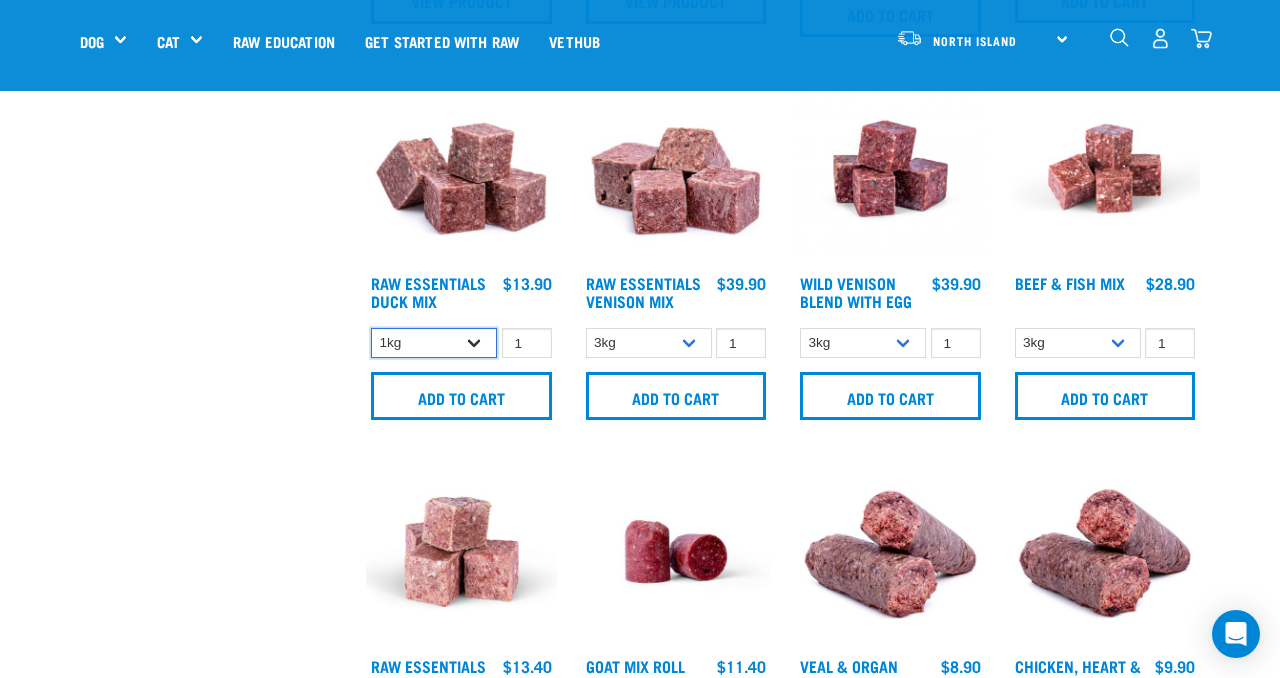 click on "1kg
3kg" at bounding box center (434, 343) 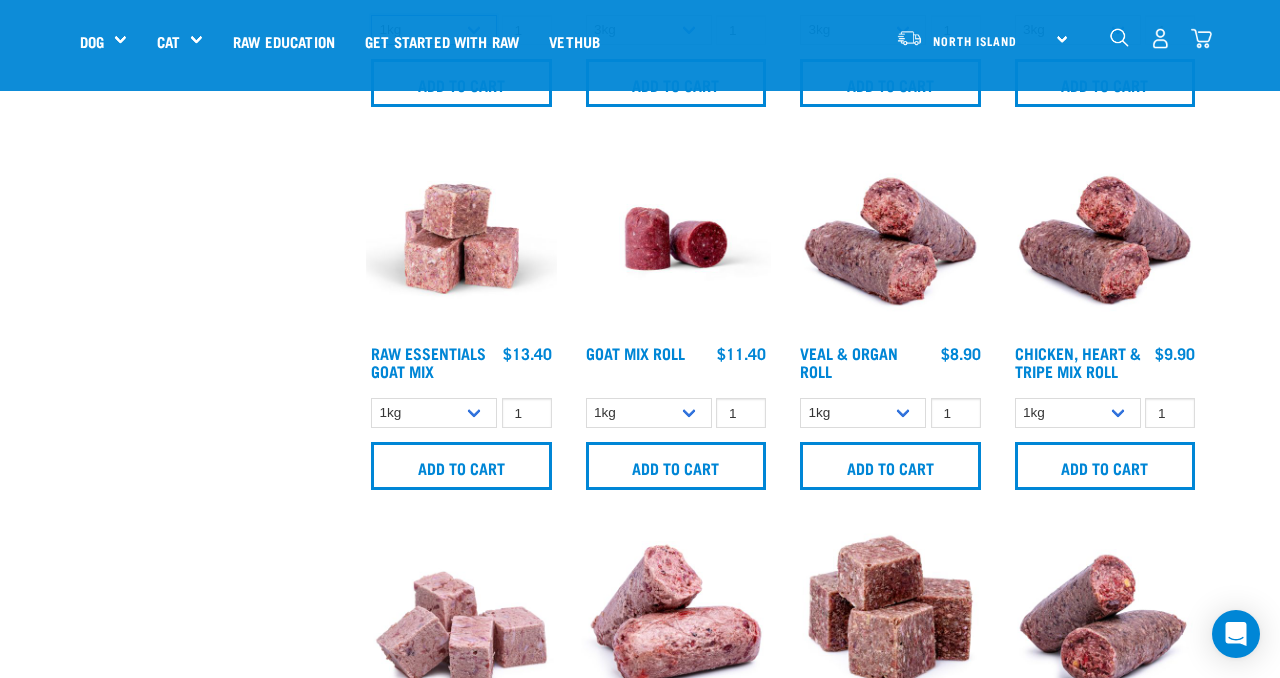 scroll, scrollTop: 1553, scrollLeft: 0, axis: vertical 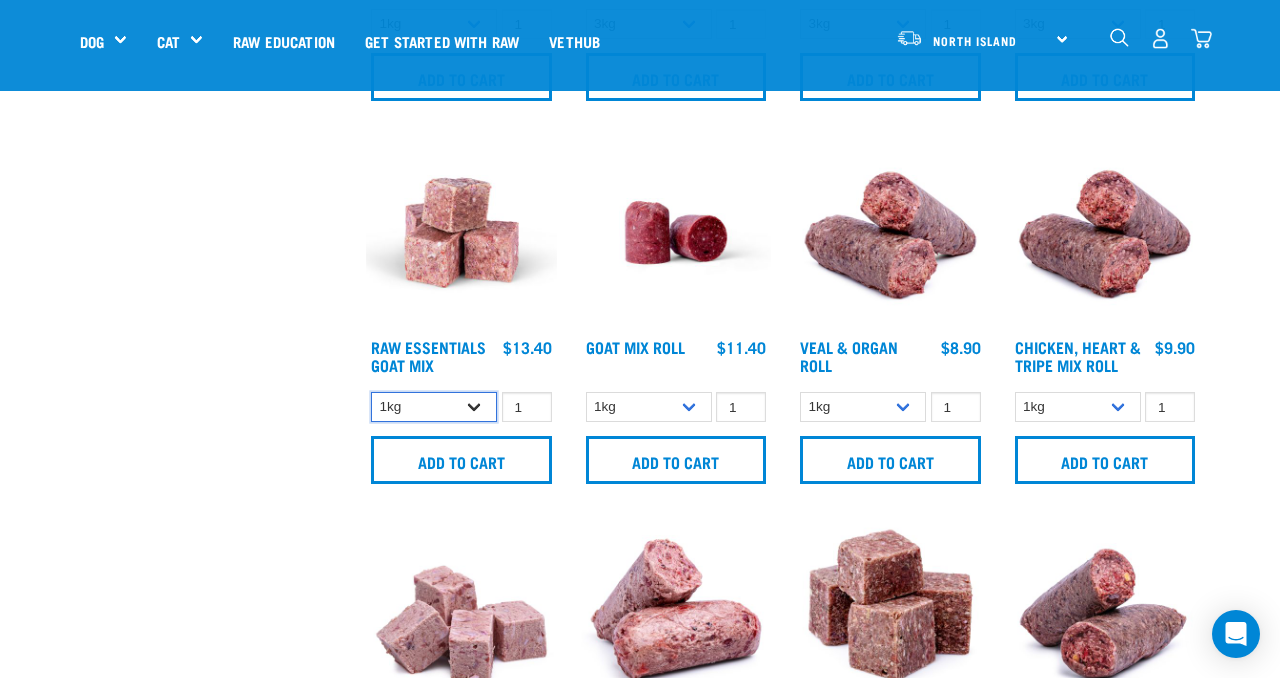 click on "1kg
3kg
Bulk (10kg)" at bounding box center (434, 407) 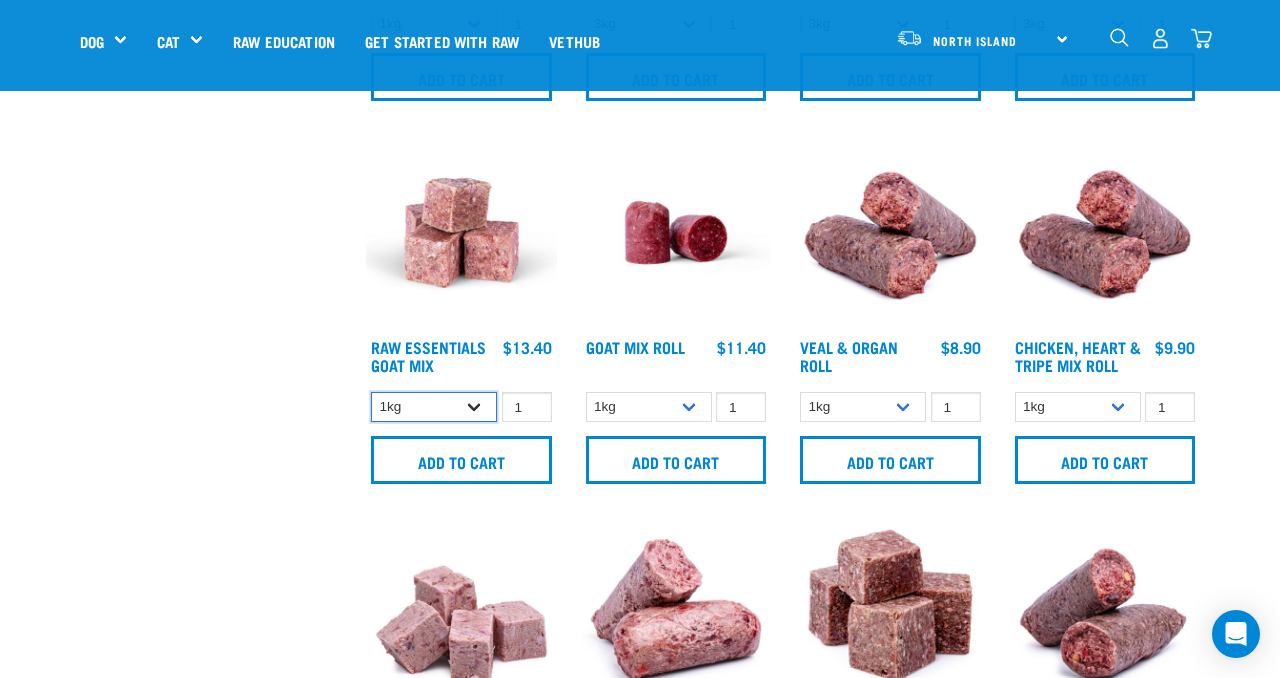 select on "344957" 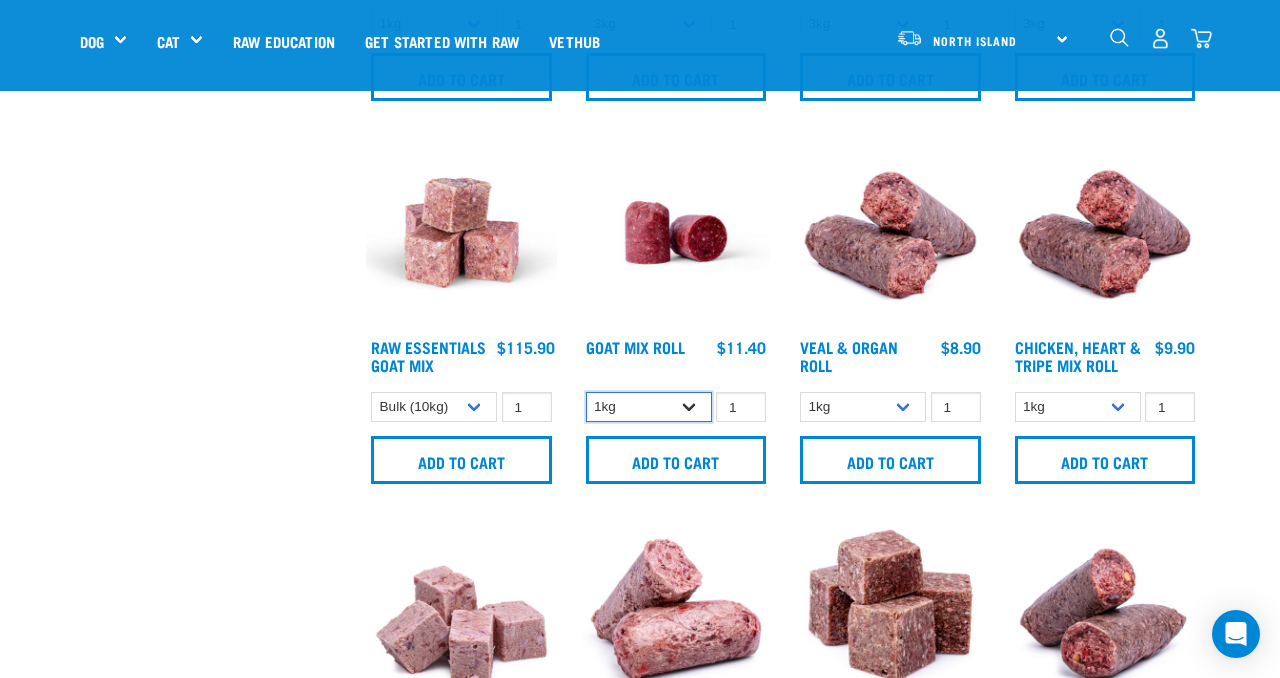 click on "1kg
Bulk (10kg)" at bounding box center [649, 407] 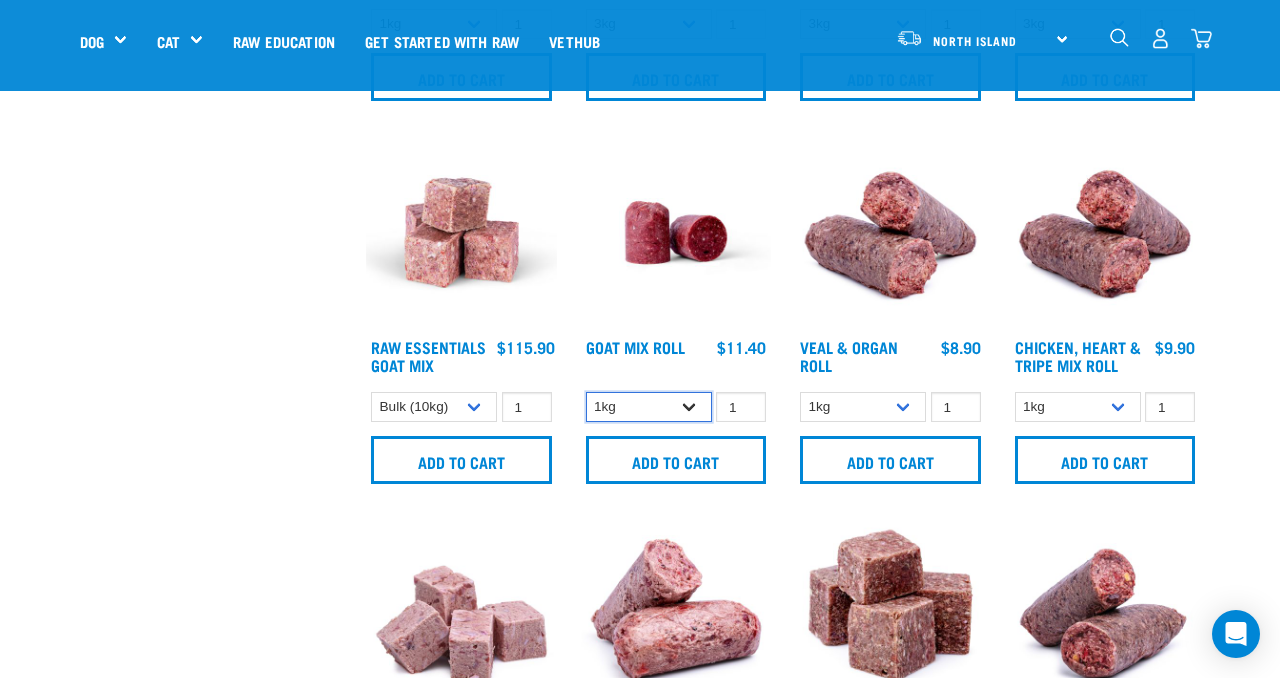 select on "443209" 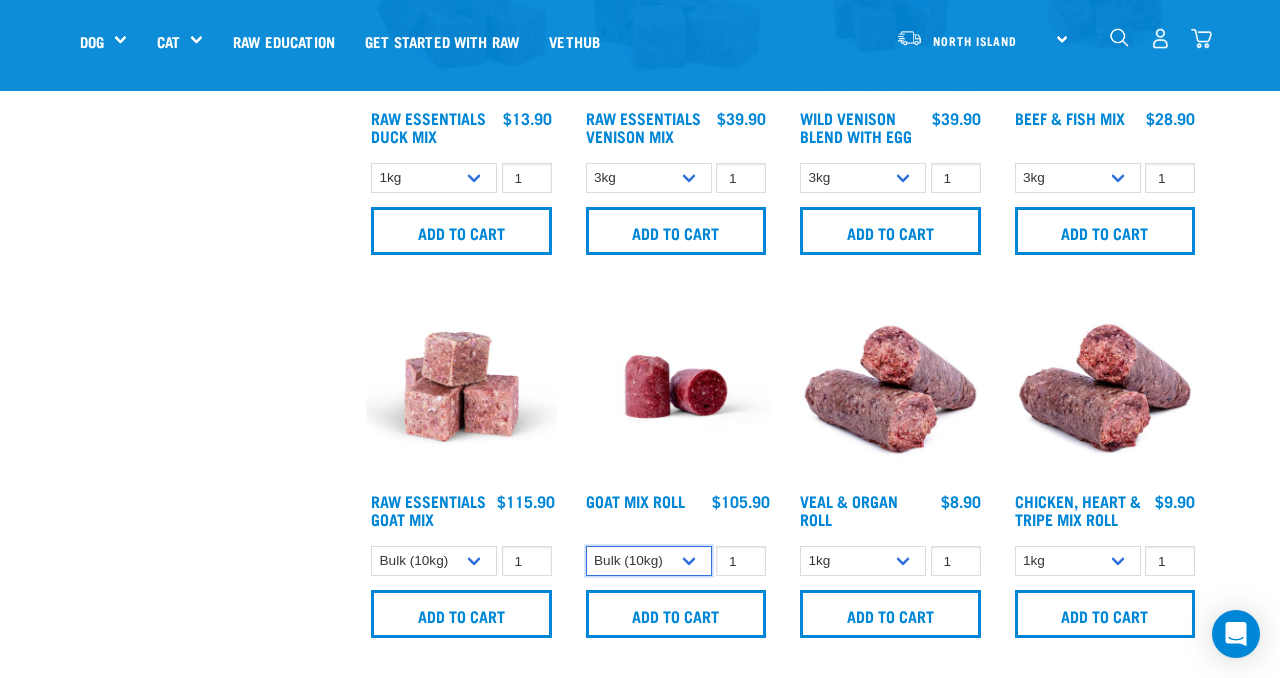 scroll, scrollTop: 1371, scrollLeft: 0, axis: vertical 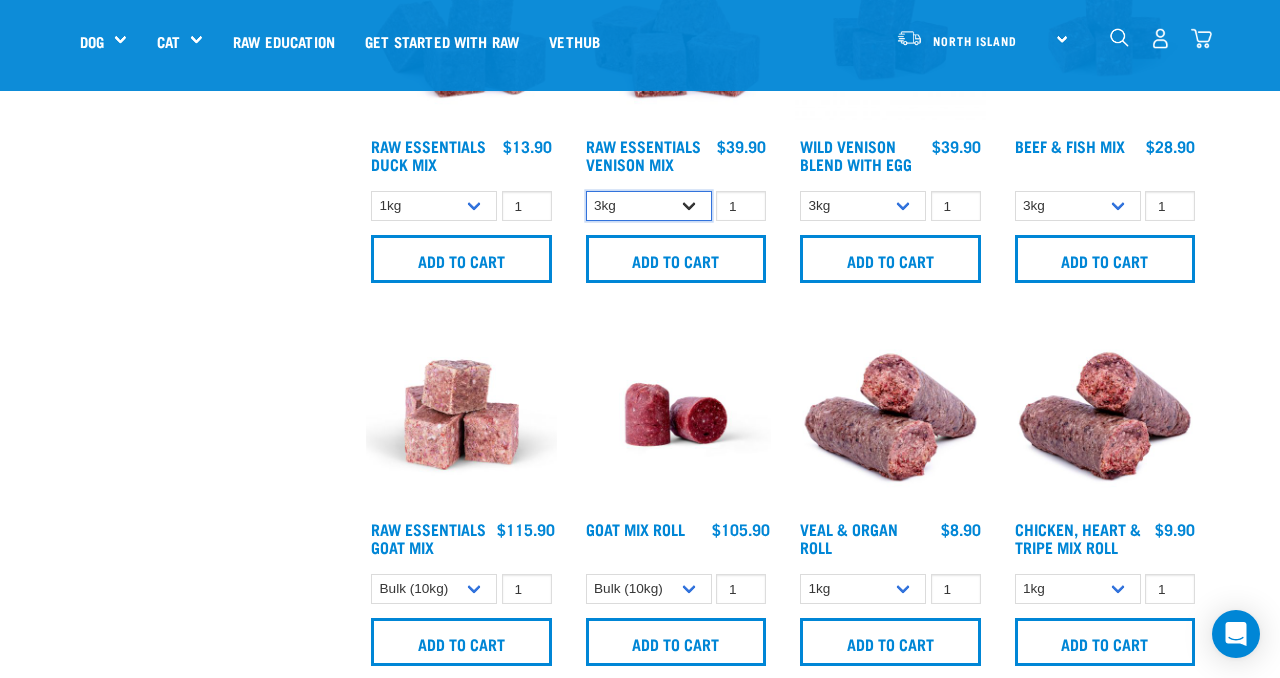 click on "1kg
3kg
Bulk (20kg)" at bounding box center [649, 206] 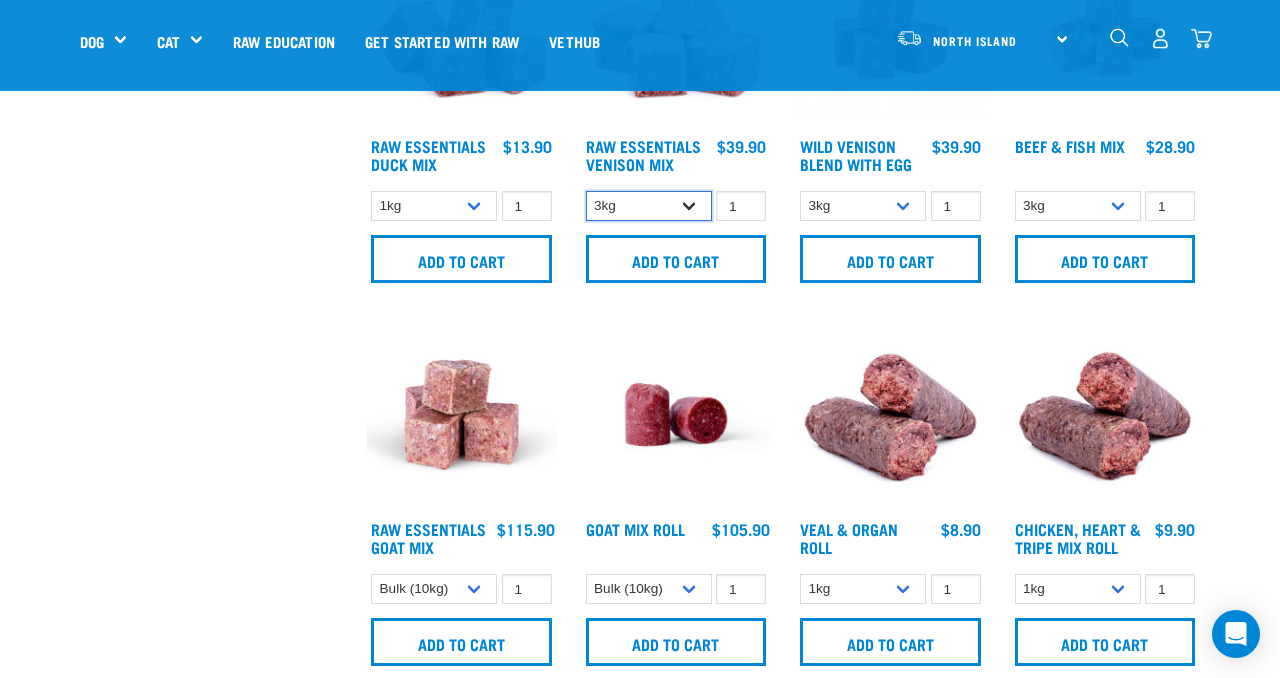 select on "732" 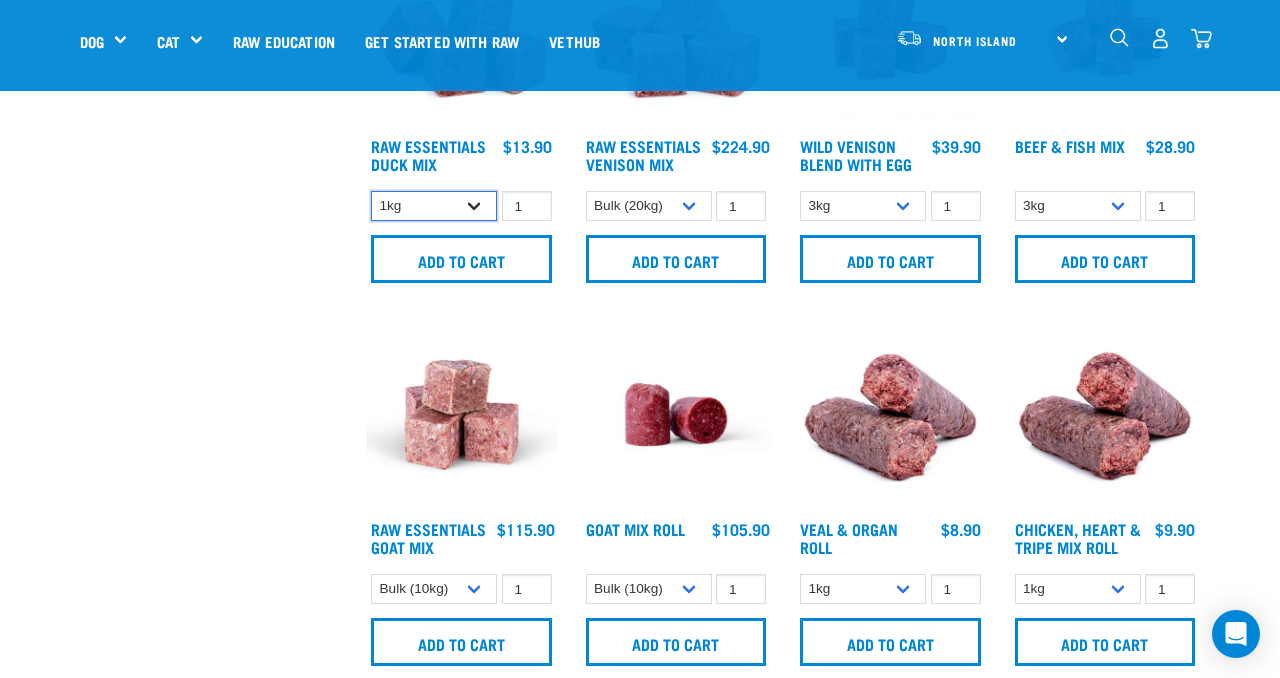 click on "1kg
3kg" at bounding box center (434, 206) 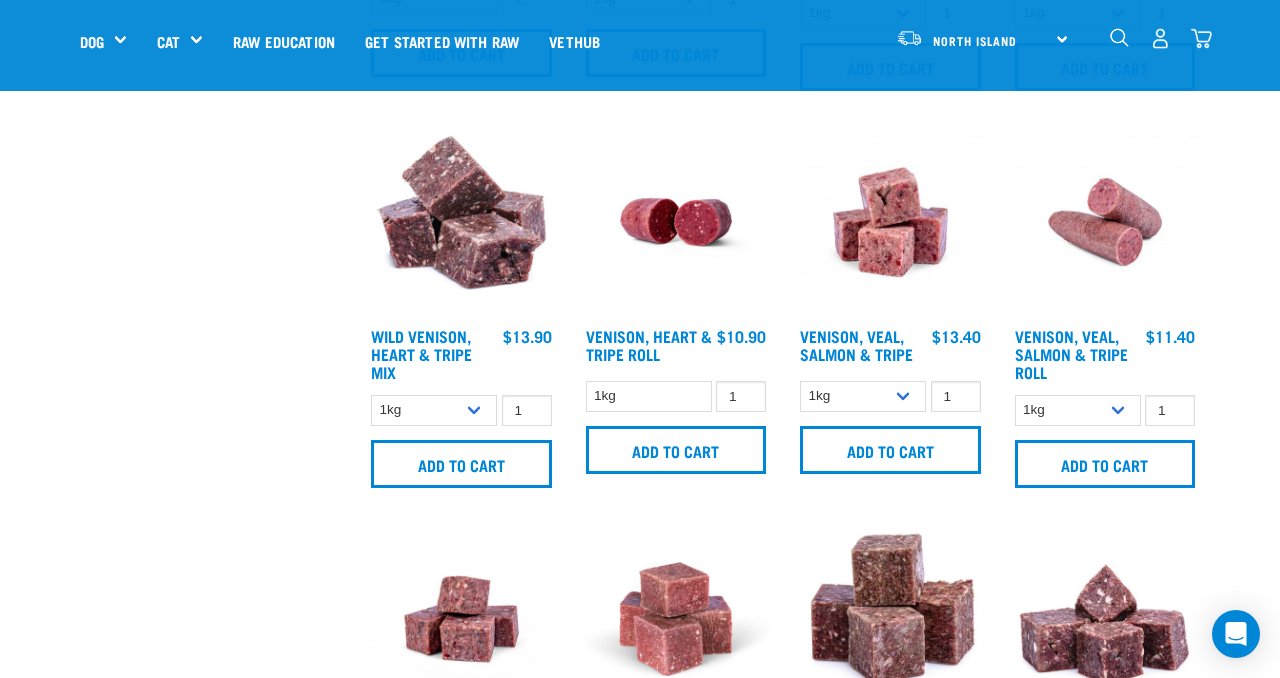 scroll, scrollTop: 2353, scrollLeft: 0, axis: vertical 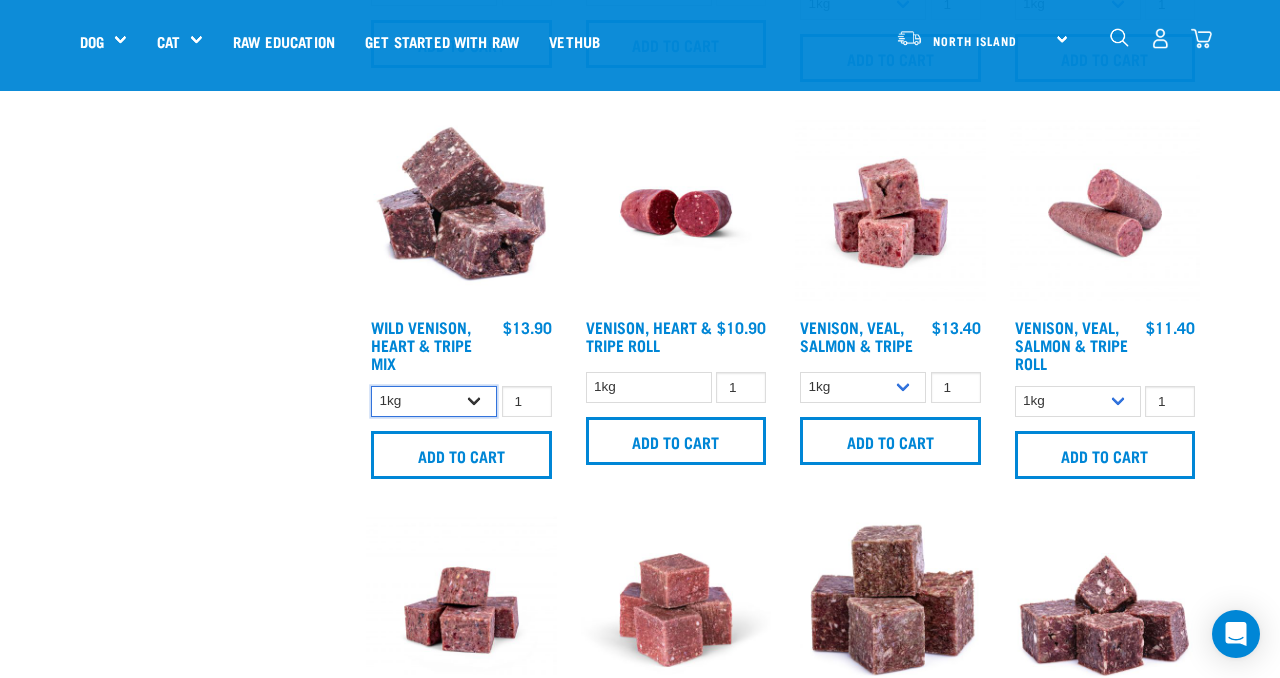 click on "1kg
3kg" at bounding box center (434, 401) 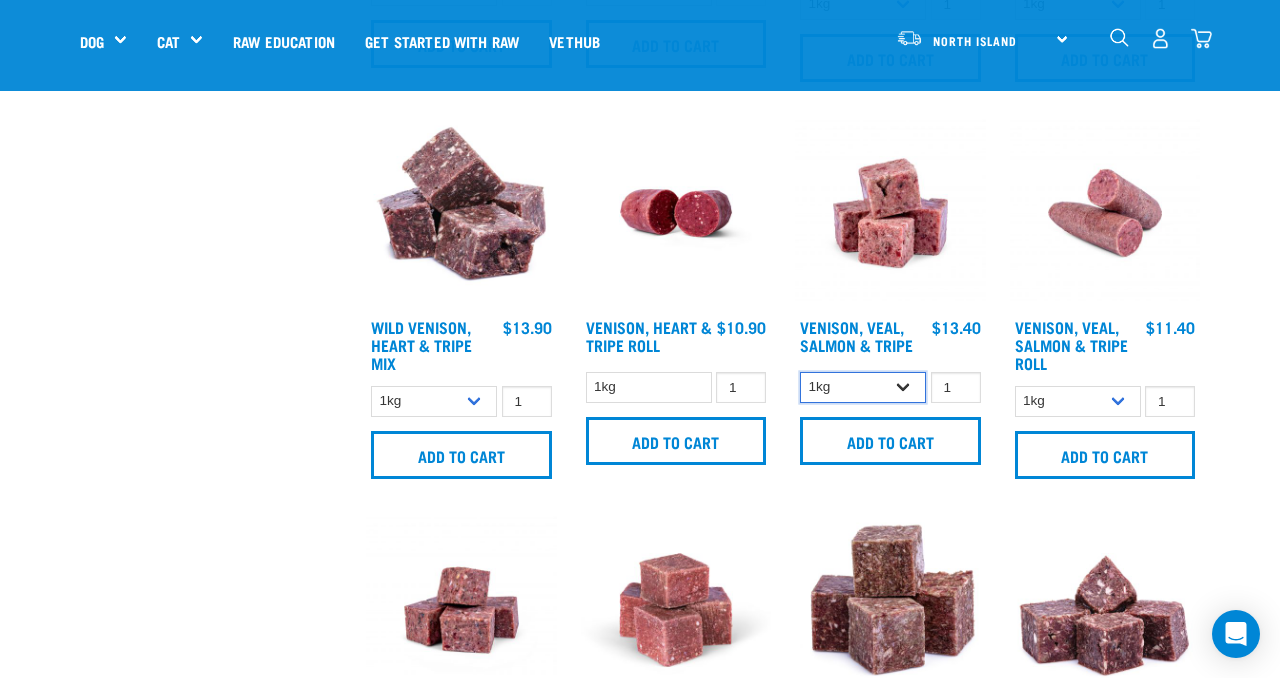 click on "1kg
3kg
Bulk (18kg)" at bounding box center (863, 387) 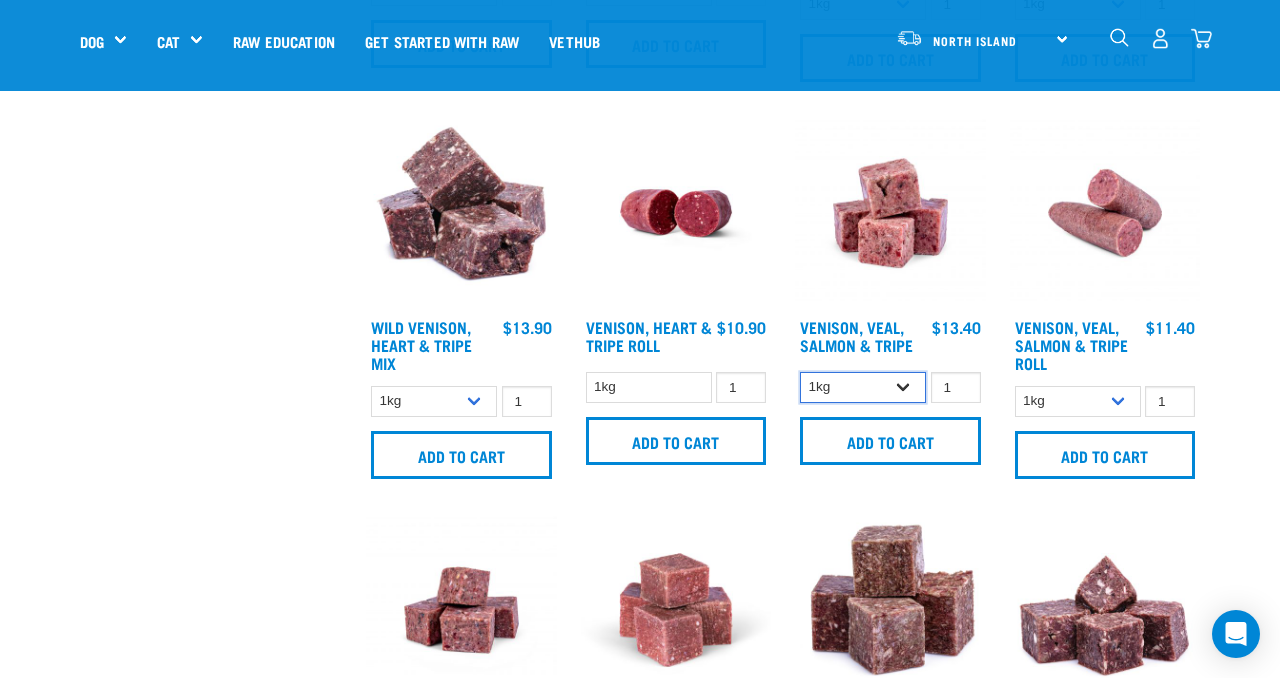 select on "327935" 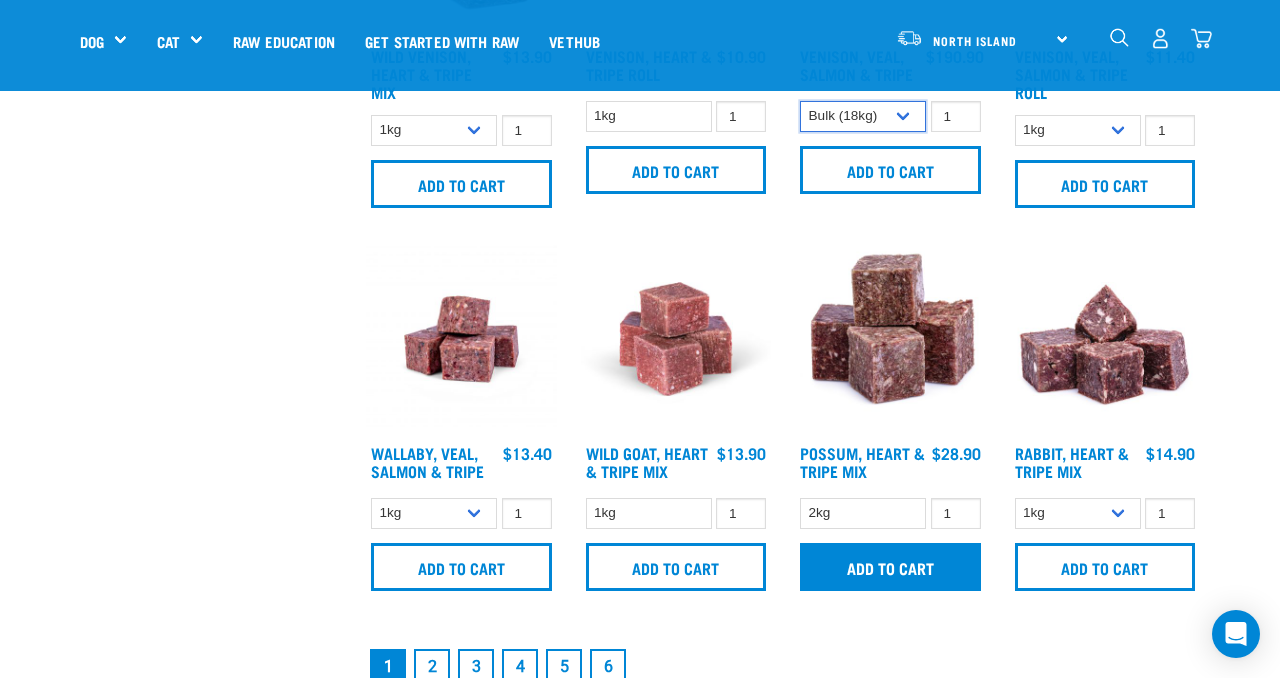 scroll, scrollTop: 2652, scrollLeft: 0, axis: vertical 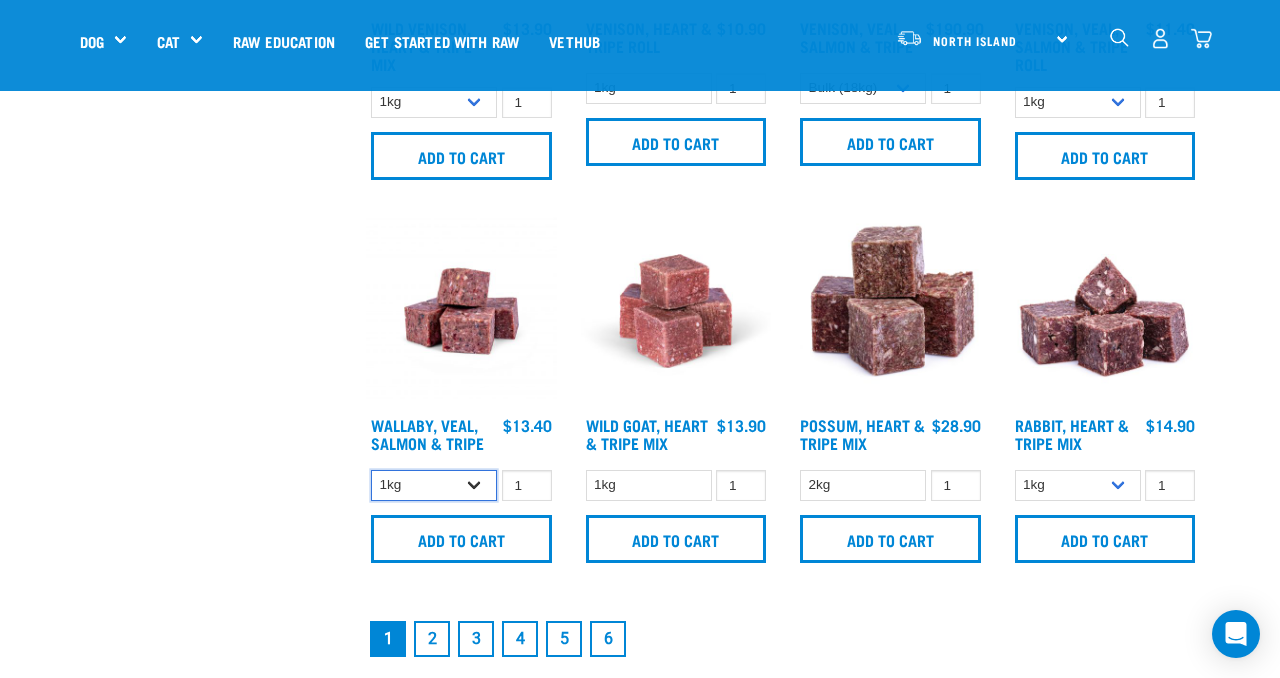 click on "1kg
3kg" at bounding box center [434, 485] 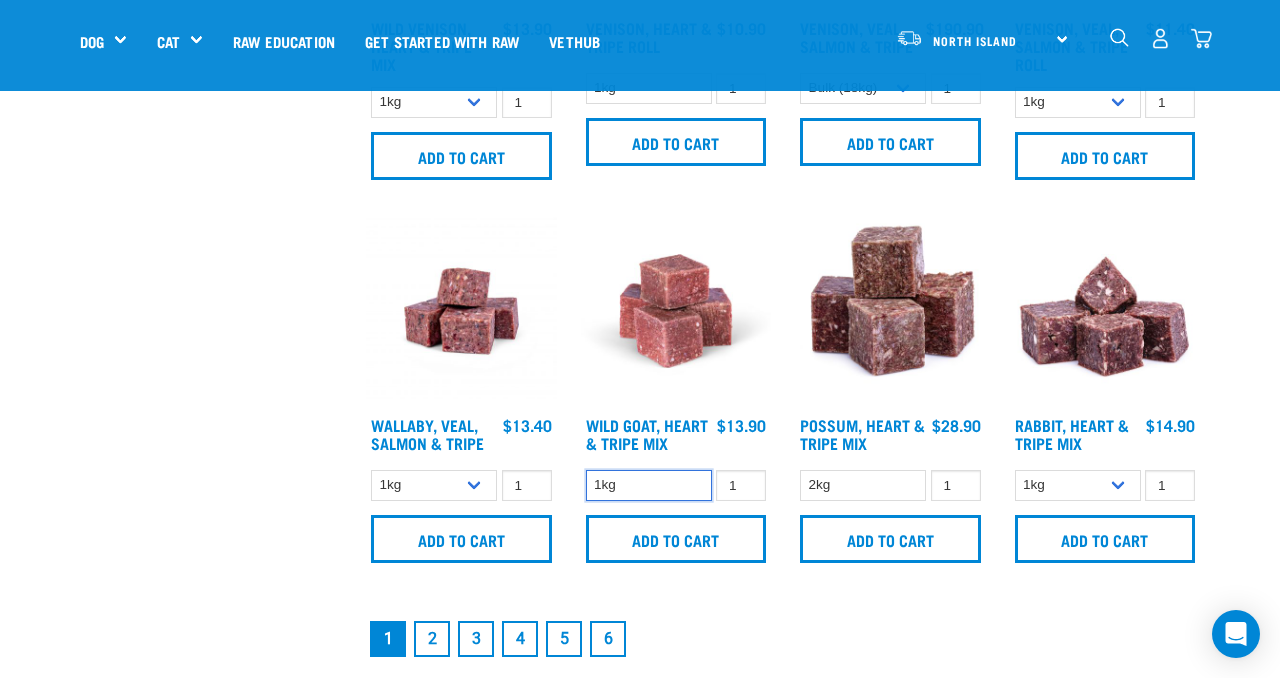 click on "1kg" at bounding box center [649, 485] 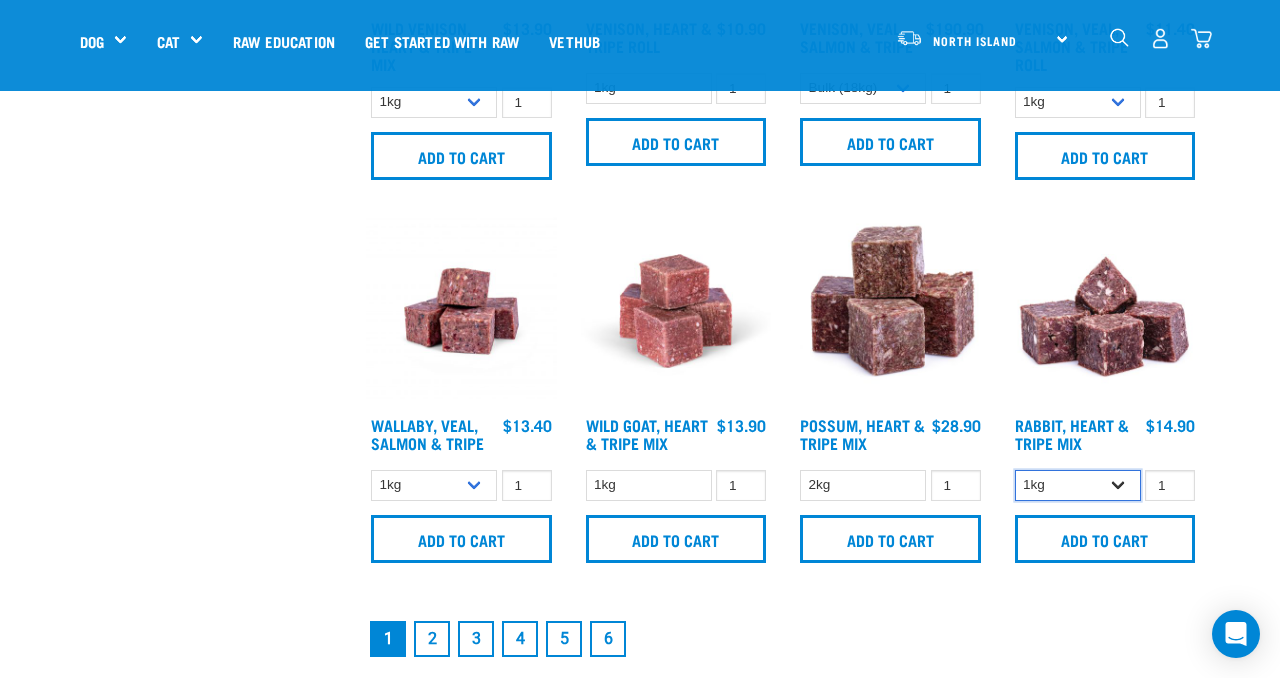 click on "1kg
3kg" at bounding box center (1078, 485) 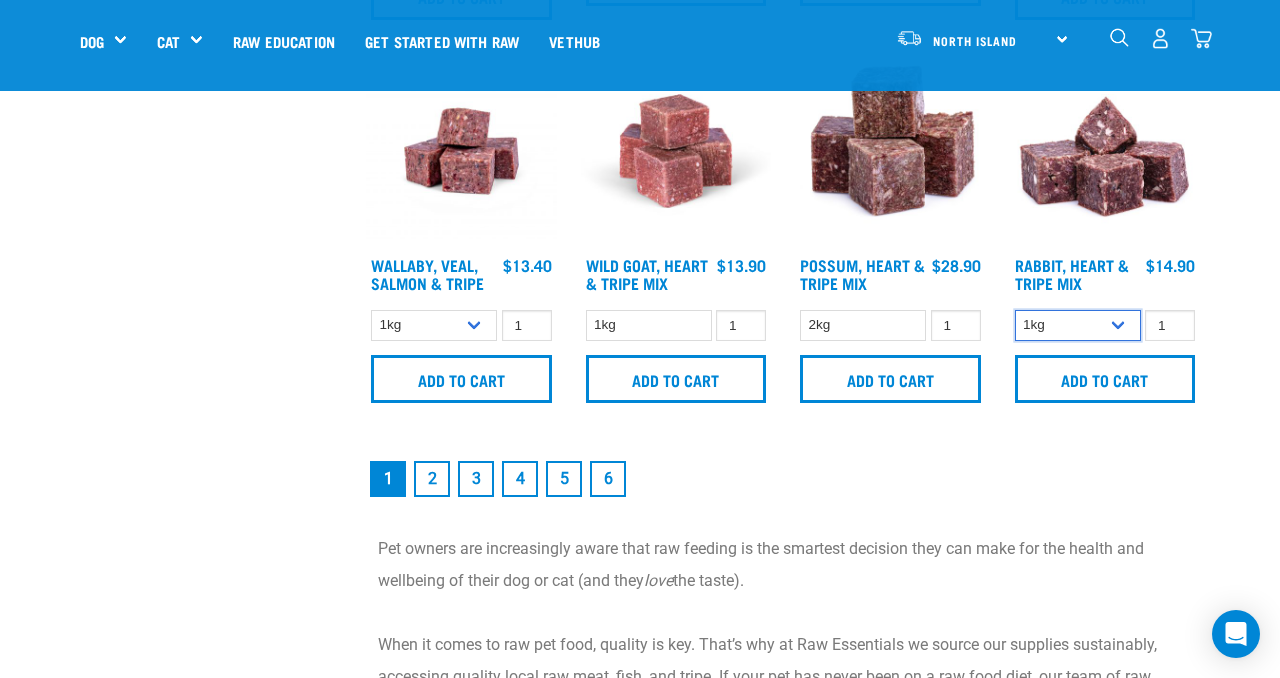 scroll, scrollTop: 2840, scrollLeft: 0, axis: vertical 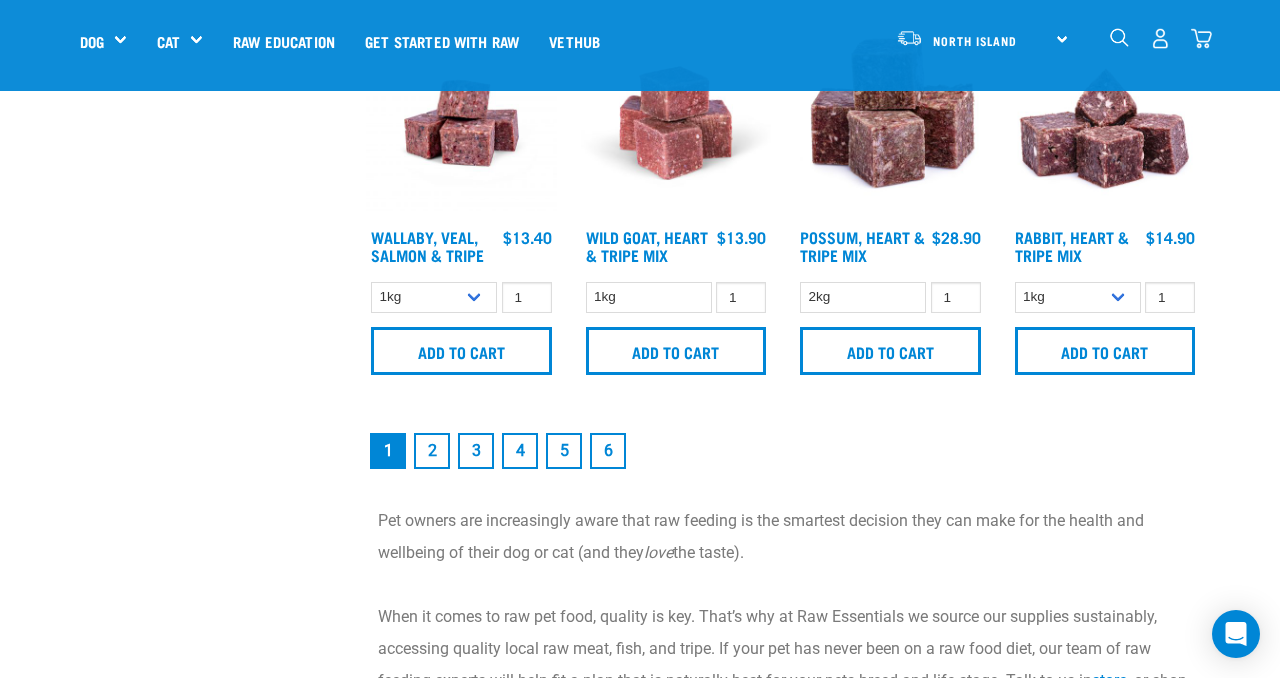 click on "2" at bounding box center (432, 451) 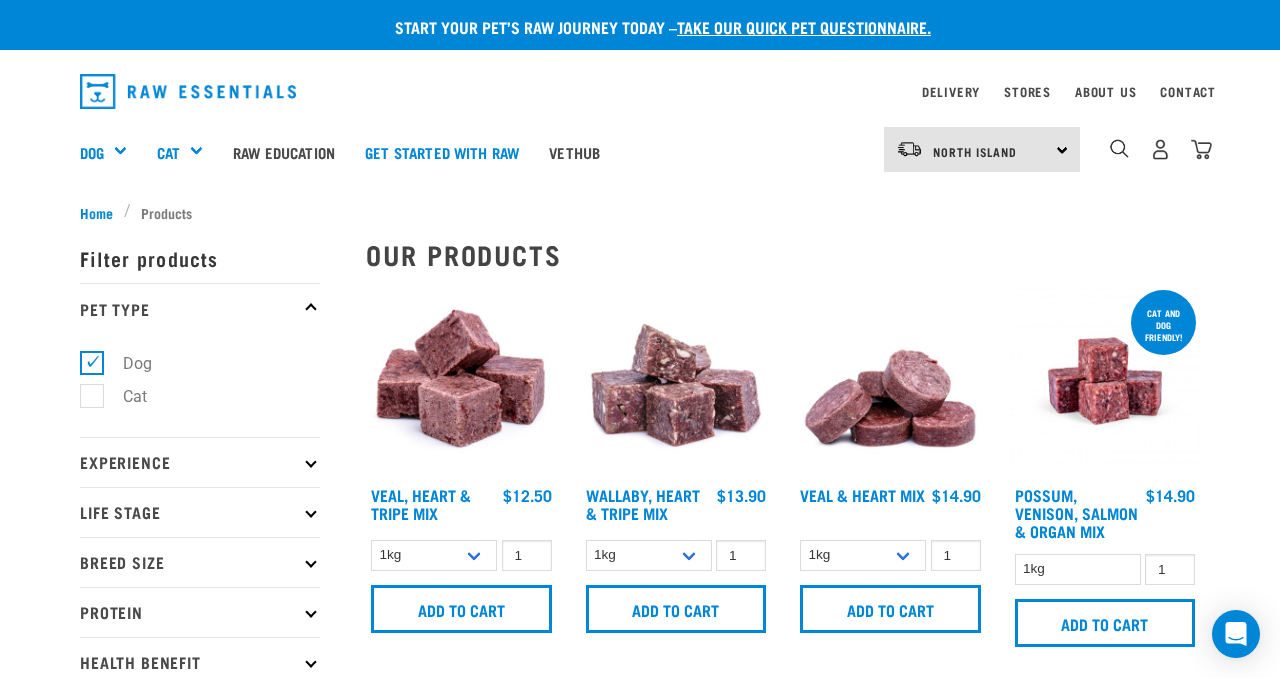 scroll, scrollTop: 0, scrollLeft: 0, axis: both 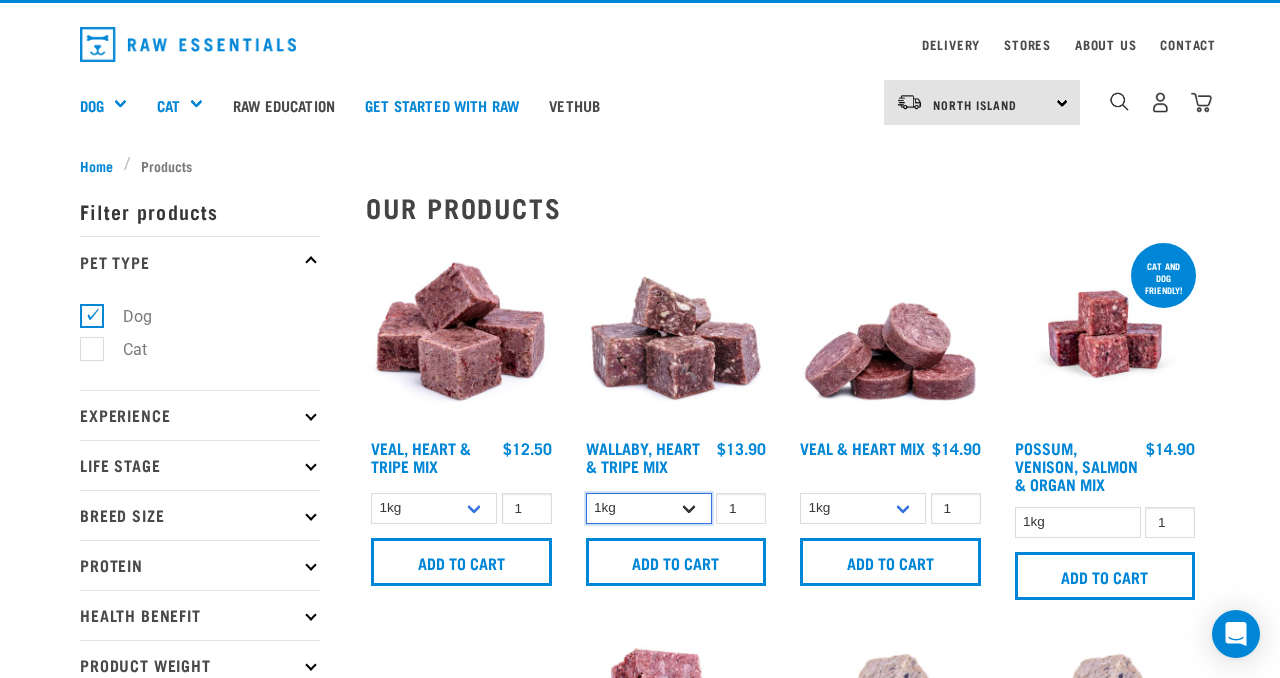 click on "1kg
3kg" at bounding box center (649, 508) 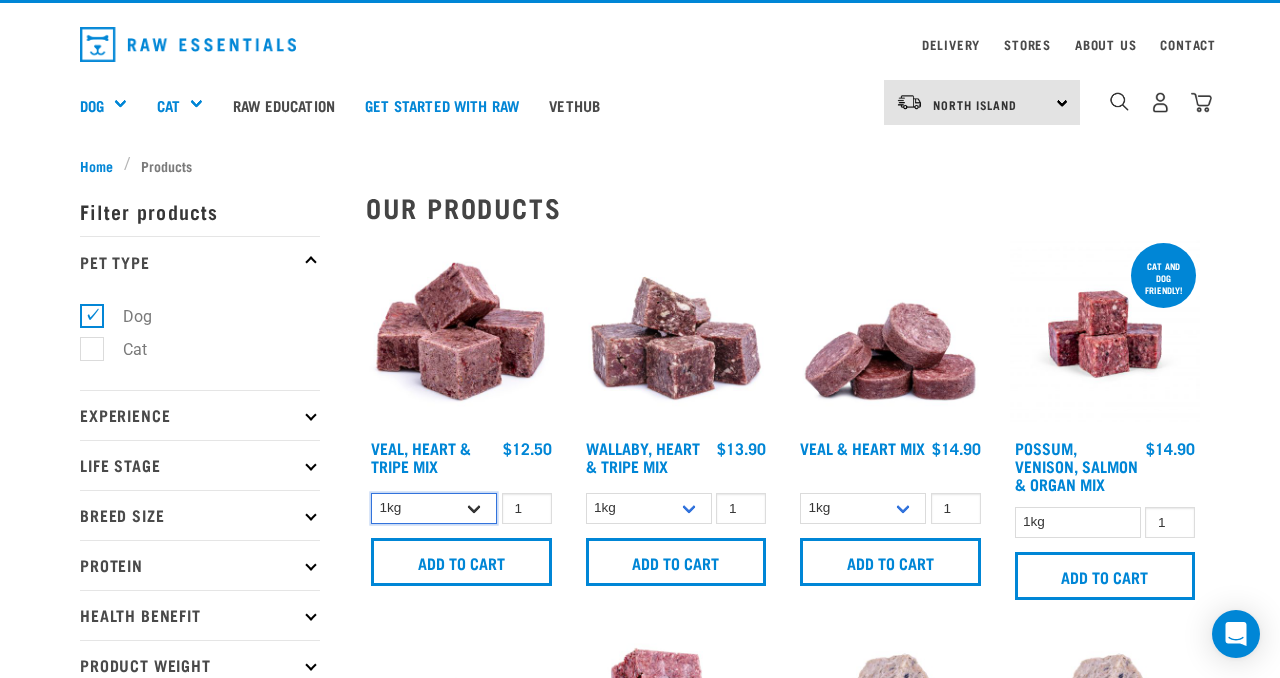click on "1kg
3kg" at bounding box center (434, 508) 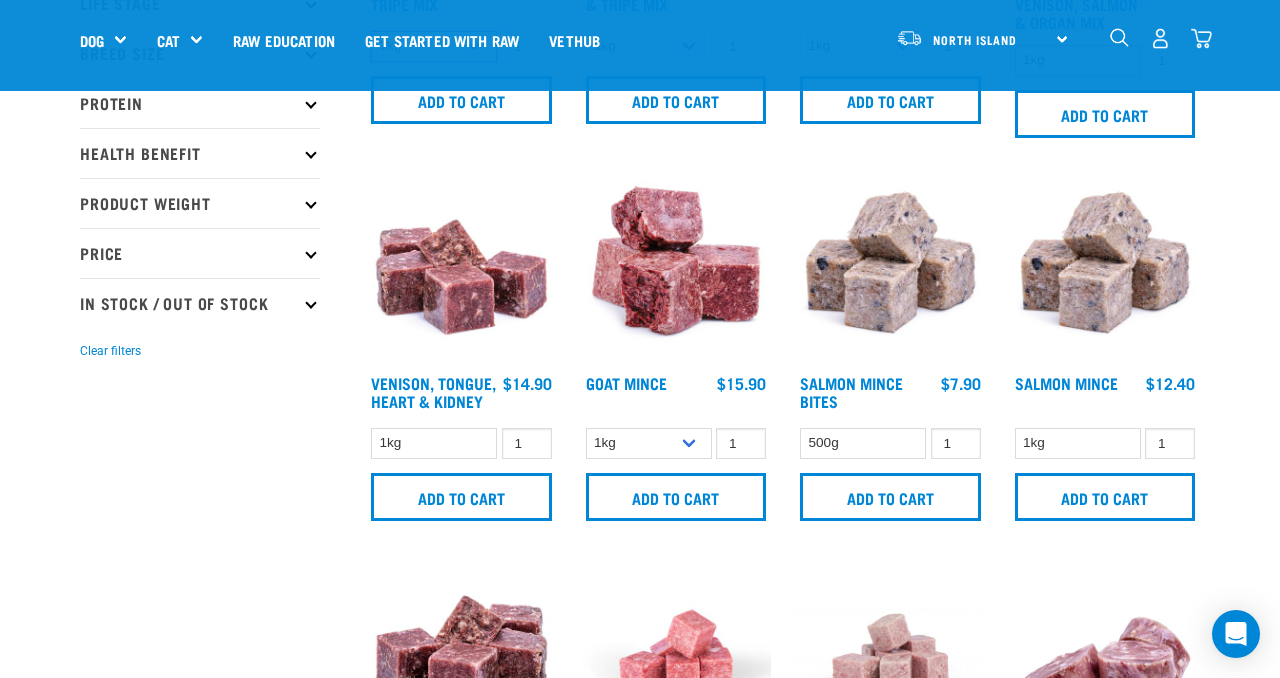 scroll, scrollTop: 394, scrollLeft: 0, axis: vertical 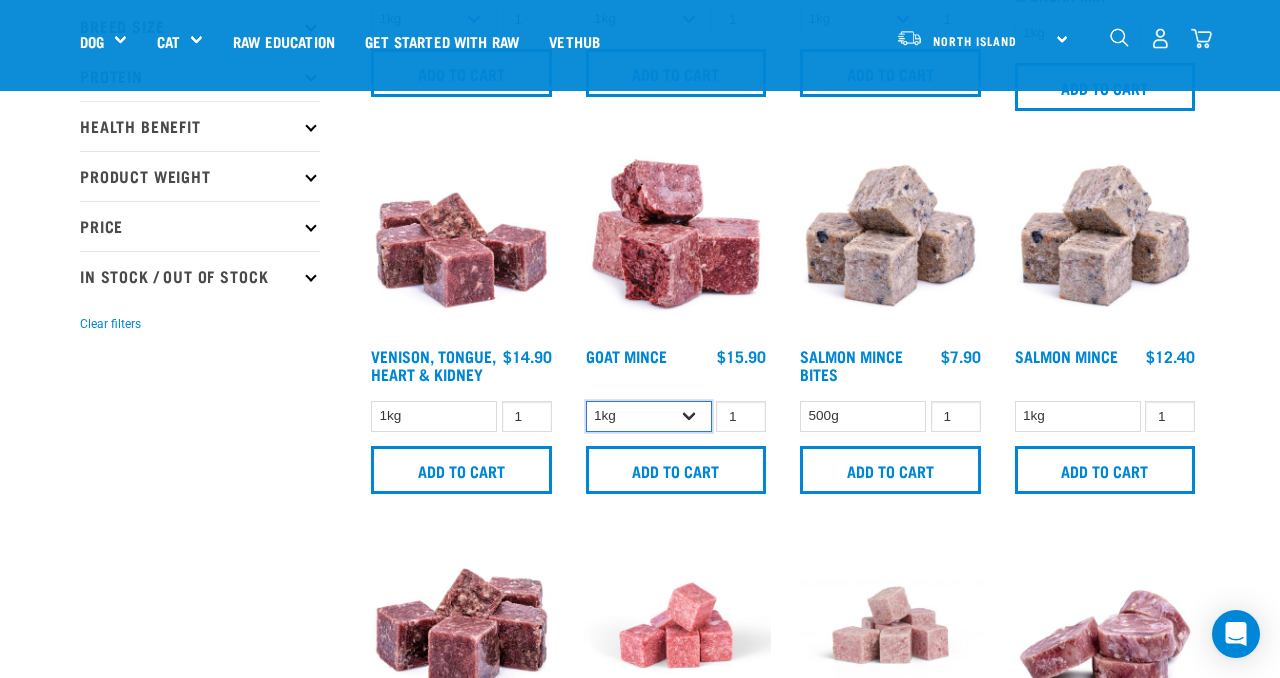 click on "1kg
3kg" at bounding box center [649, 416] 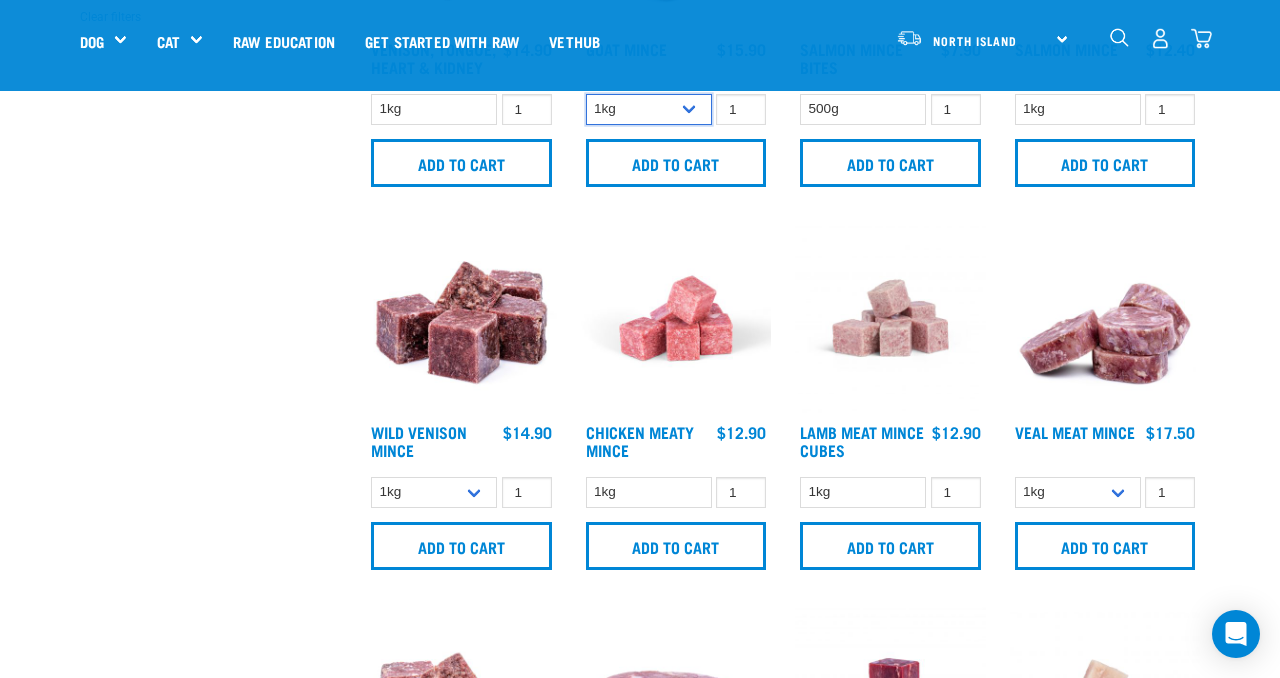scroll, scrollTop: 717, scrollLeft: 0, axis: vertical 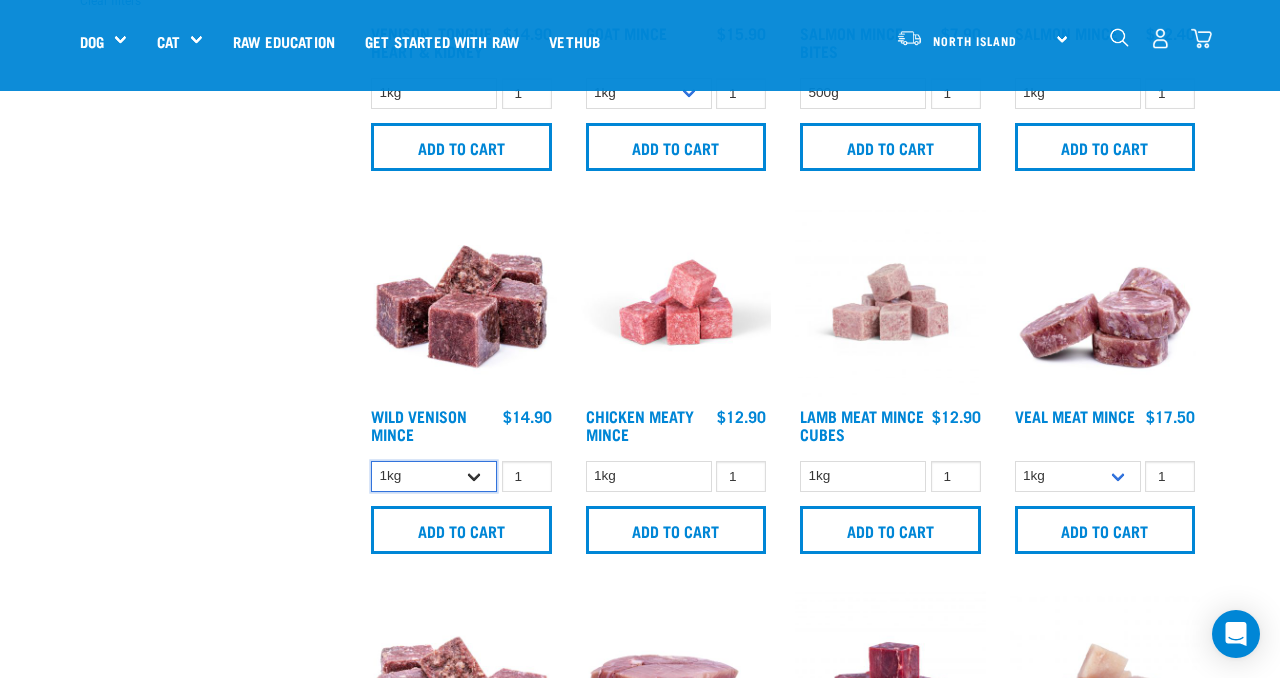 click on "1kg
3kg" at bounding box center [434, 476] 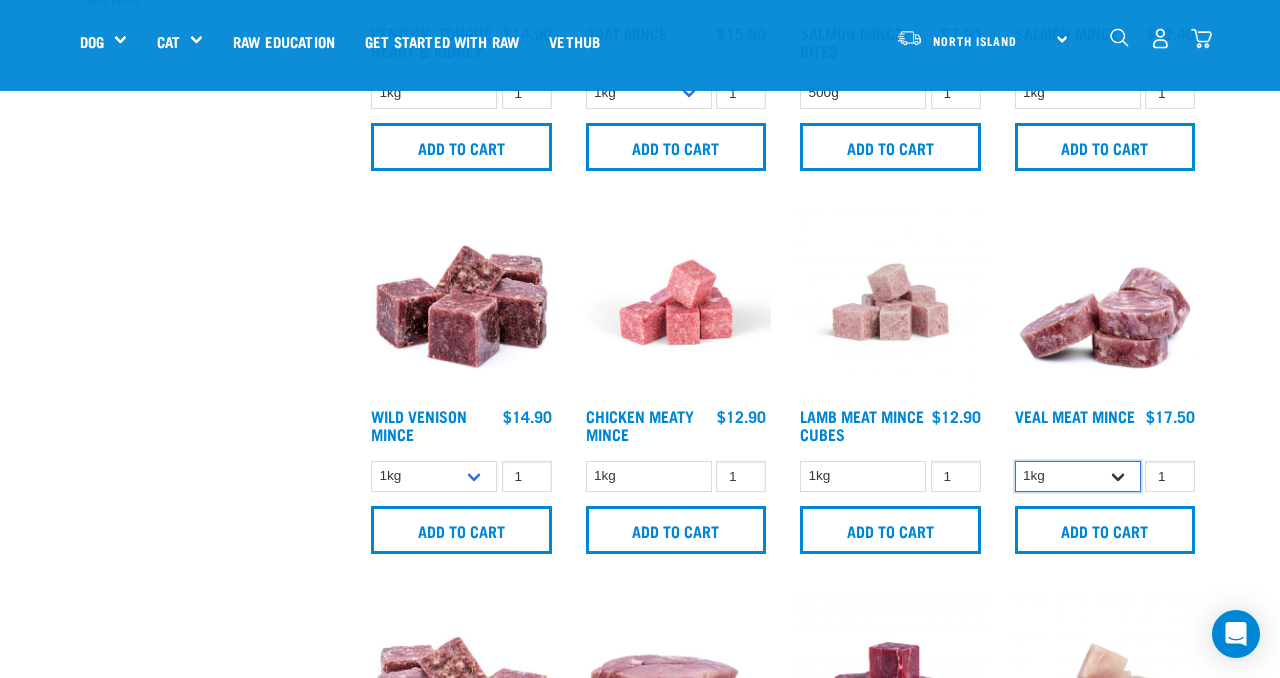 click on "1kg
3kg" at bounding box center (1078, 476) 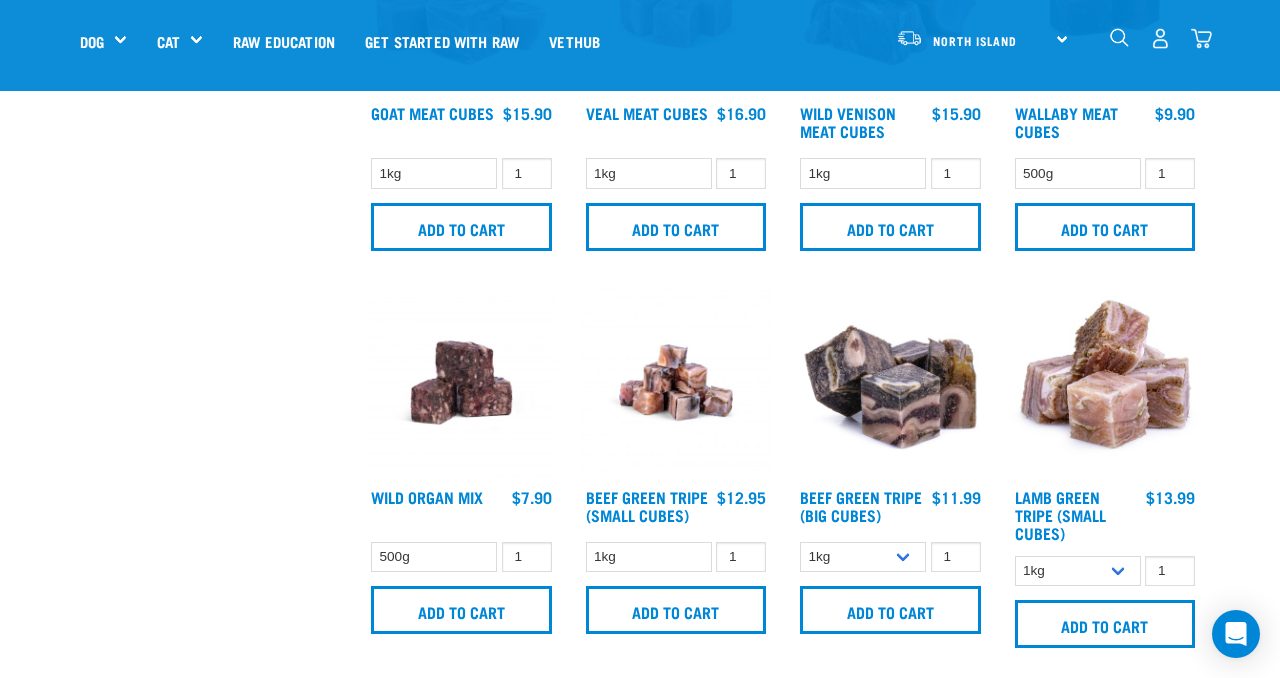 scroll, scrollTop: 1790, scrollLeft: 0, axis: vertical 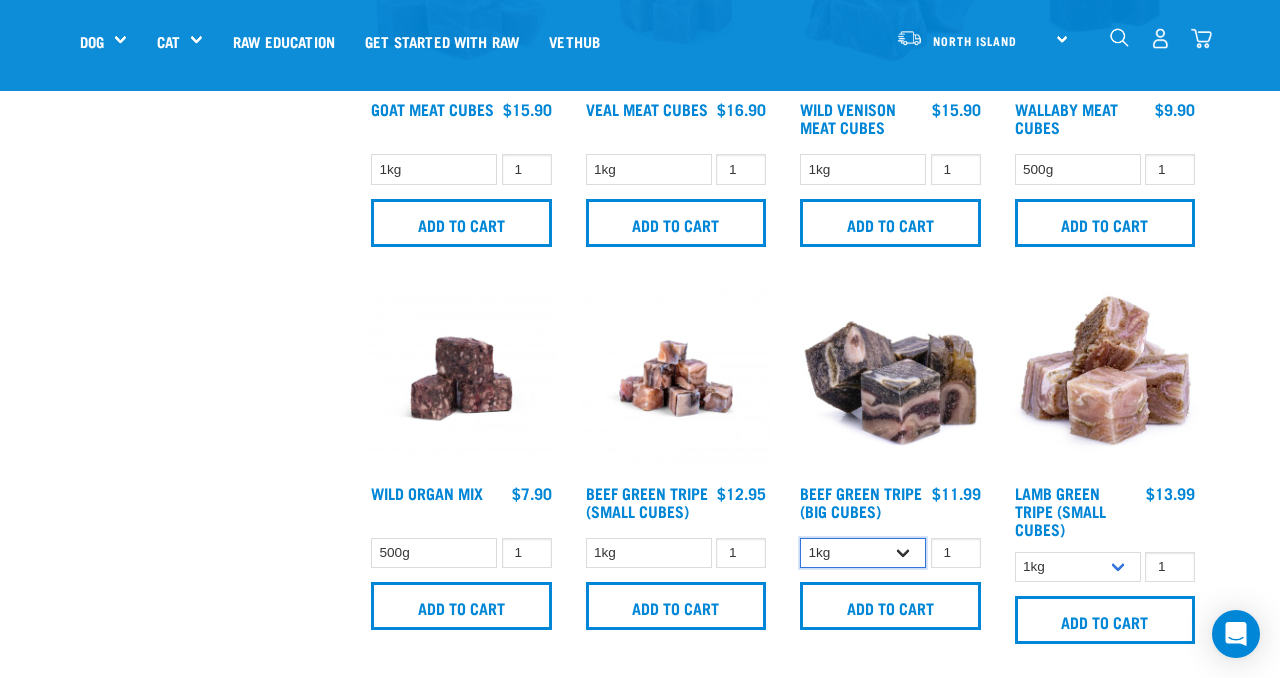 click on "1kg
3kg" at bounding box center (863, 553) 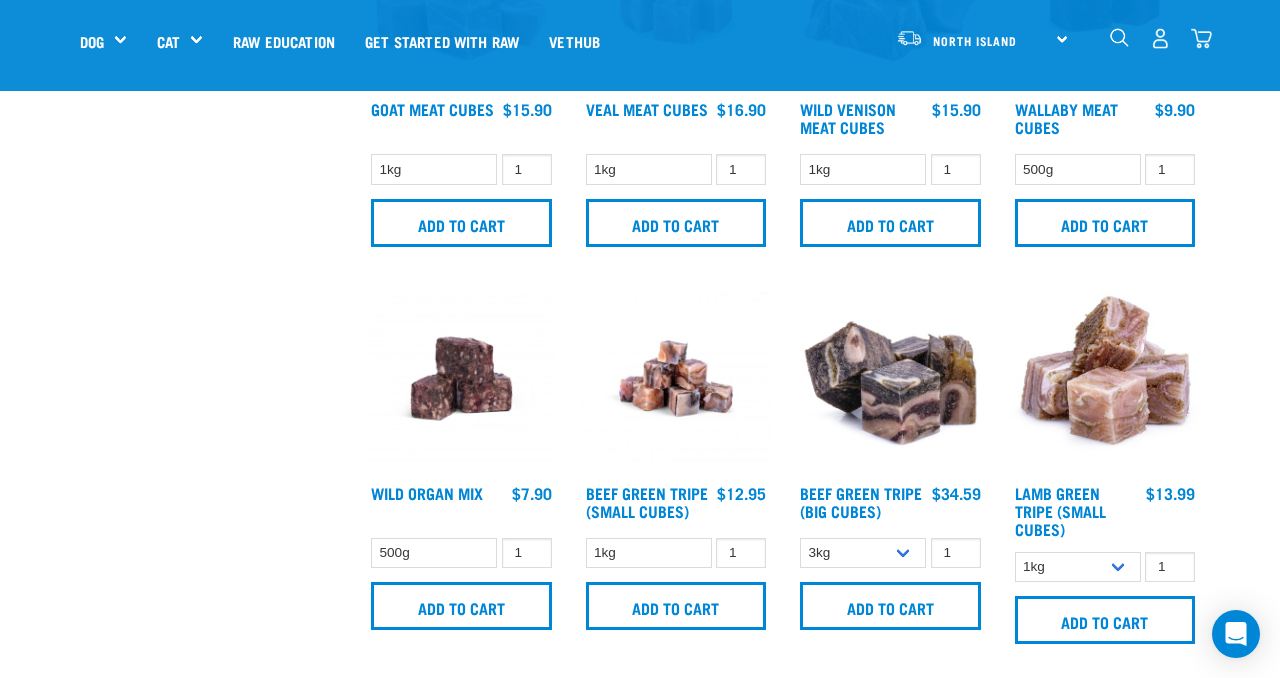 click on "Start your pet’s raw journey today –  take our quick pet questionnaire.
Delivery
Stores
About Us
Contact" at bounding box center (640, -134) 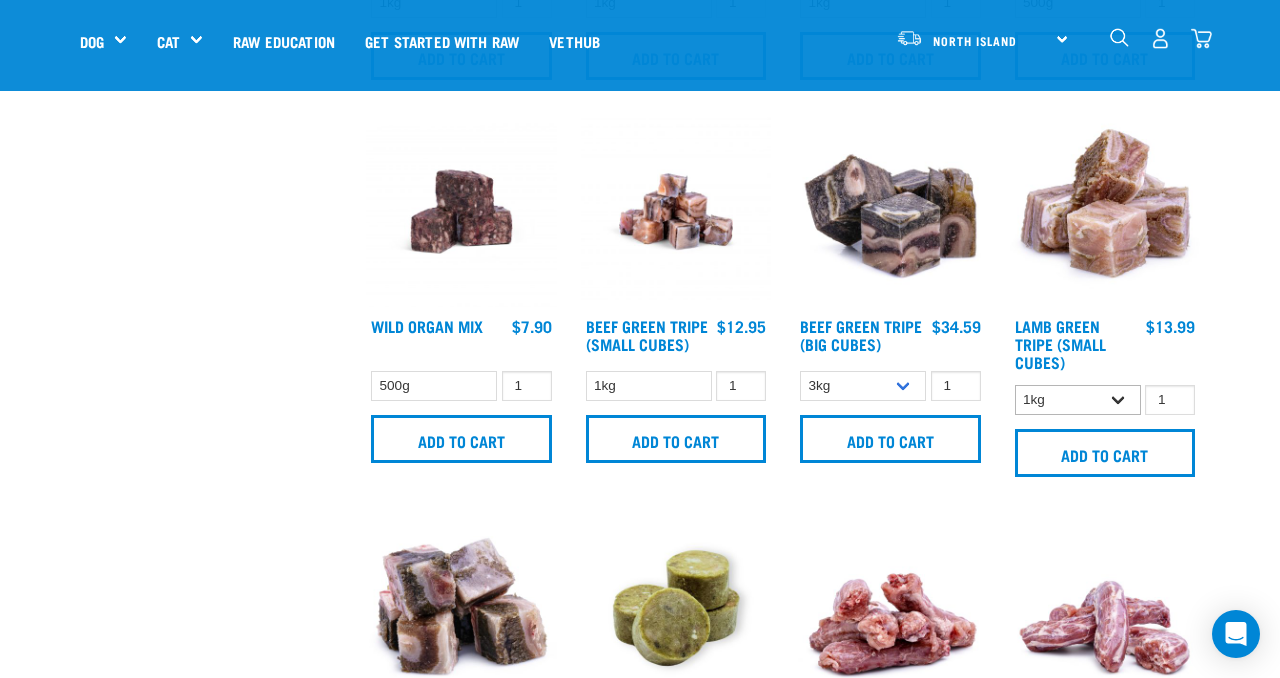 scroll, scrollTop: 1960, scrollLeft: 0, axis: vertical 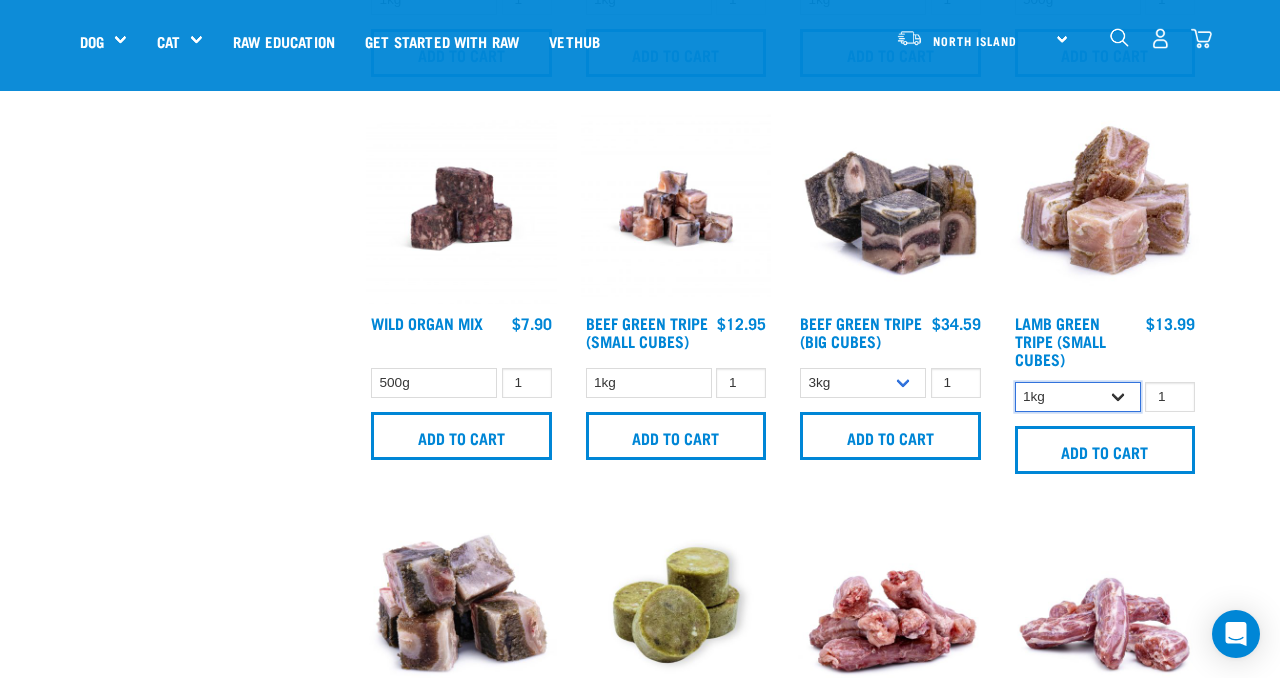click on "1kg
3kg" at bounding box center [1078, 397] 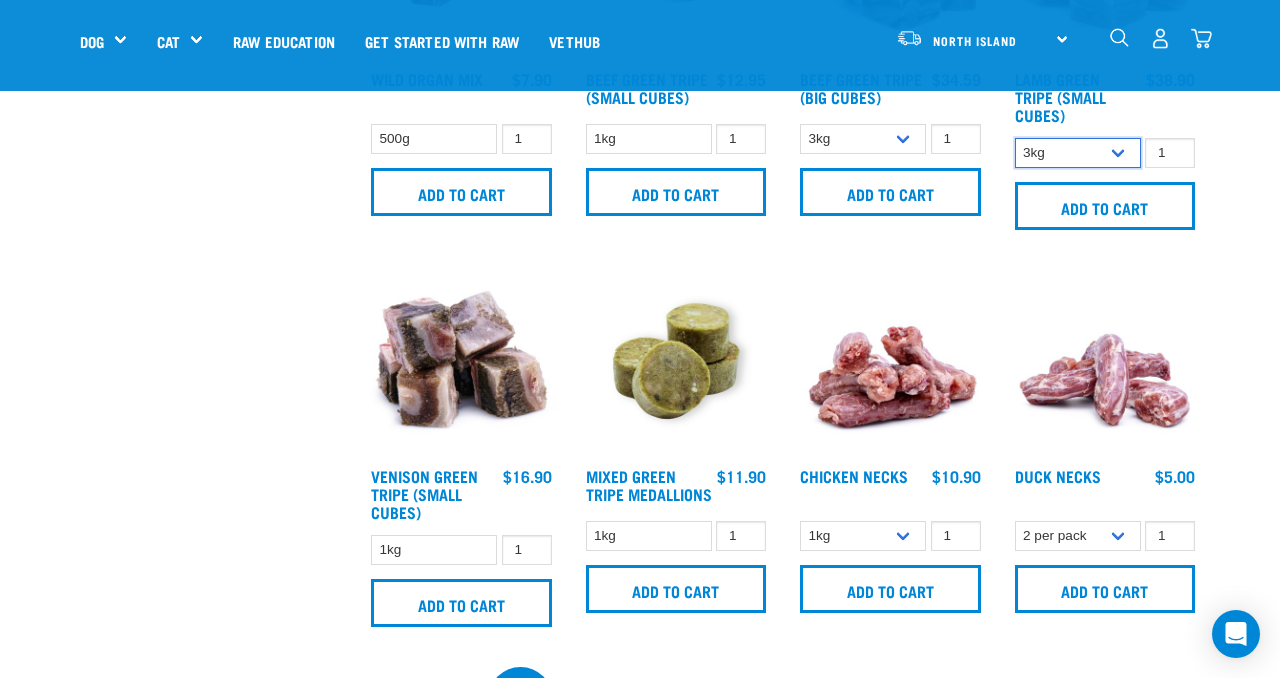 scroll, scrollTop: 2239, scrollLeft: 0, axis: vertical 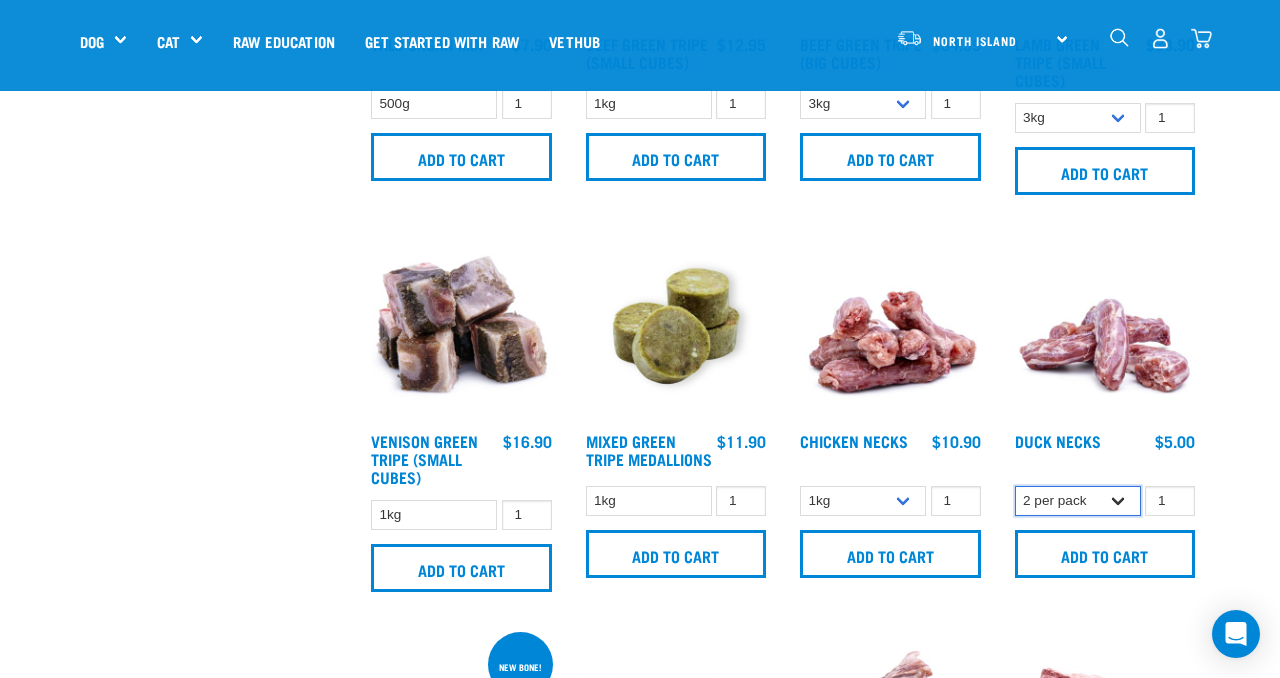 click on "2 per pack
6 per pack" at bounding box center [1078, 501] 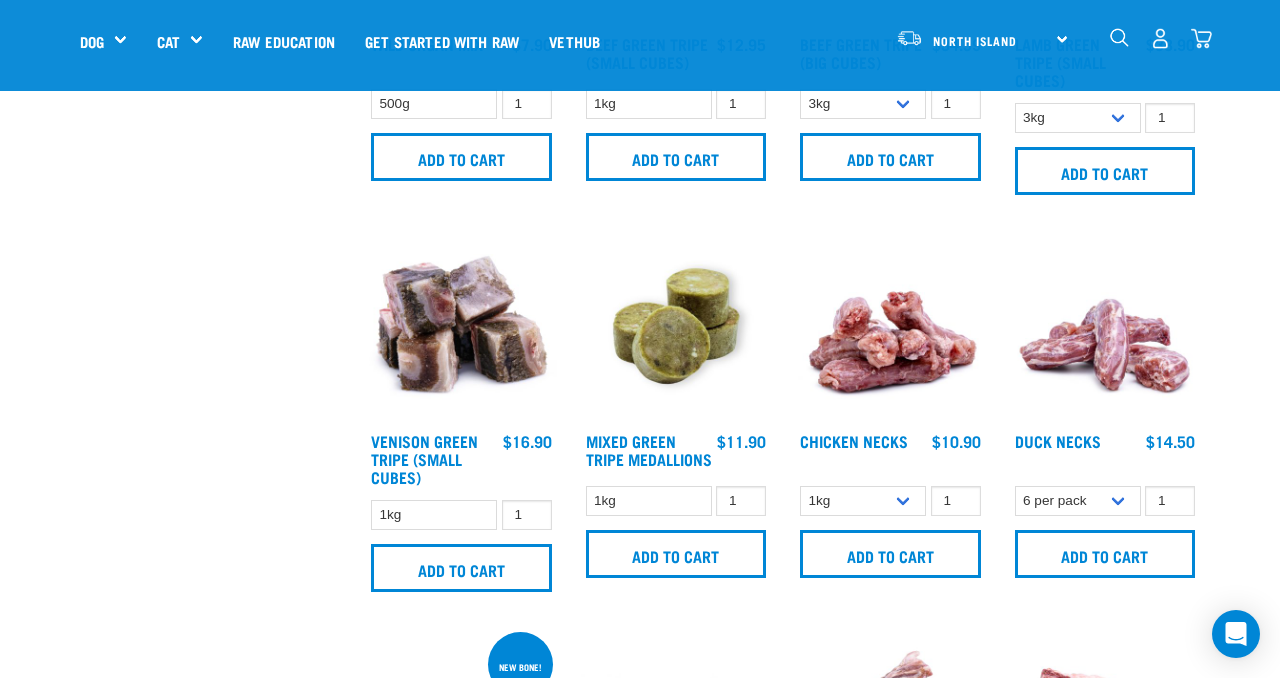 click on "Start your pet’s raw journey today –  take our quick pet questionnaire.
Delivery
Stores
About Us
Contact" at bounding box center [640, -583] 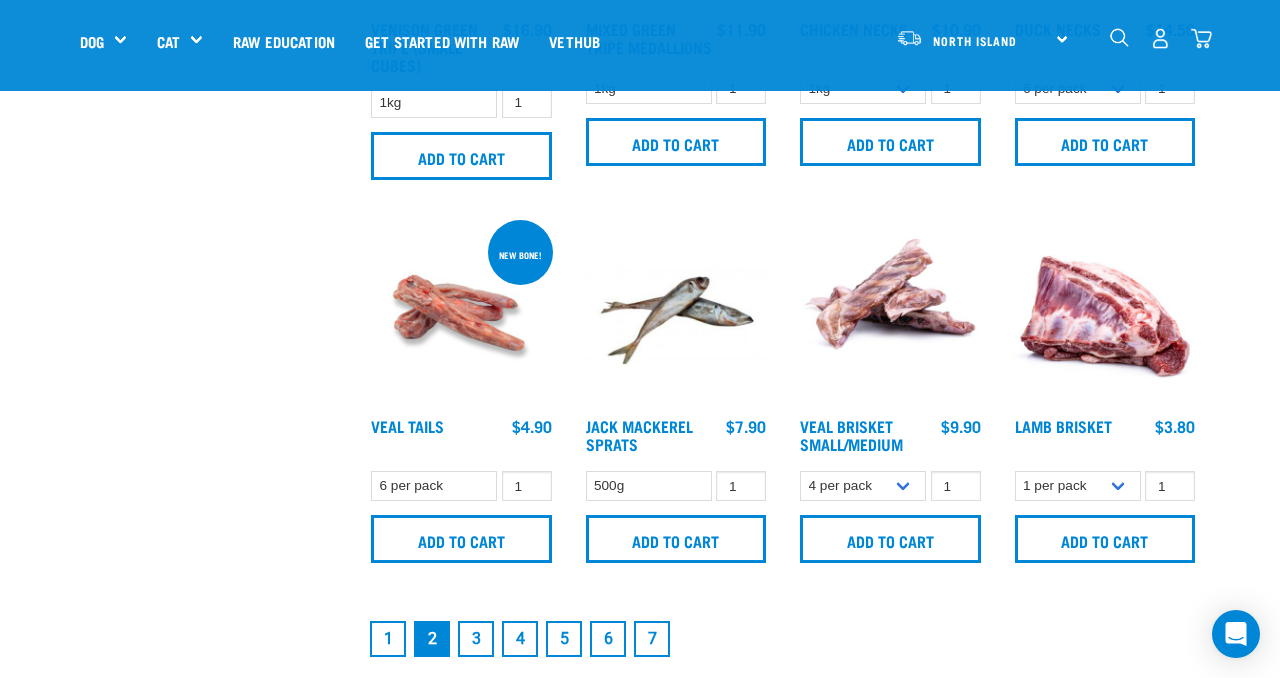 scroll, scrollTop: 2673, scrollLeft: 0, axis: vertical 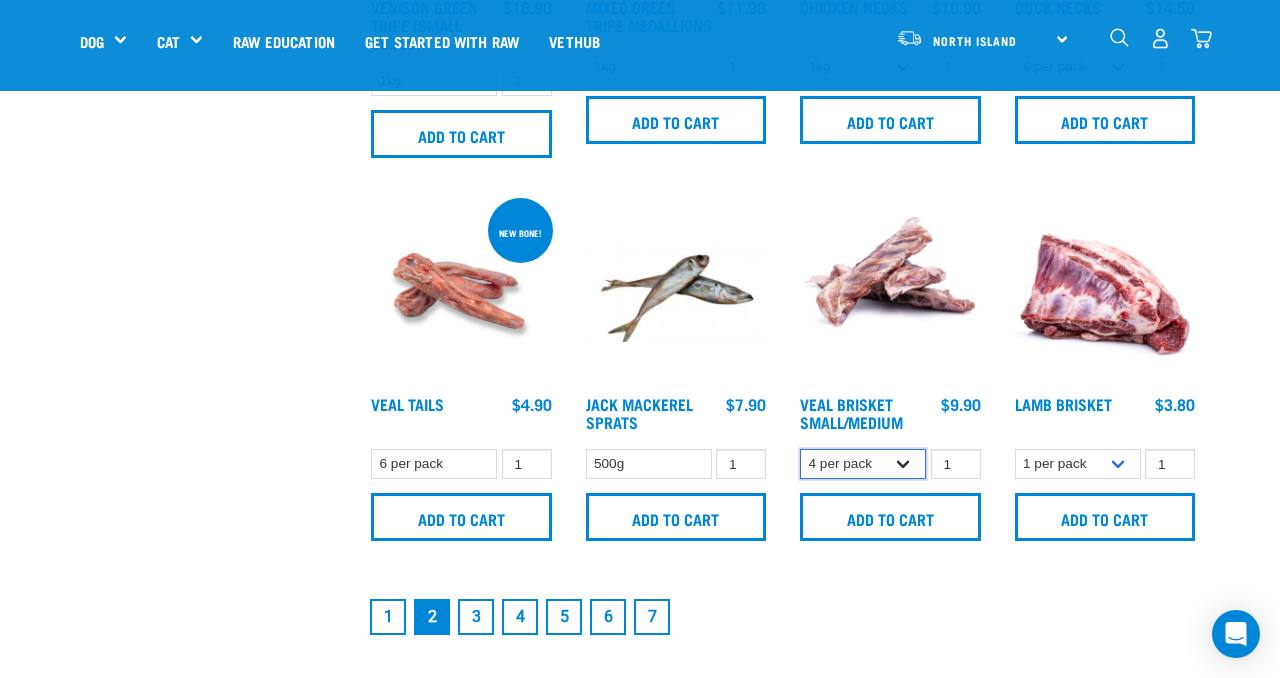 click on "4 per pack
8 per pack" at bounding box center [863, 464] 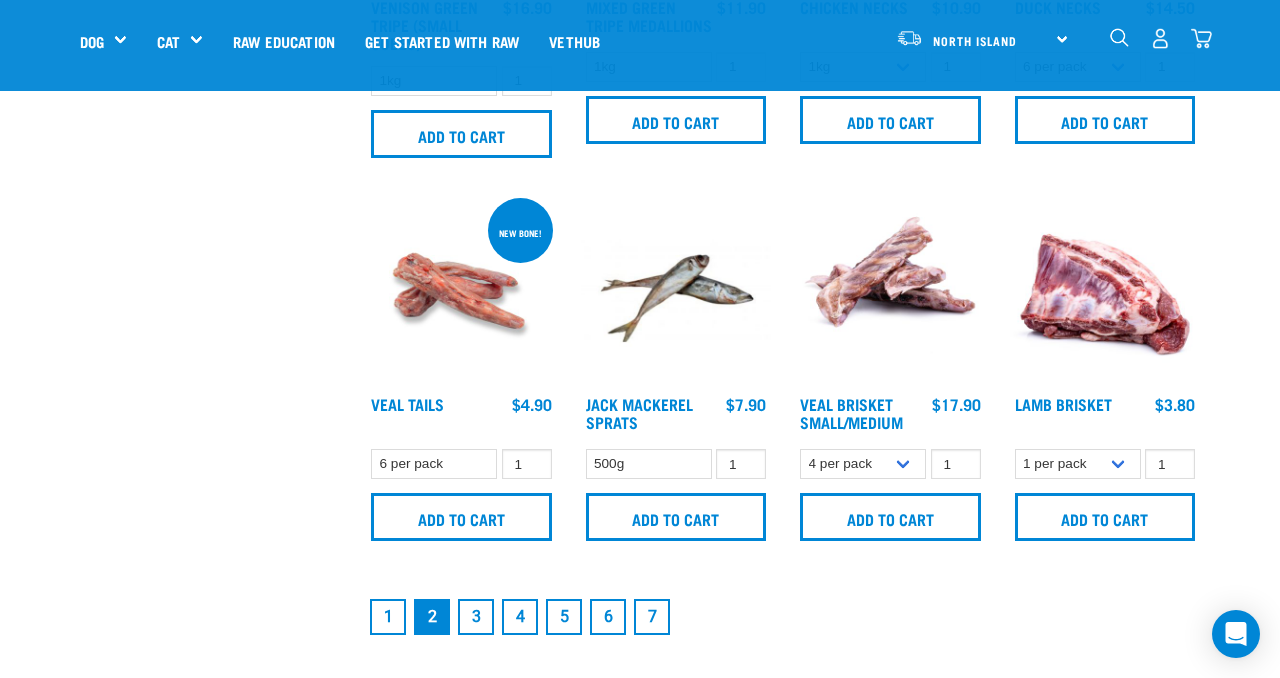 click on "3" at bounding box center [476, 617] 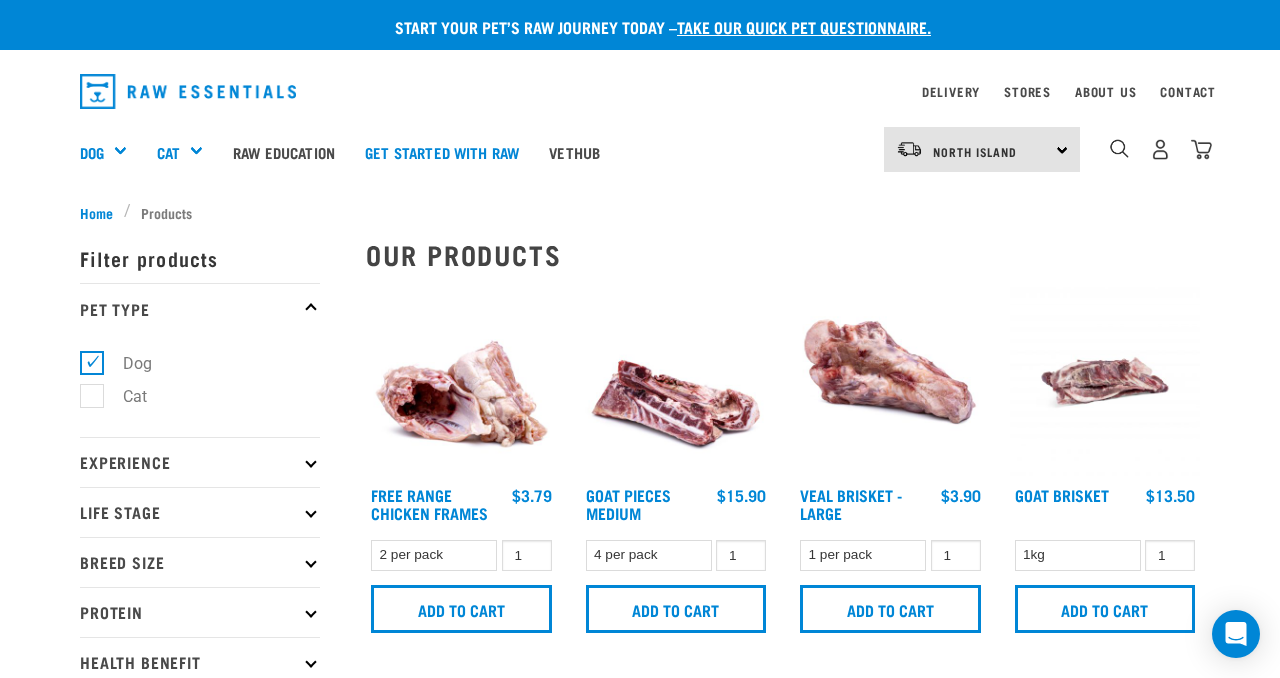 scroll, scrollTop: 0, scrollLeft: 0, axis: both 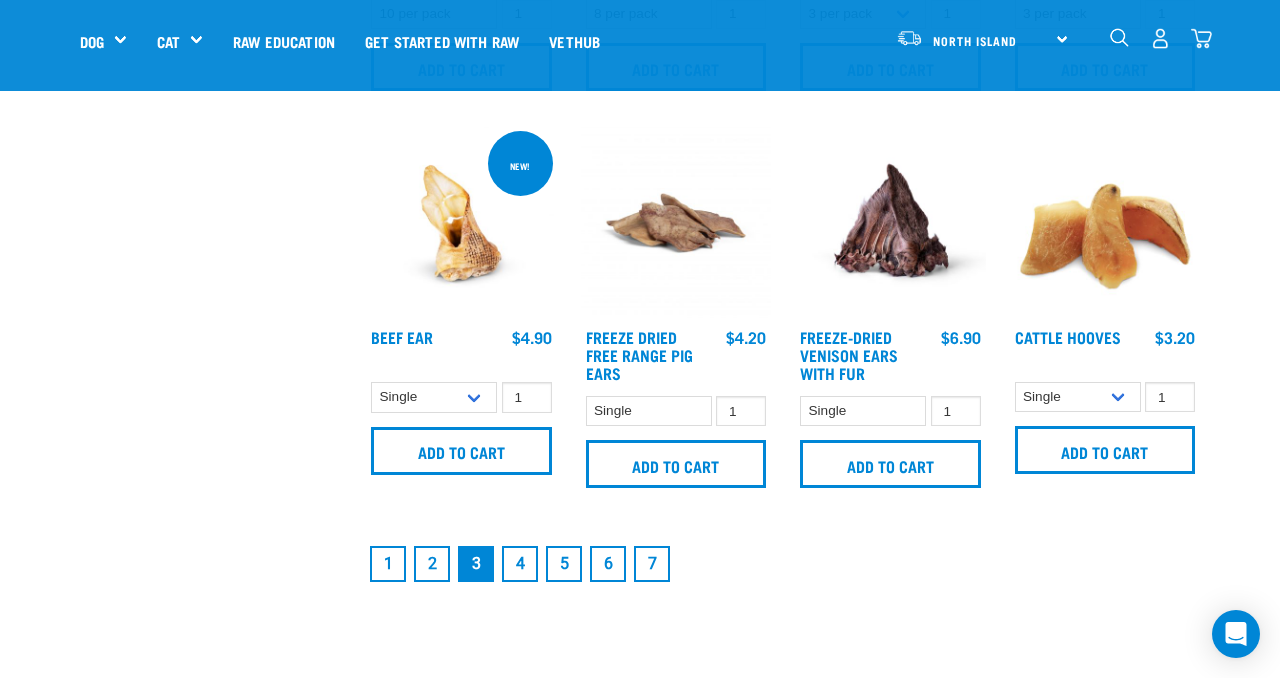 click on "4" at bounding box center (520, 564) 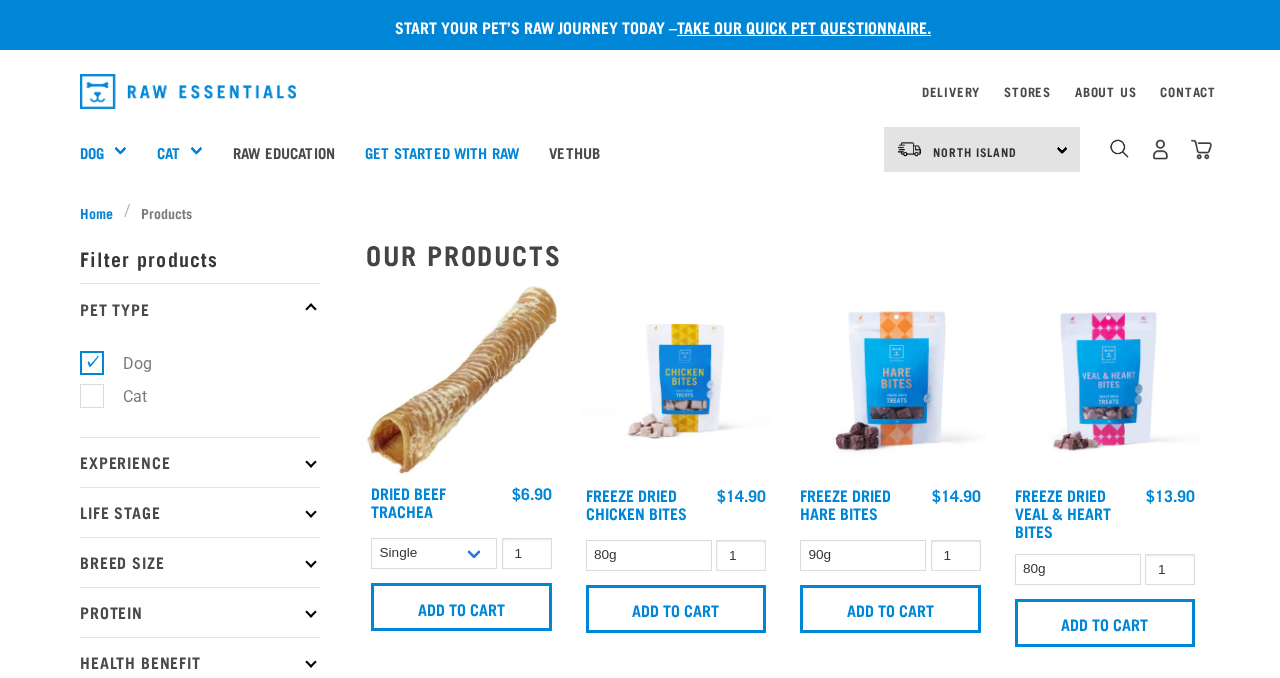 scroll, scrollTop: 0, scrollLeft: 0, axis: both 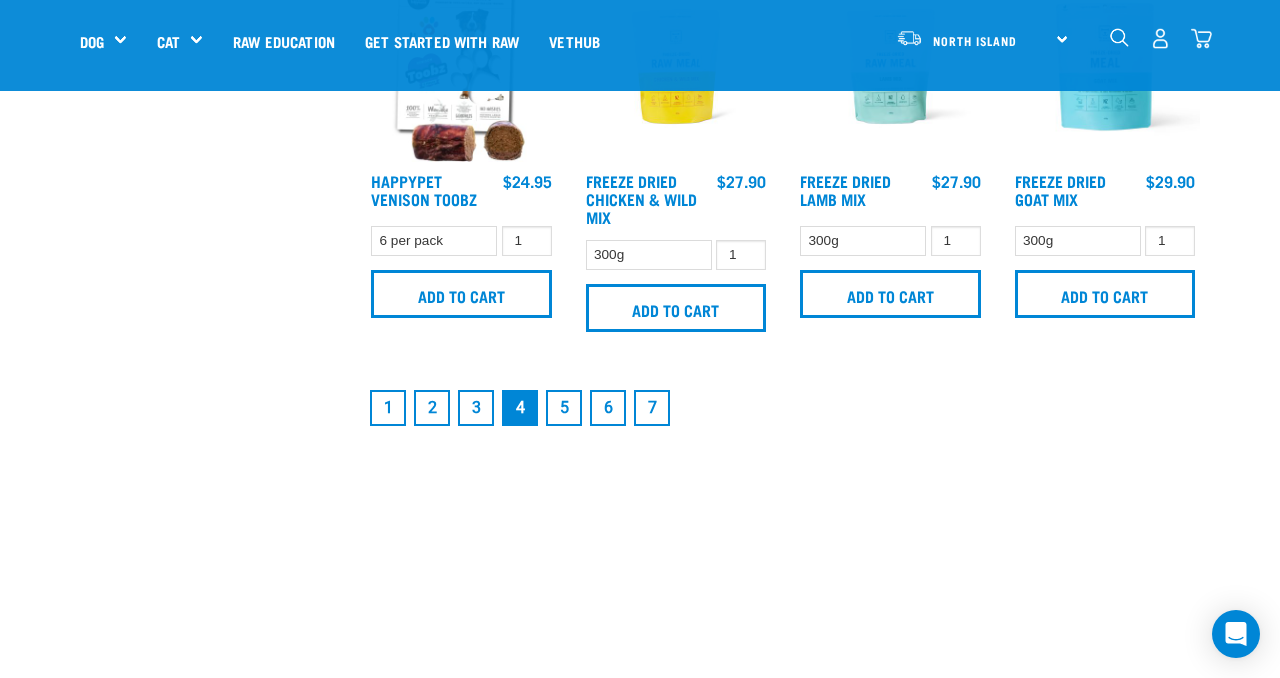 click on "5" at bounding box center (564, 408) 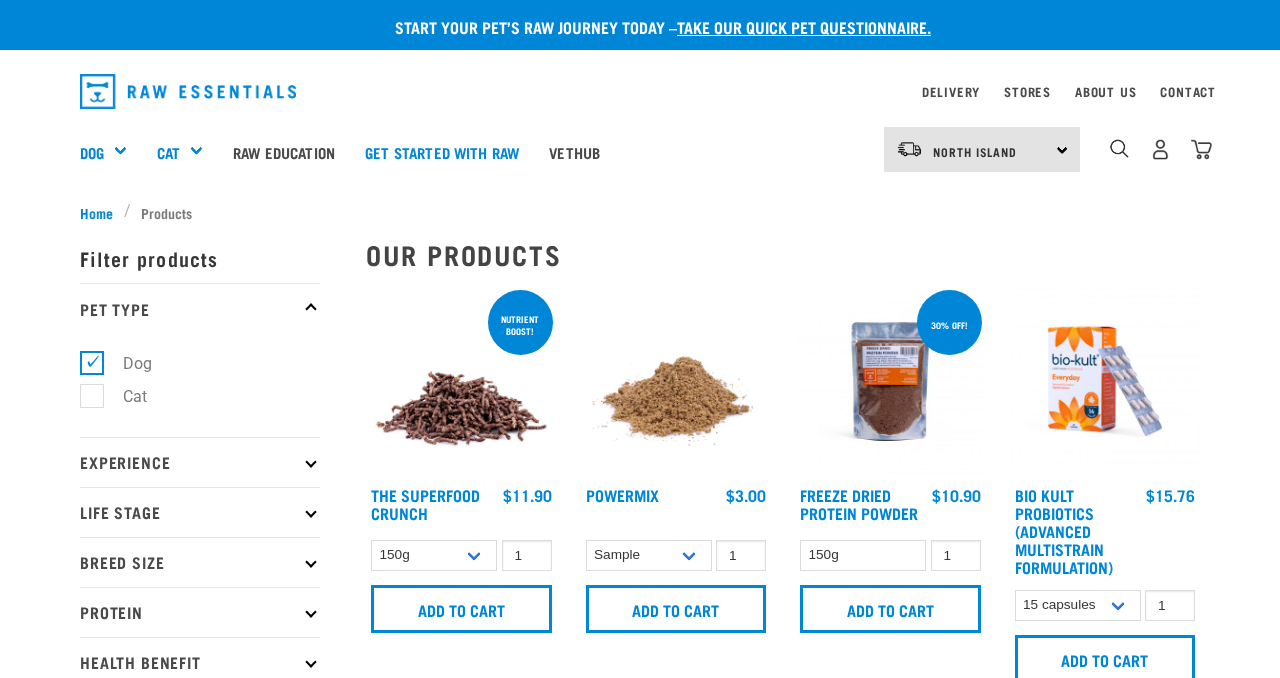 scroll, scrollTop: 0, scrollLeft: 0, axis: both 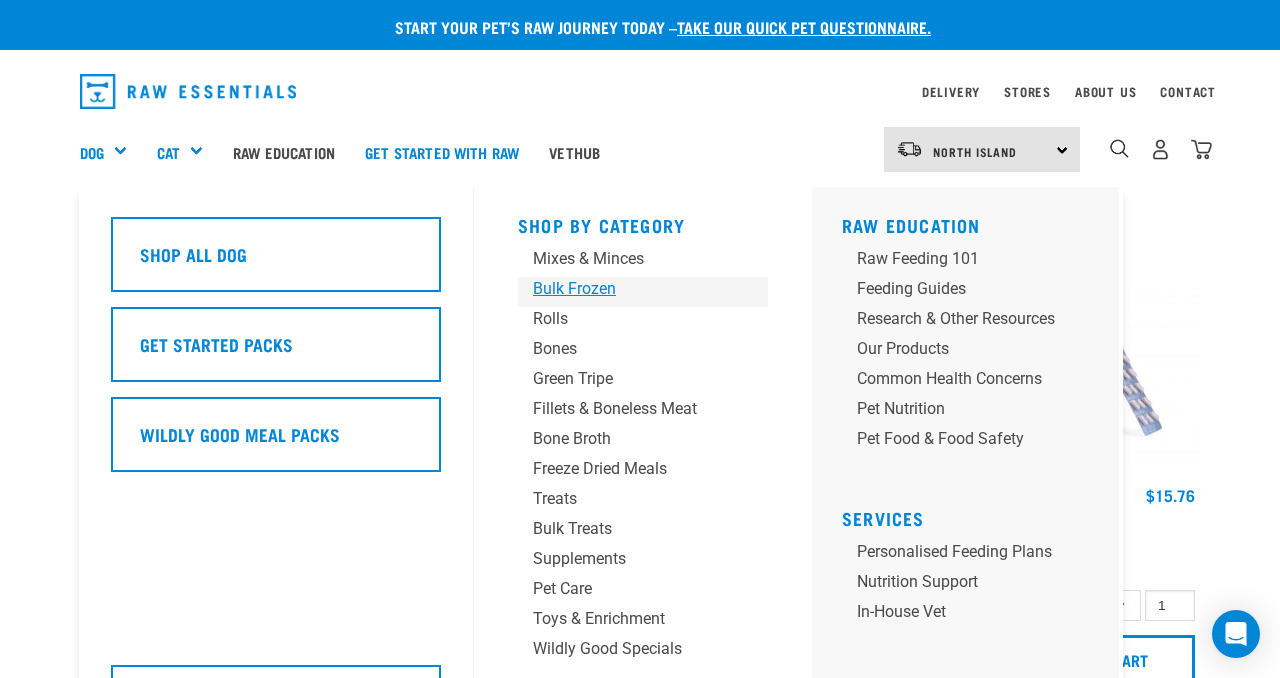 click on "Bulk Frozen" at bounding box center [626, 289] 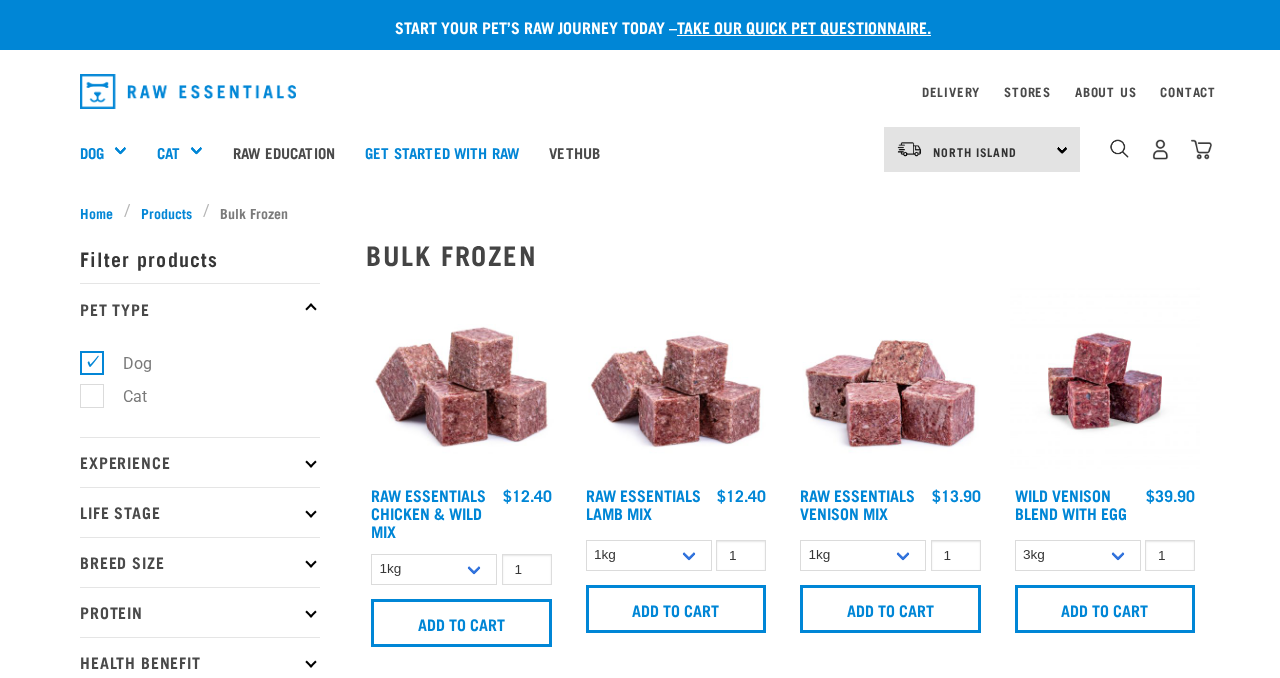 scroll, scrollTop: 0, scrollLeft: 0, axis: both 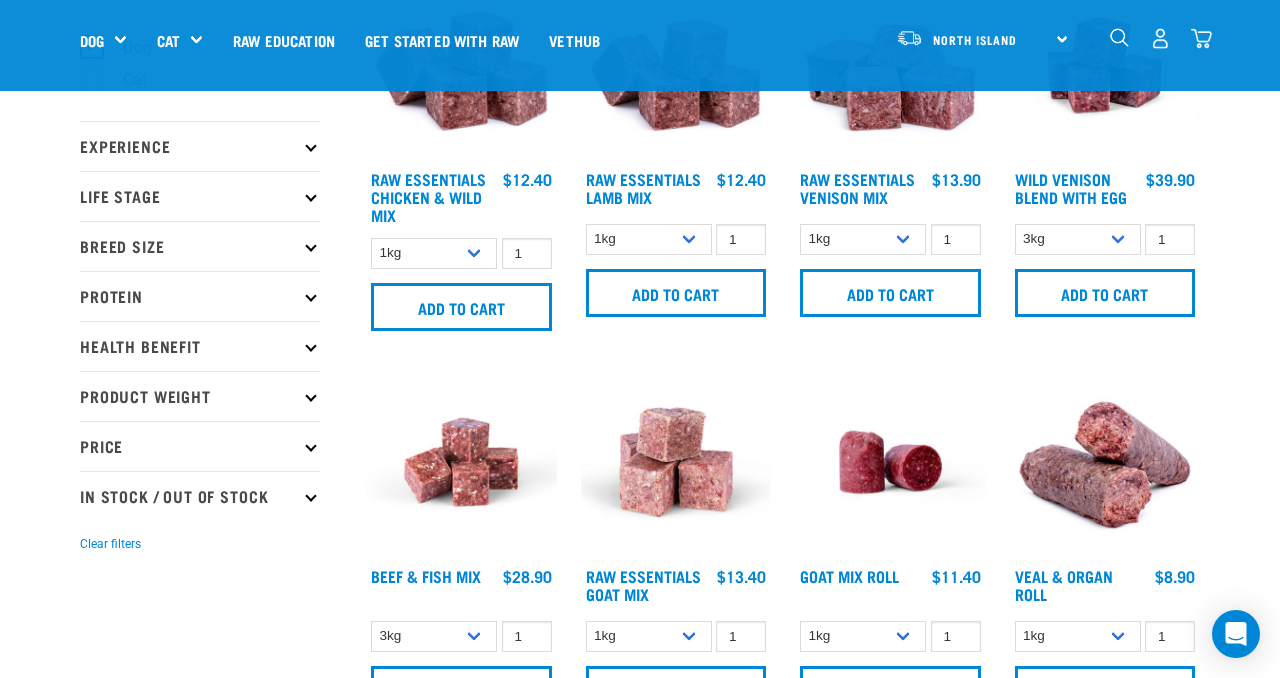 click on "Product Weight" at bounding box center [200, 396] 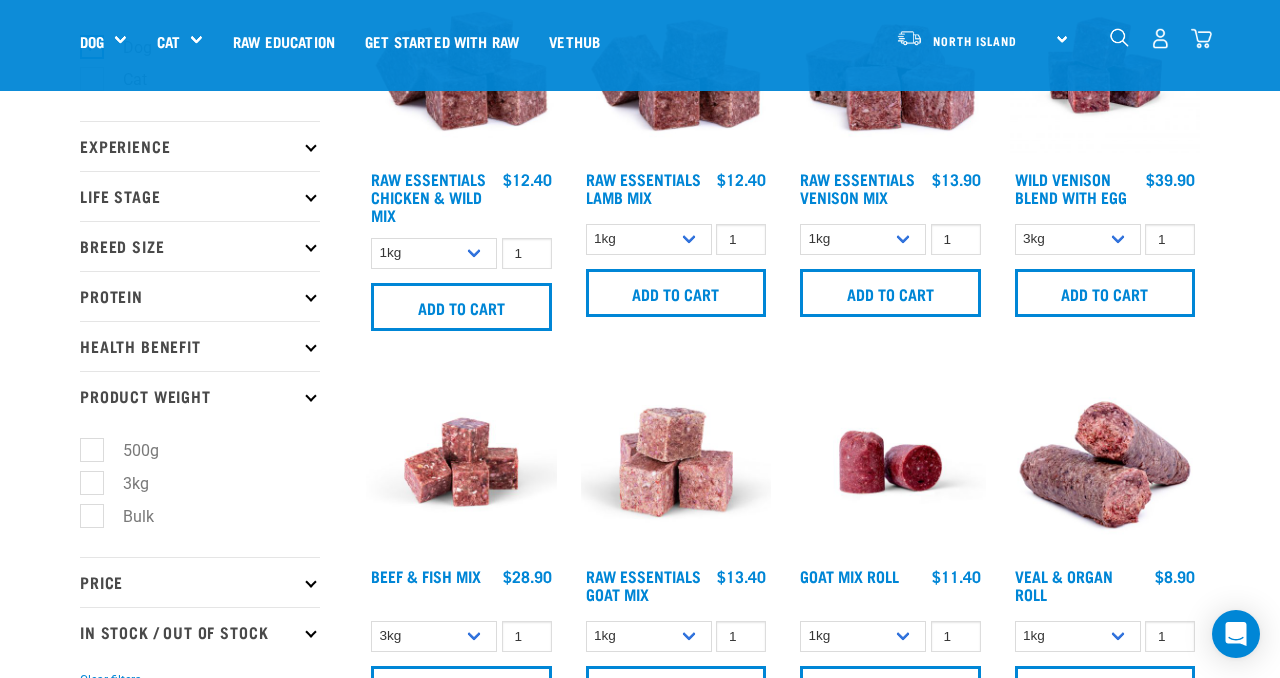 click on "Bulk" at bounding box center [126, 516] 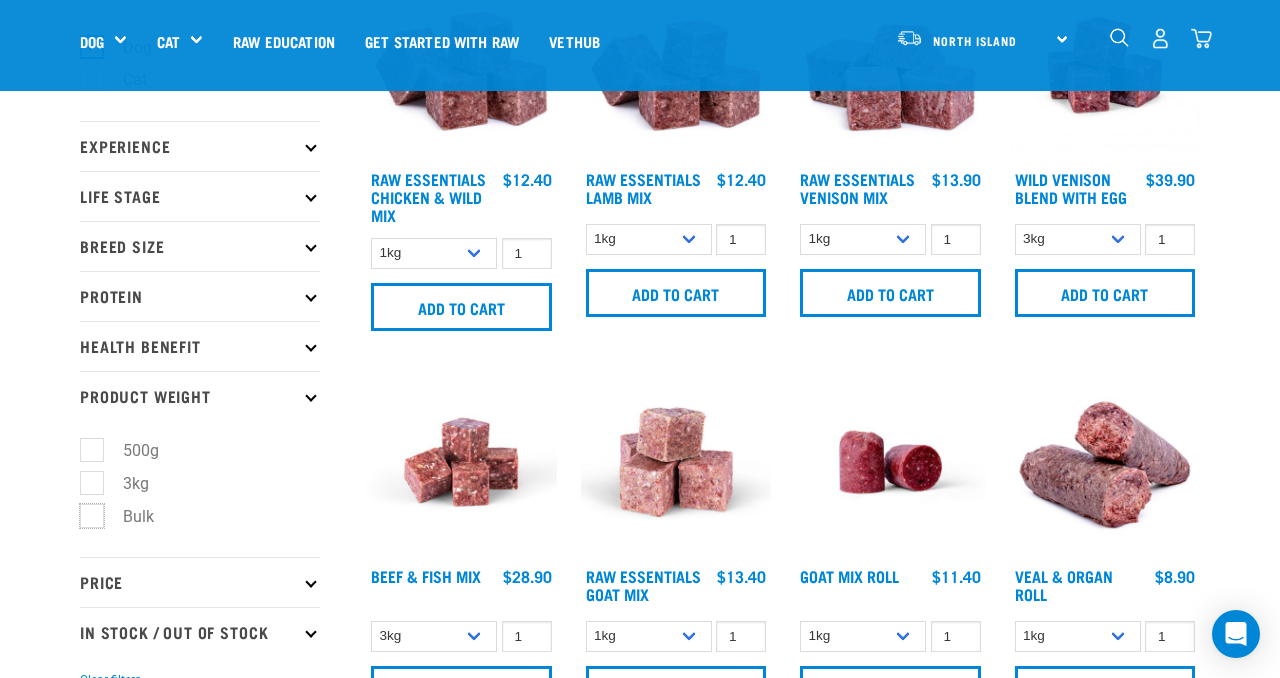 click on "Bulk" at bounding box center (86, 512) 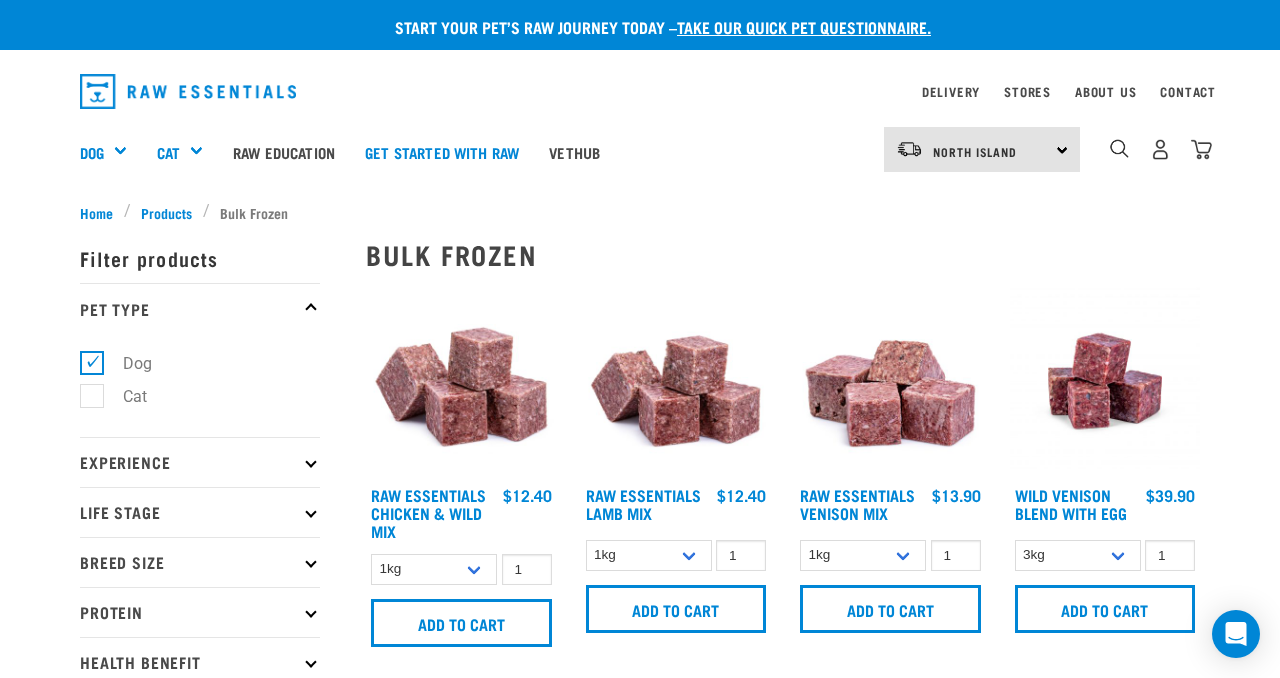 scroll, scrollTop: 0, scrollLeft: 0, axis: both 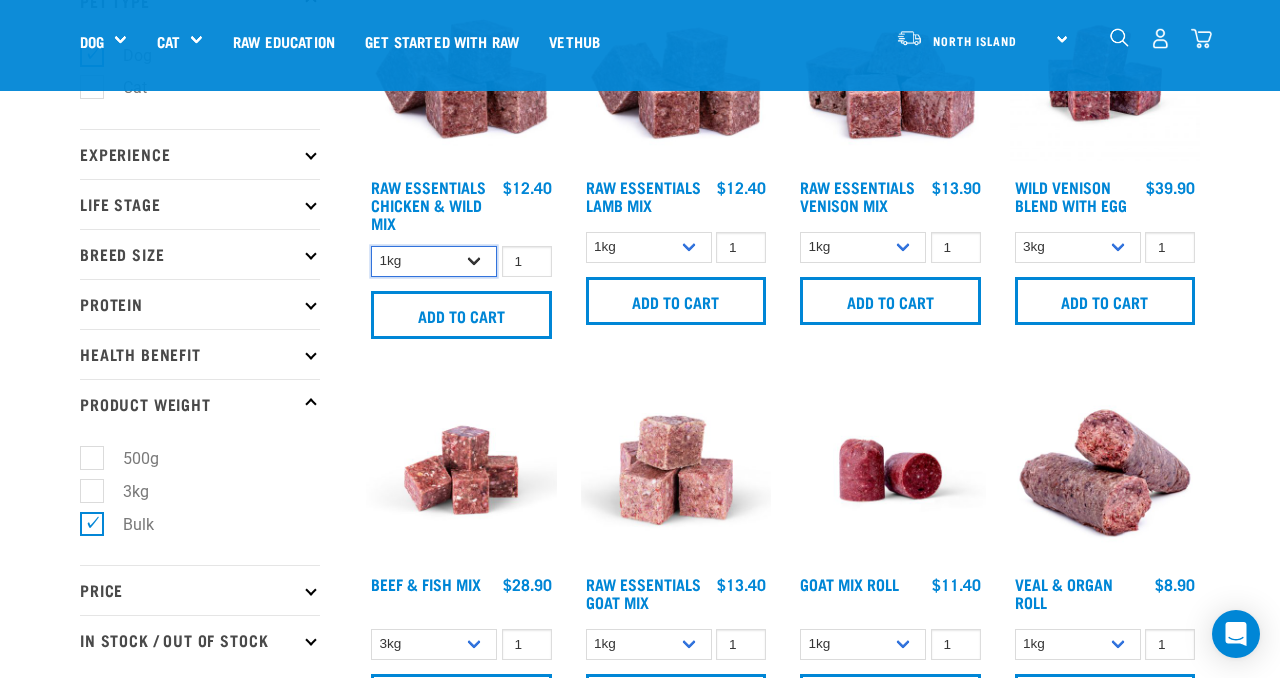 click on "1kg
3kg
Bulk (10kg)" at bounding box center (434, 261) 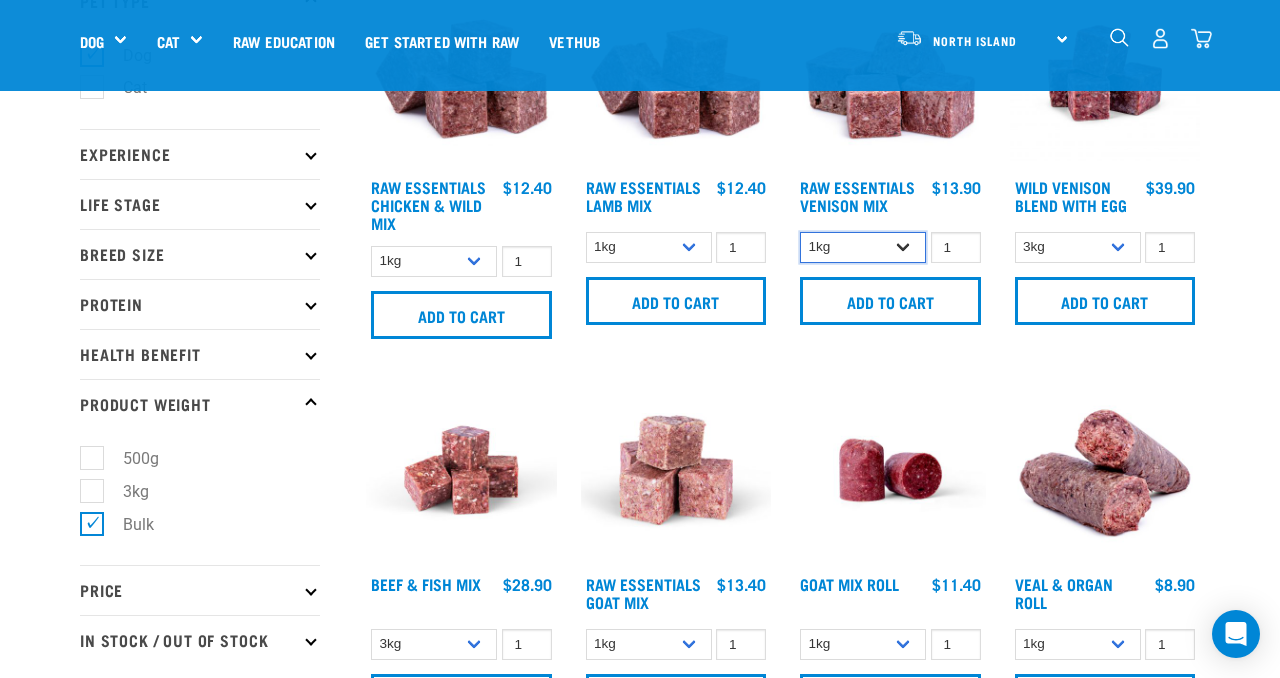 click on "1kg
3kg
Bulk (20kg)" at bounding box center (863, 247) 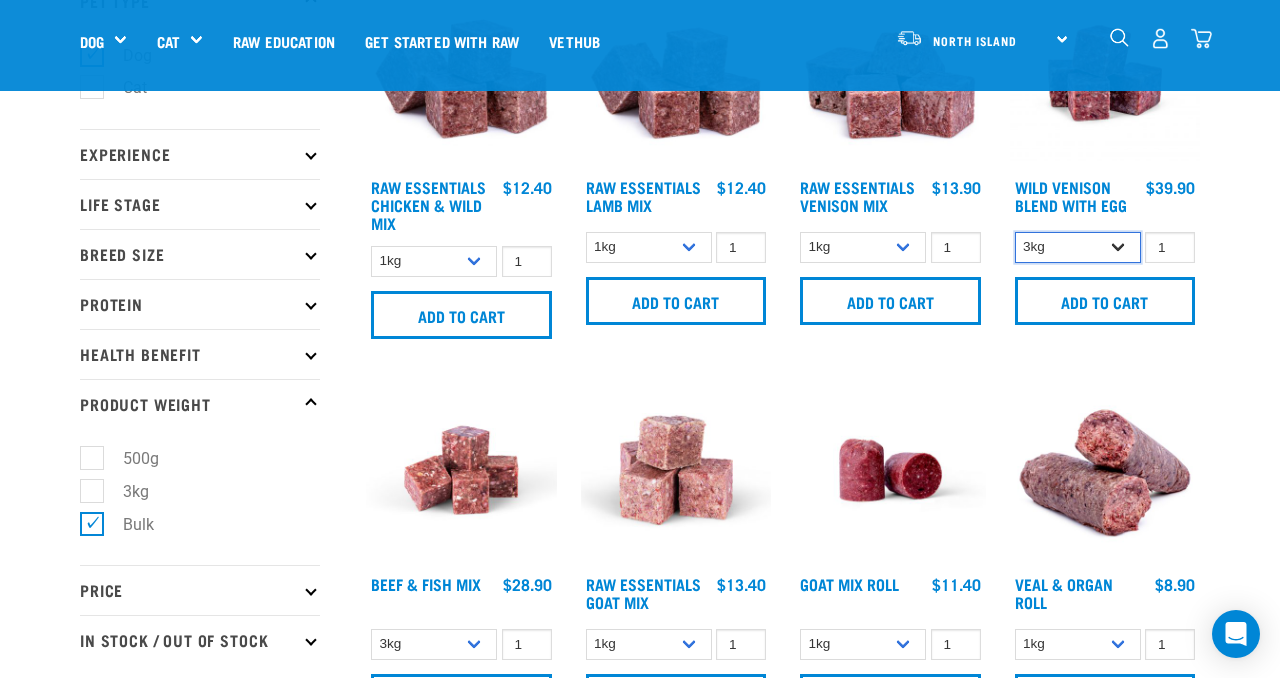 click on "3kg
Bulk (10kg)" at bounding box center [1078, 247] 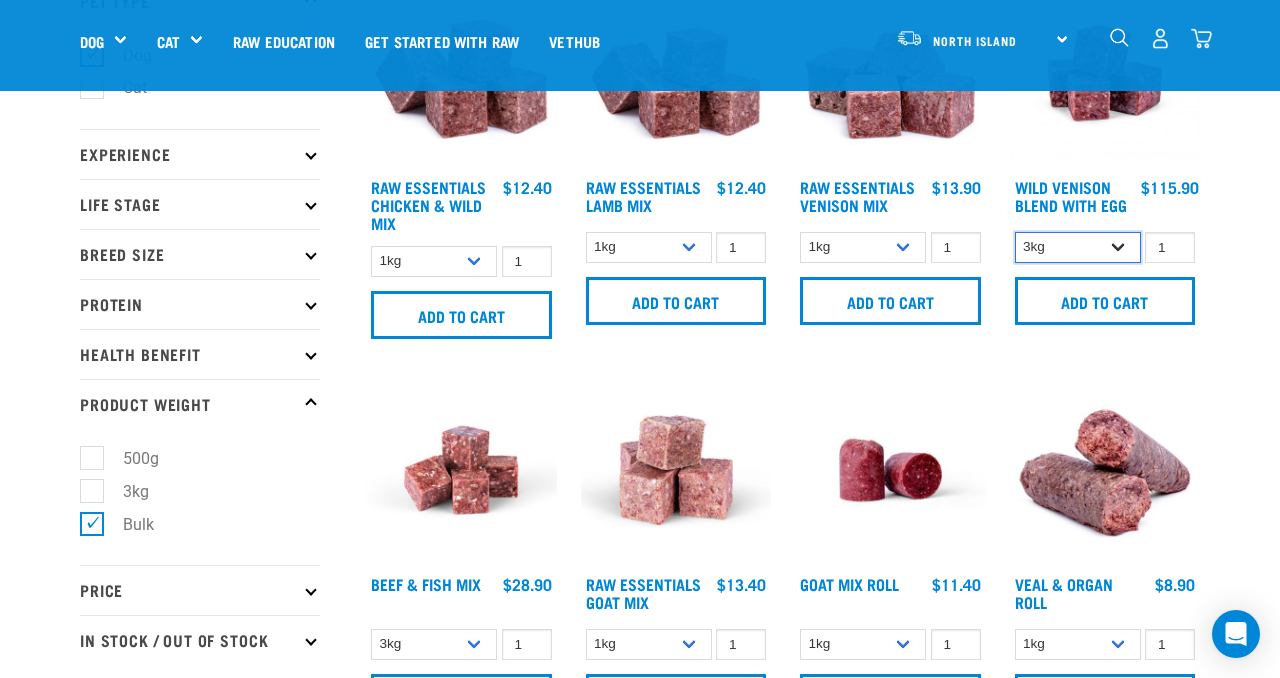 click on "3kg
Bulk (10kg)" at bounding box center (1078, 247) 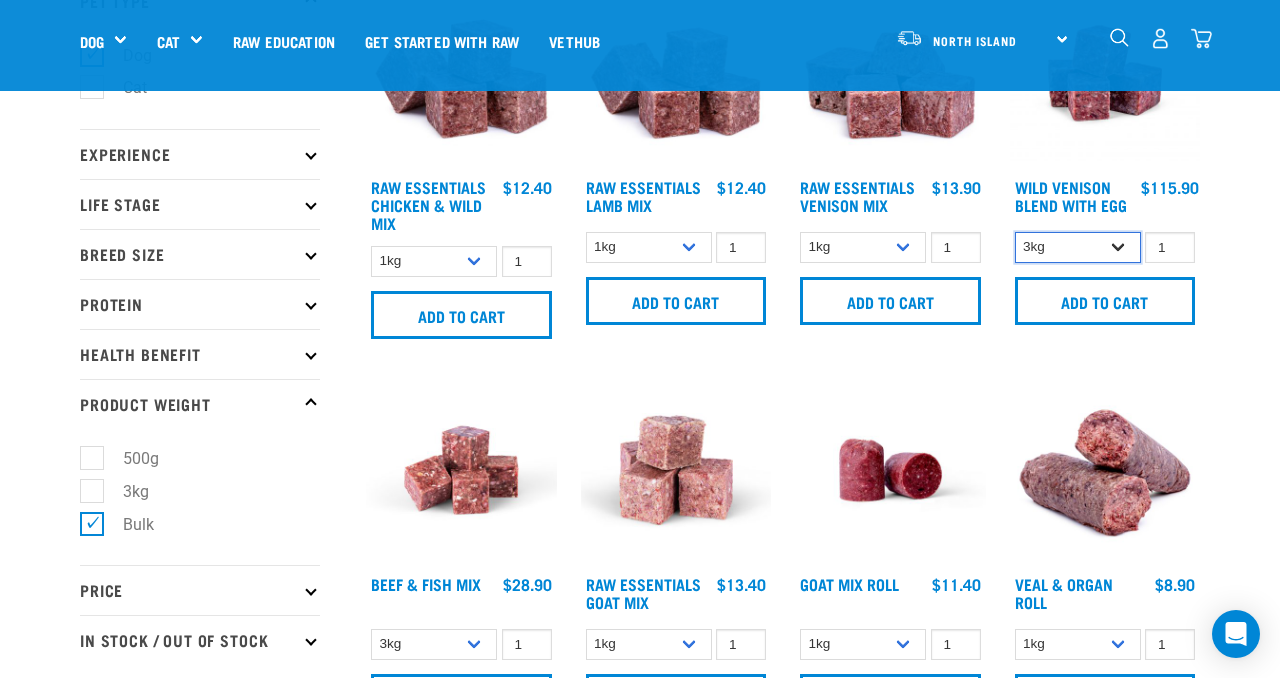 select on "34496" 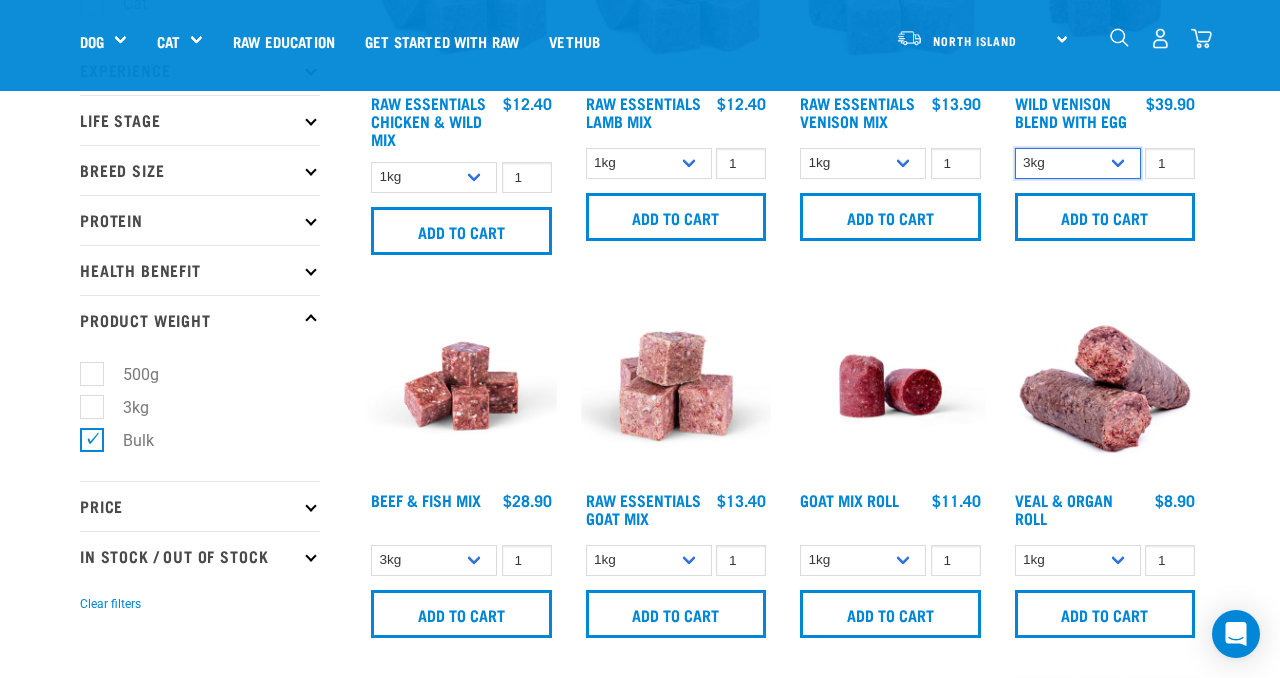 scroll, scrollTop: 299, scrollLeft: 0, axis: vertical 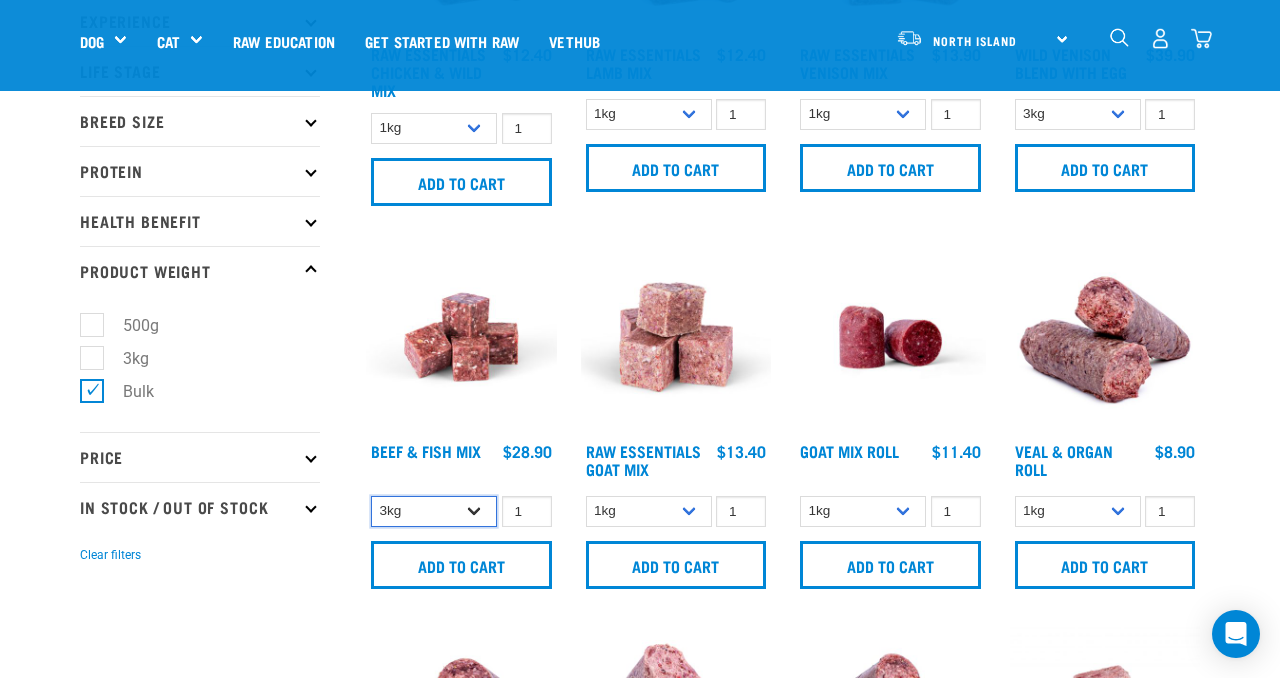 click on "3kg
Bulk (10kg)" at bounding box center (434, 511) 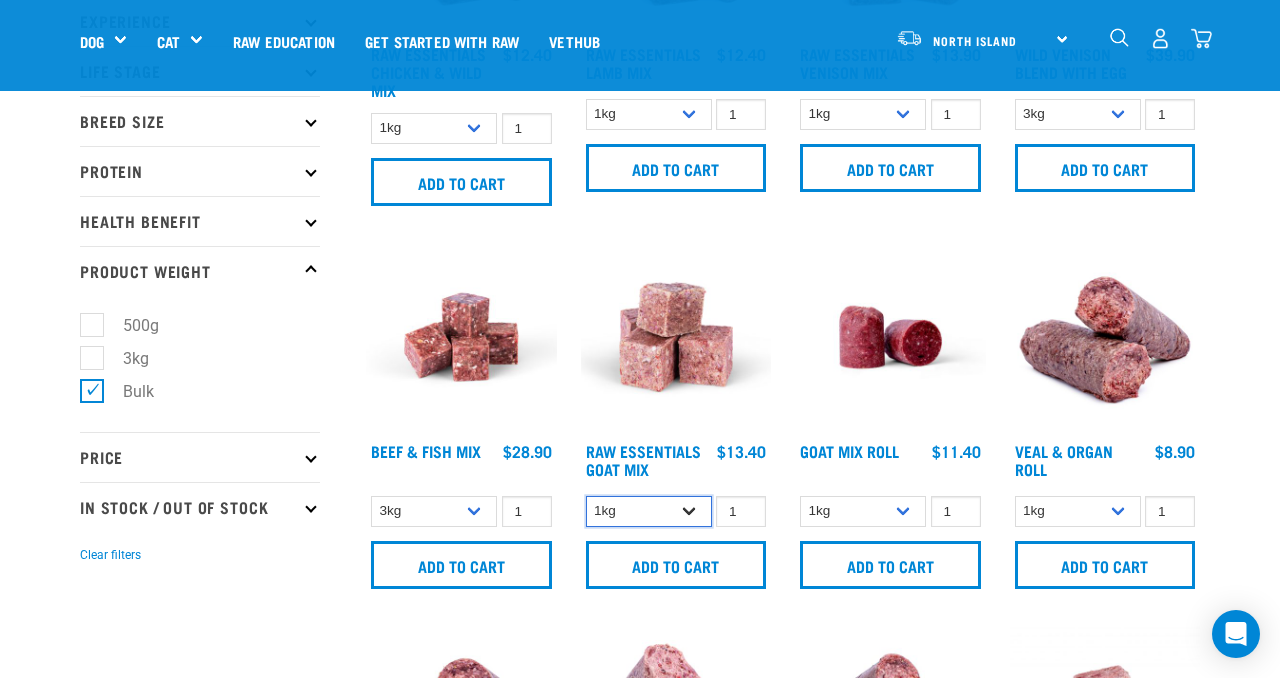 click on "1kg
3kg
Bulk (10kg)" at bounding box center (649, 511) 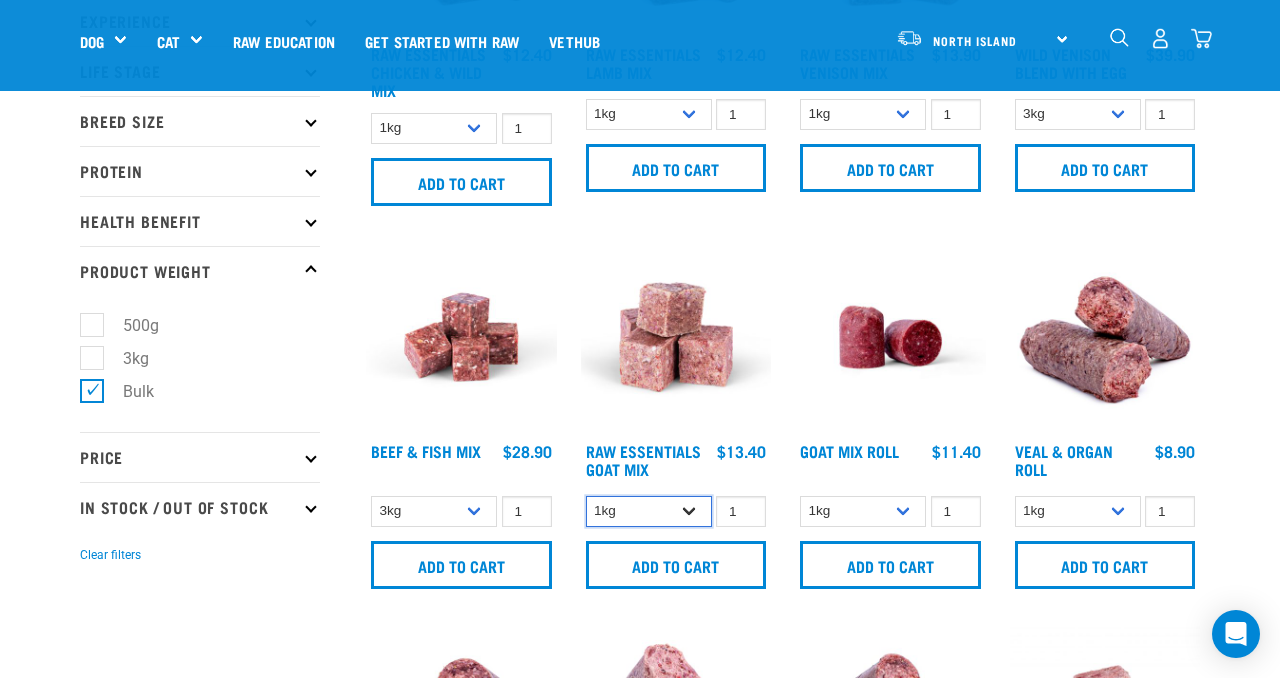 select on "344957" 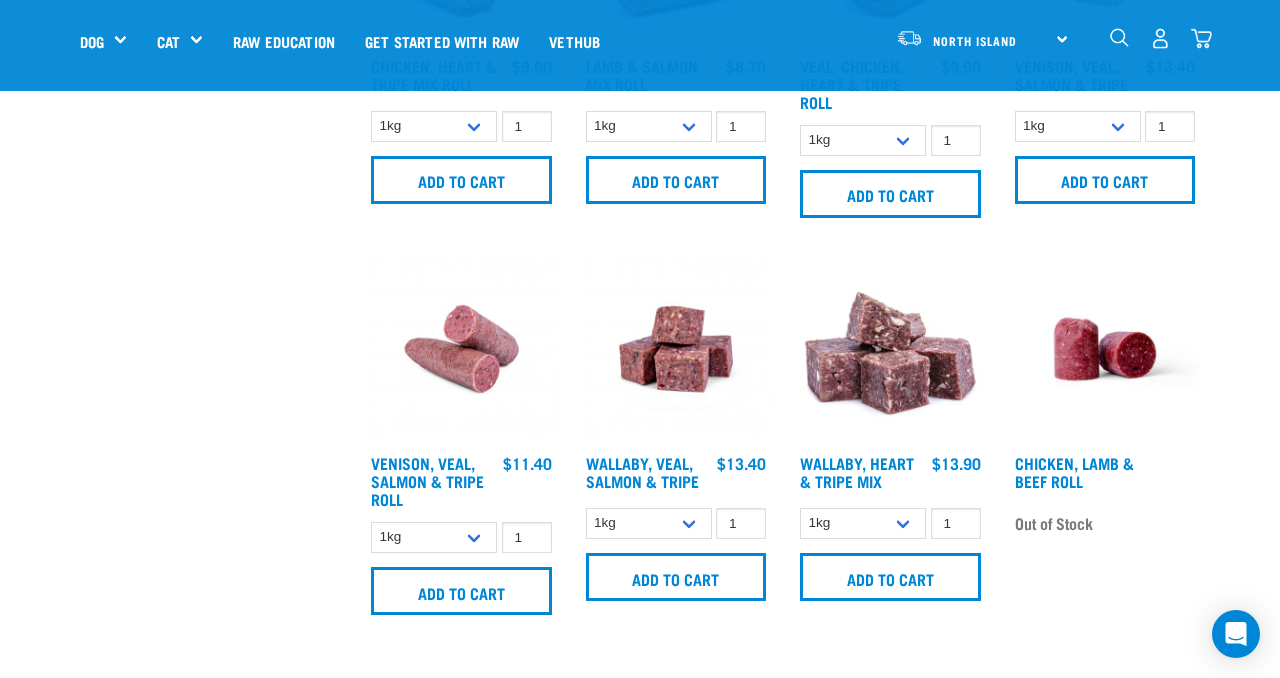 scroll, scrollTop: 1071, scrollLeft: 0, axis: vertical 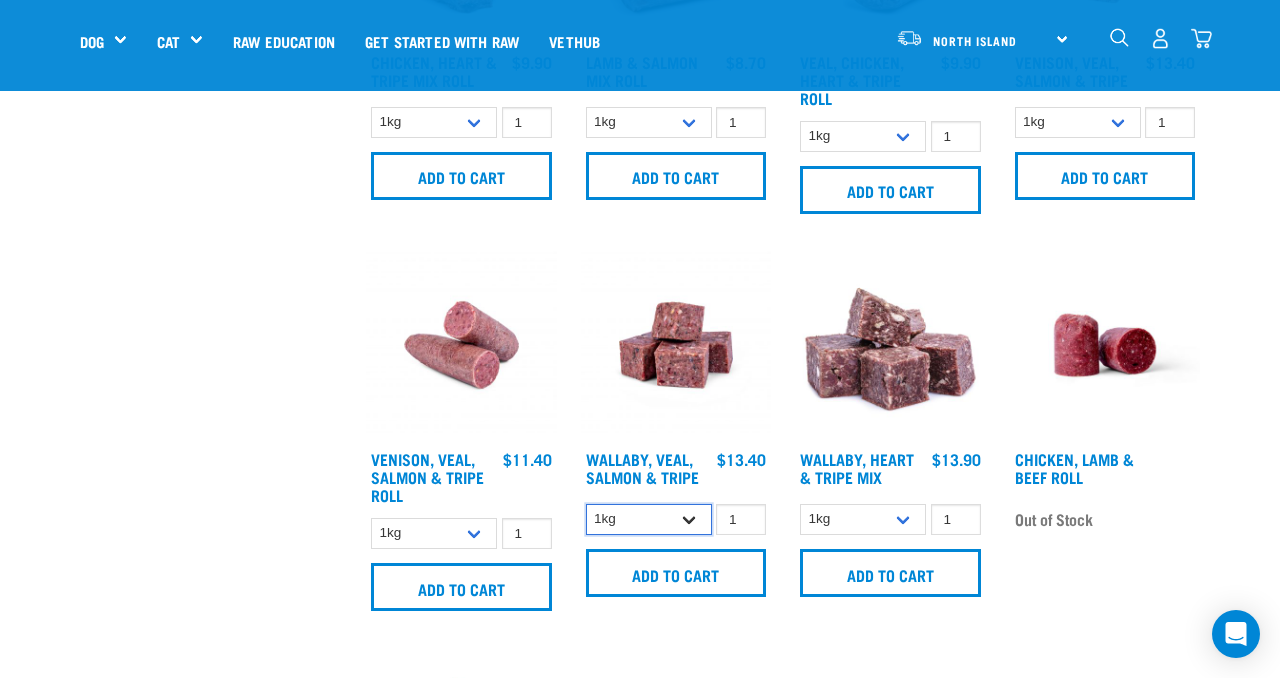 click on "1kg
3kg" at bounding box center (649, 519) 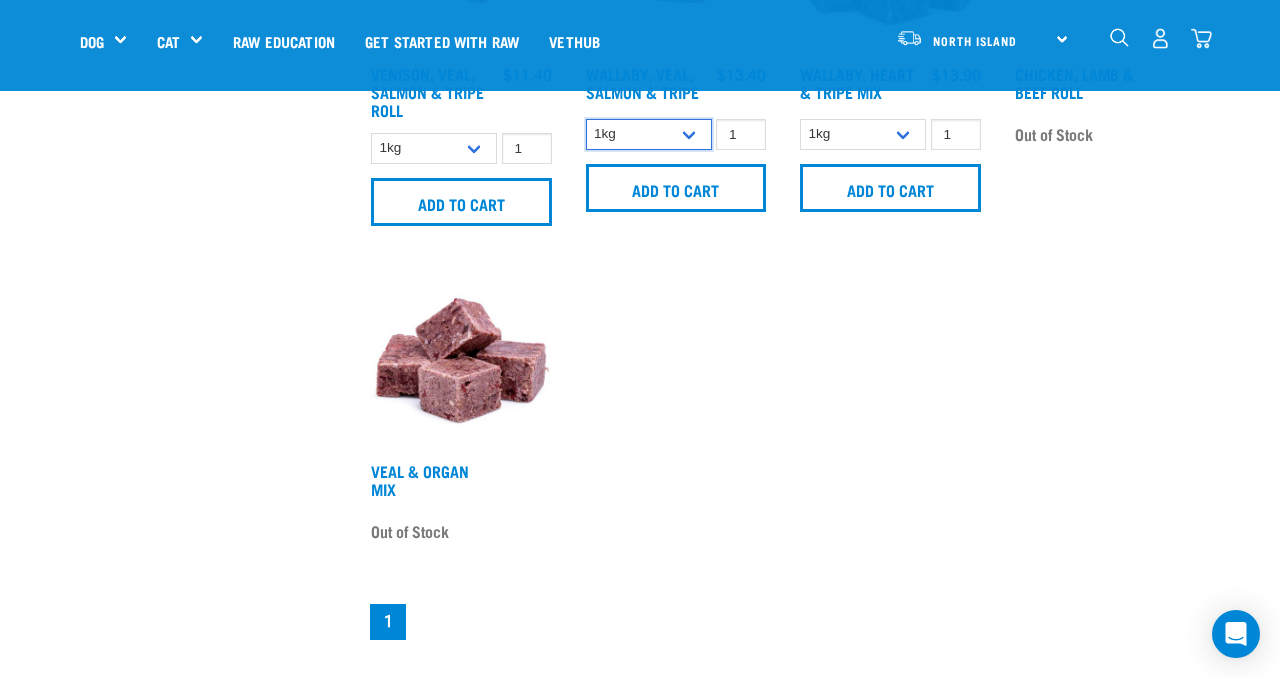 scroll, scrollTop: 1459, scrollLeft: 0, axis: vertical 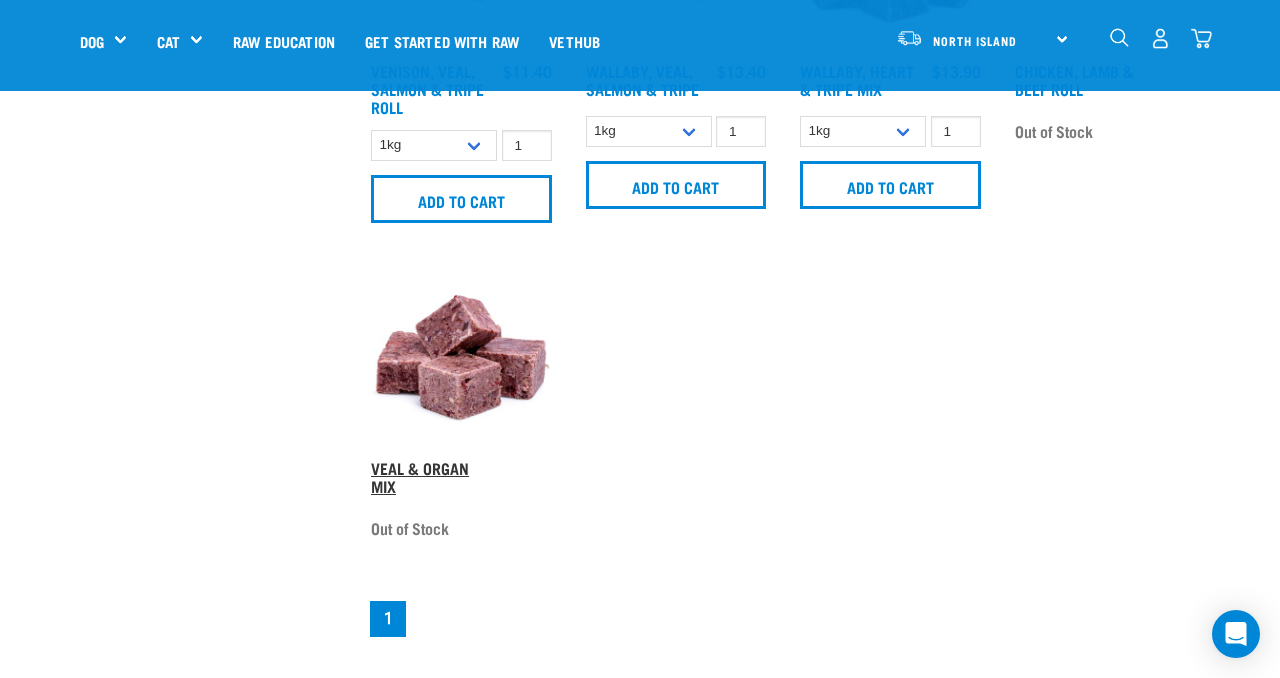 click on "Veal & Organ Mix" at bounding box center (420, 476) 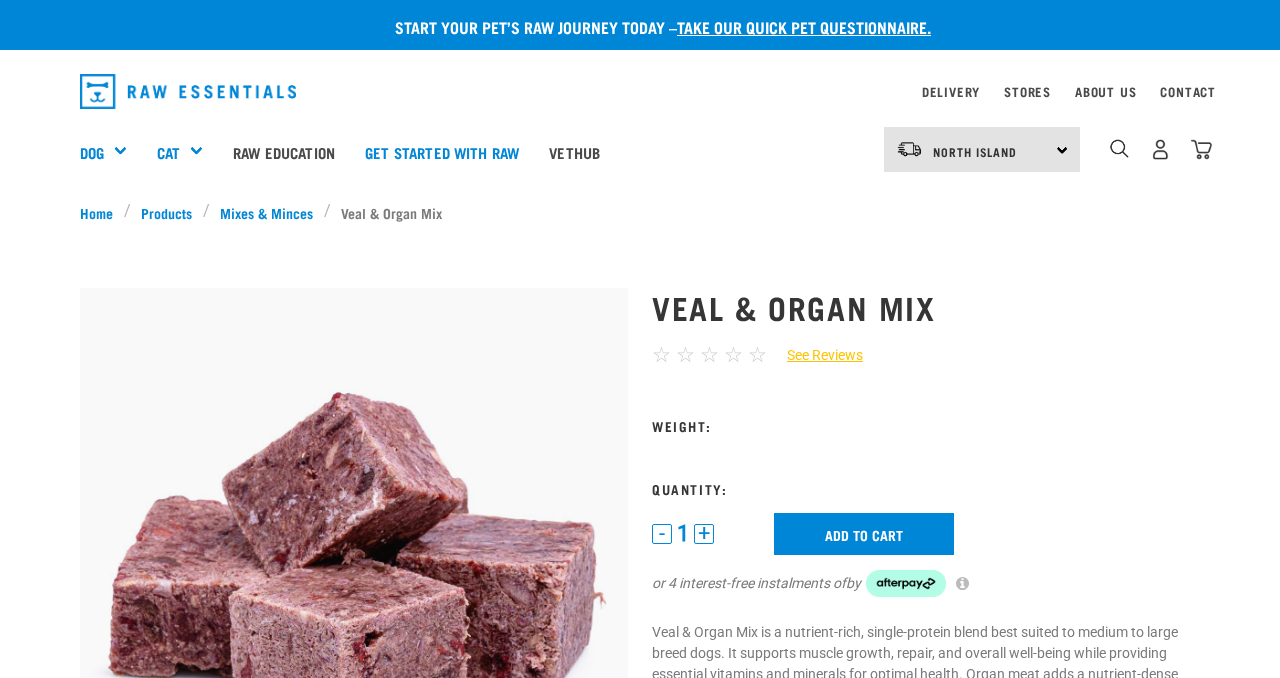 scroll, scrollTop: 0, scrollLeft: 0, axis: both 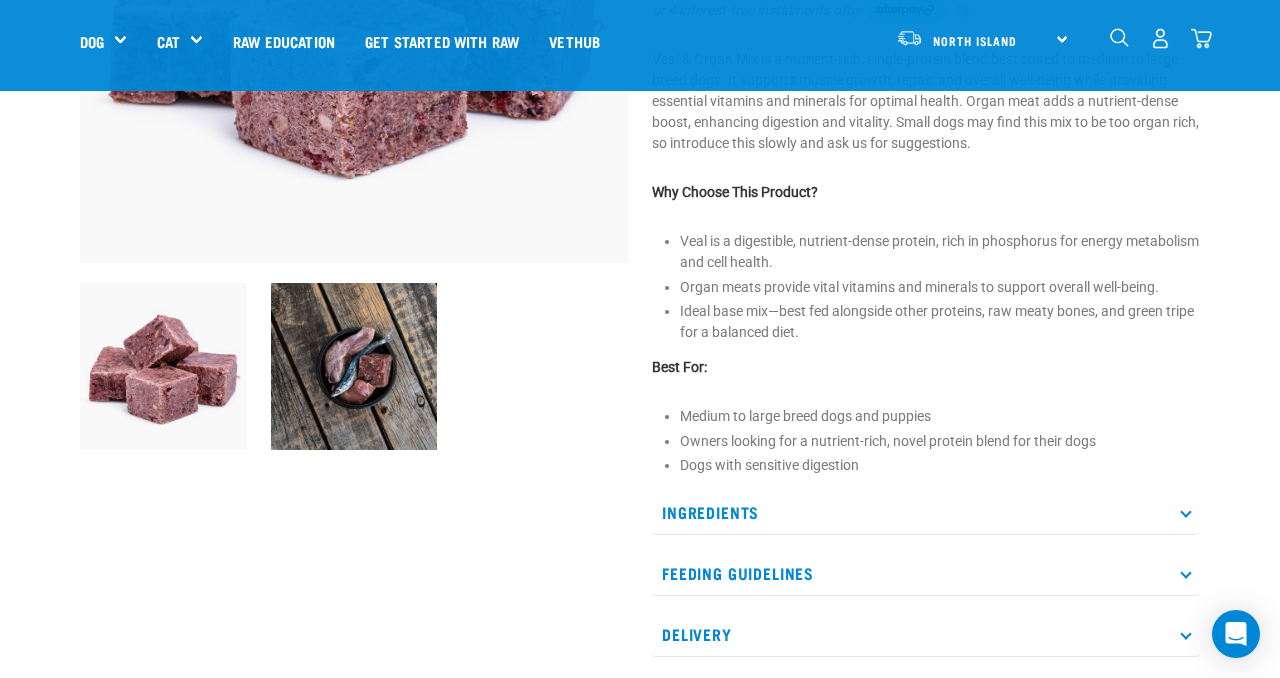 click on "Ingredients" at bounding box center [926, 512] 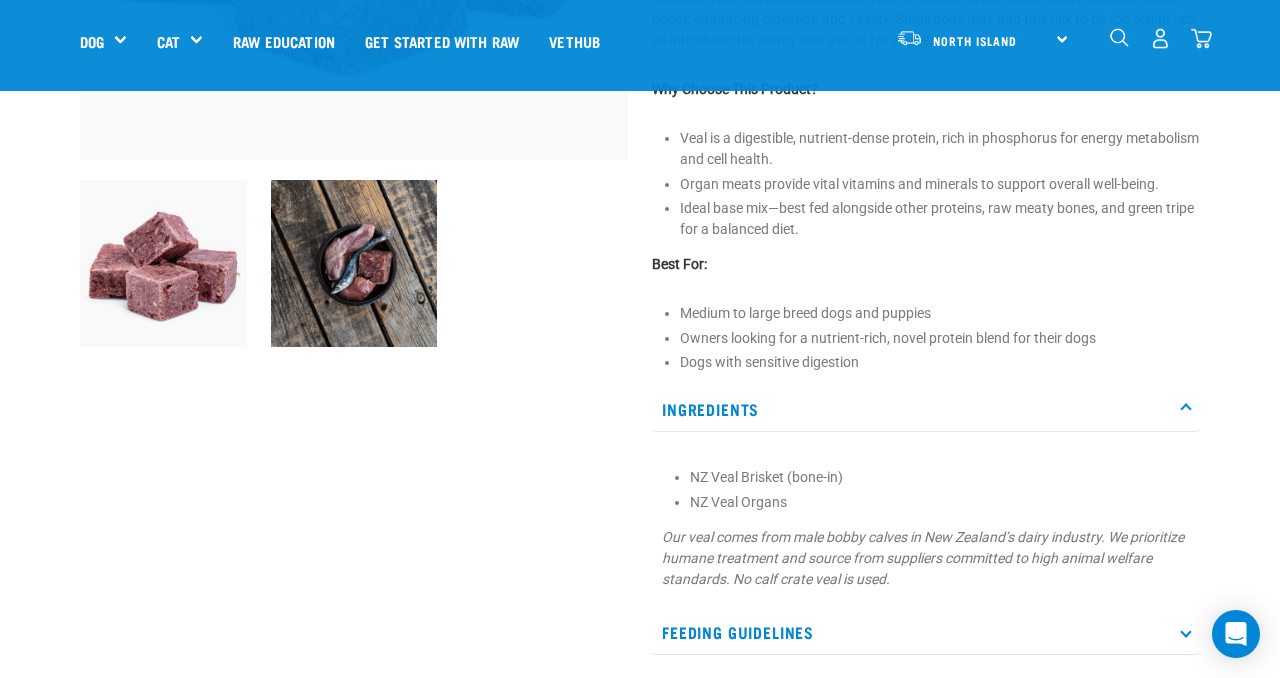 scroll, scrollTop: 543, scrollLeft: 0, axis: vertical 